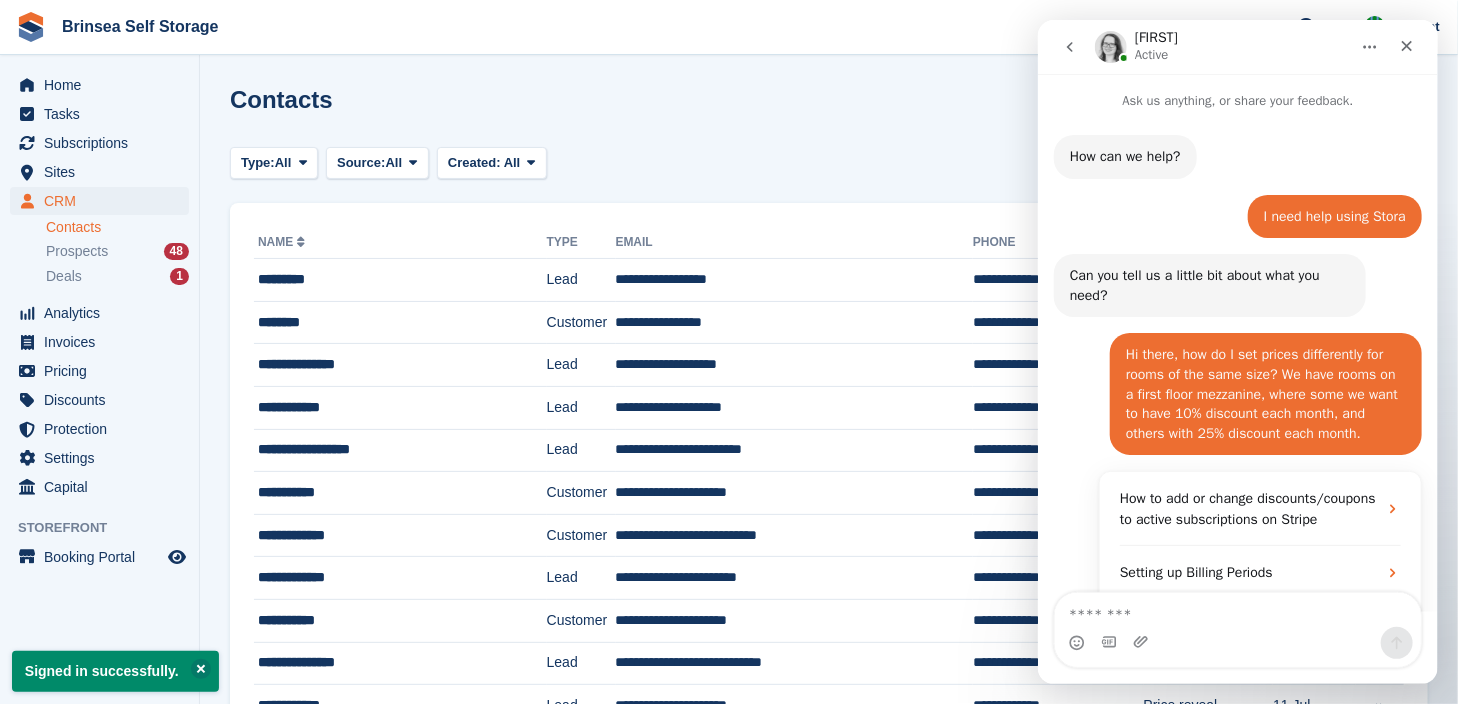 scroll, scrollTop: 0, scrollLeft: 0, axis: both 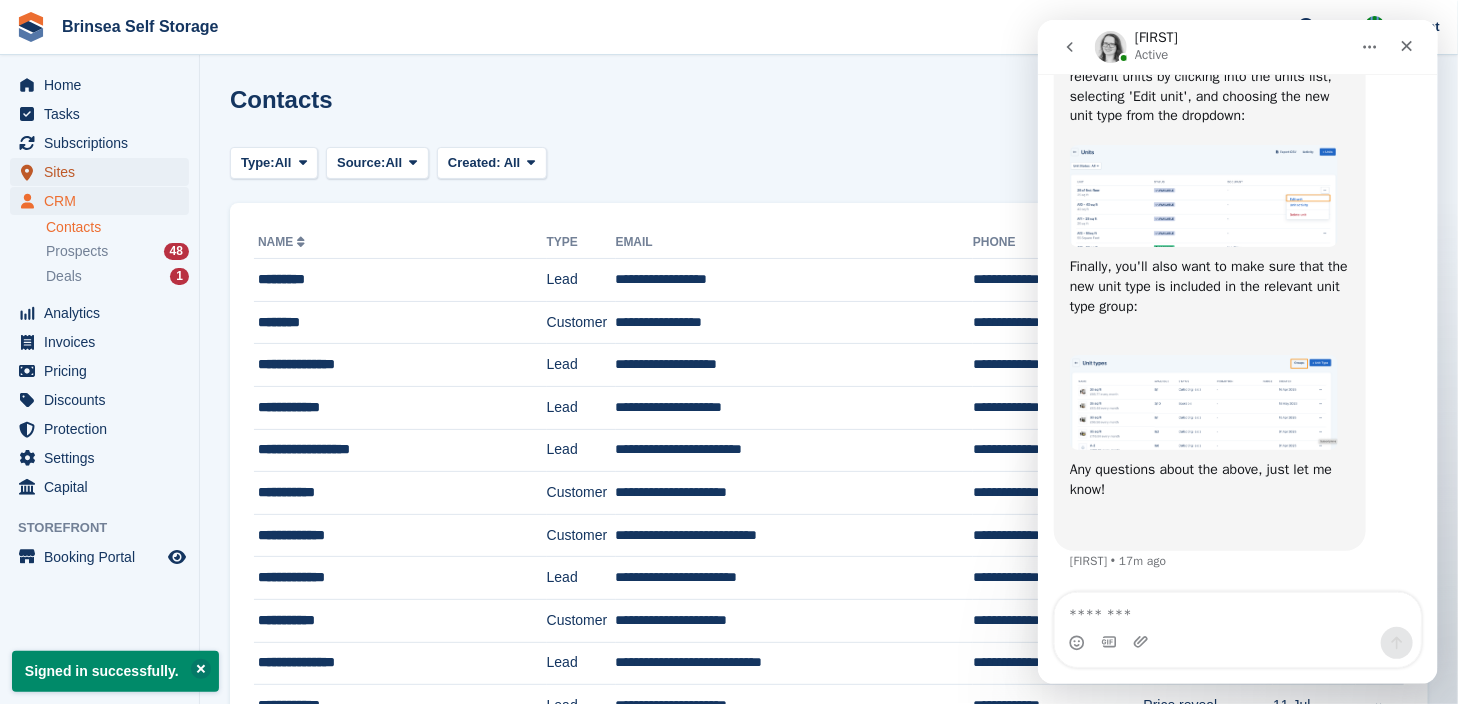 click on "Sites" at bounding box center [104, 172] 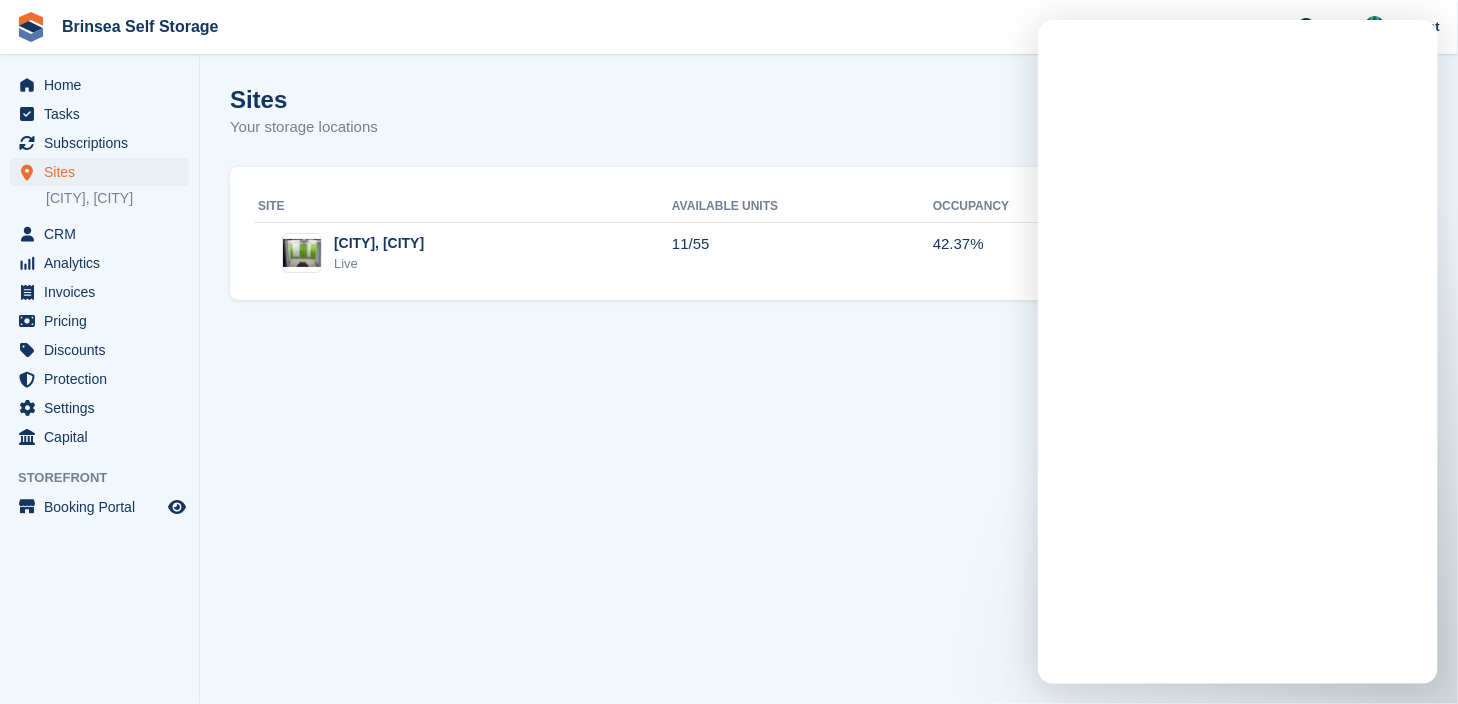 scroll, scrollTop: 0, scrollLeft: 0, axis: both 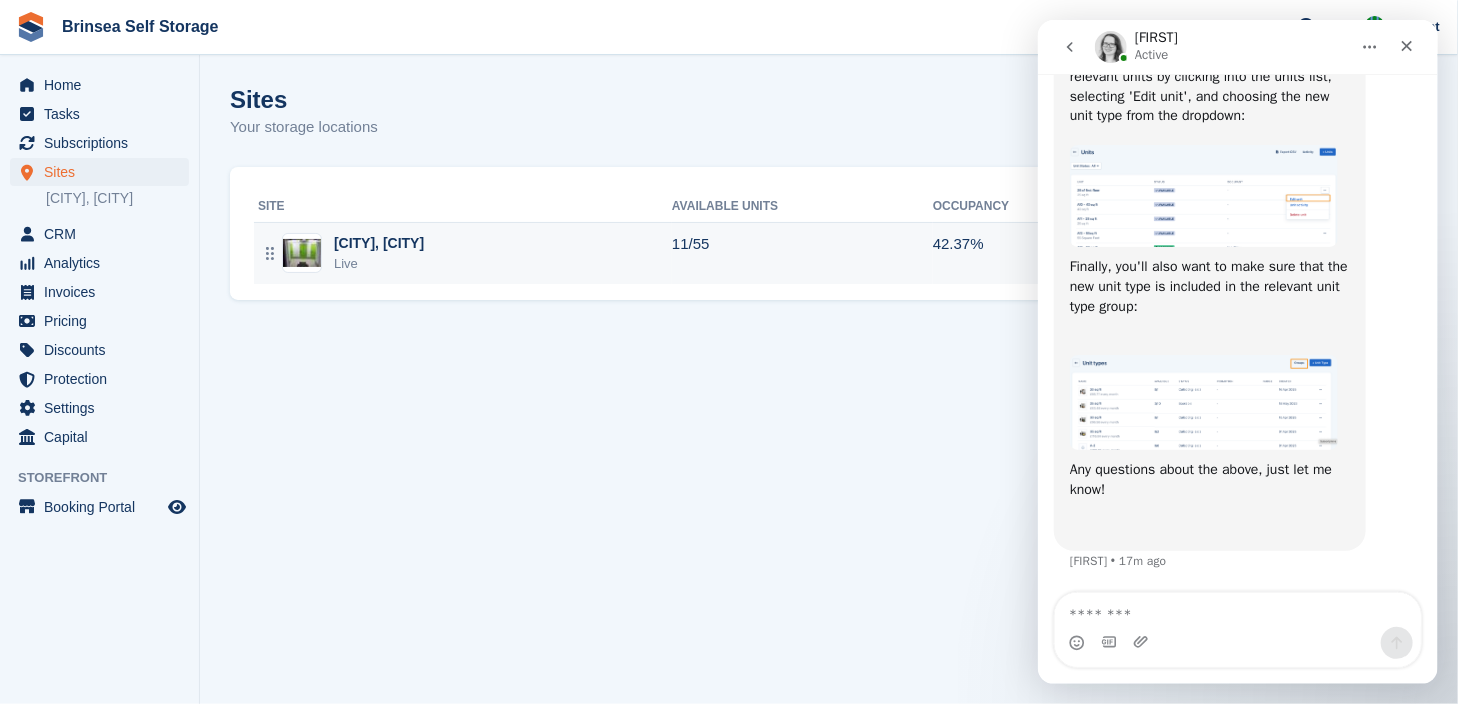 click on "Live" at bounding box center (379, 264) 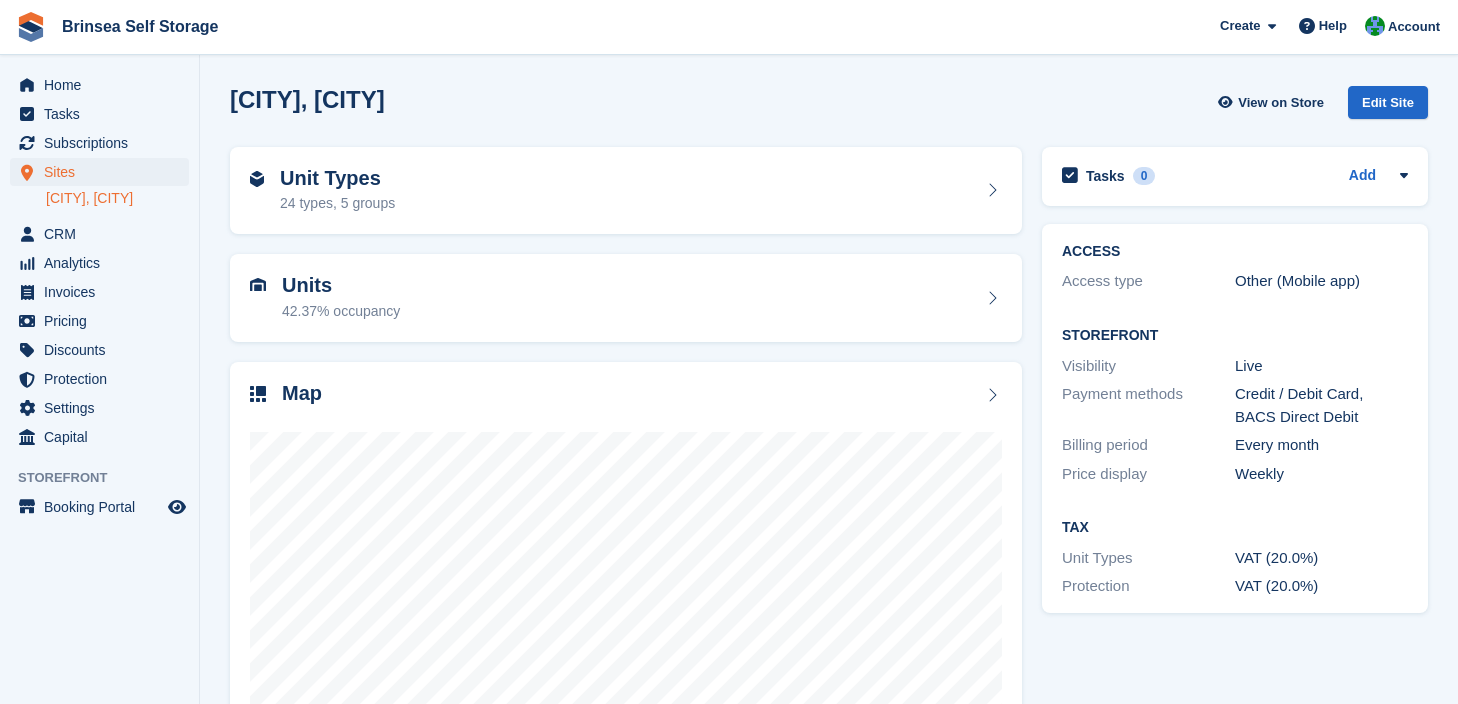 scroll, scrollTop: 0, scrollLeft: 0, axis: both 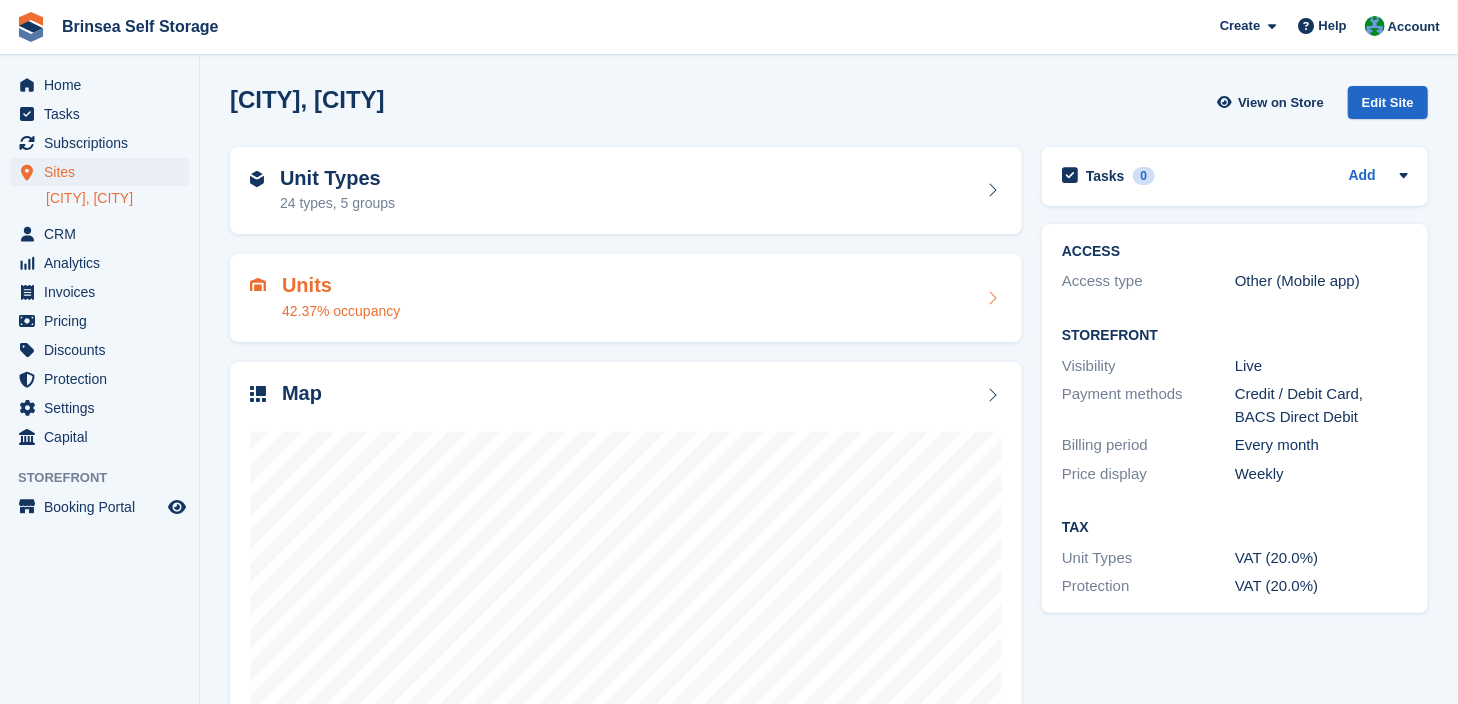 click on "Units" at bounding box center [341, 285] 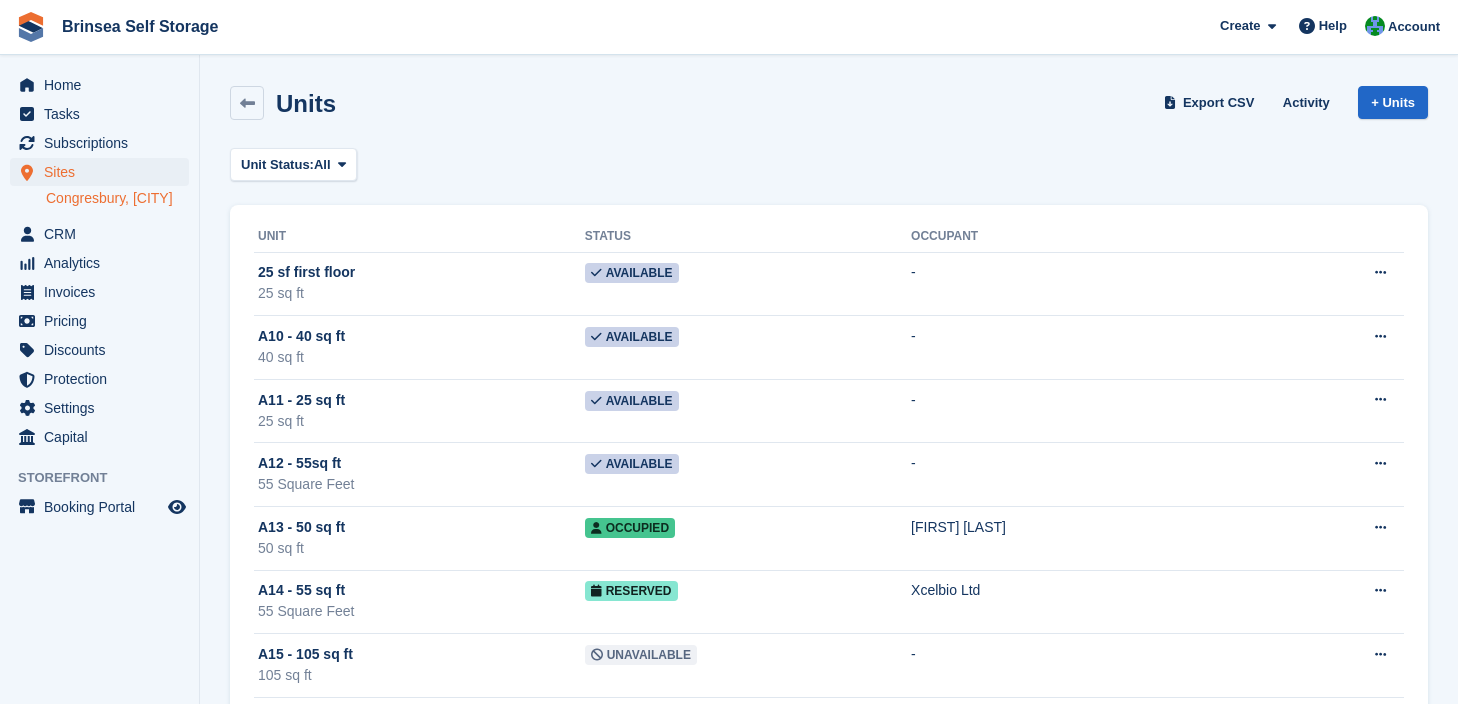 scroll, scrollTop: 0, scrollLeft: 0, axis: both 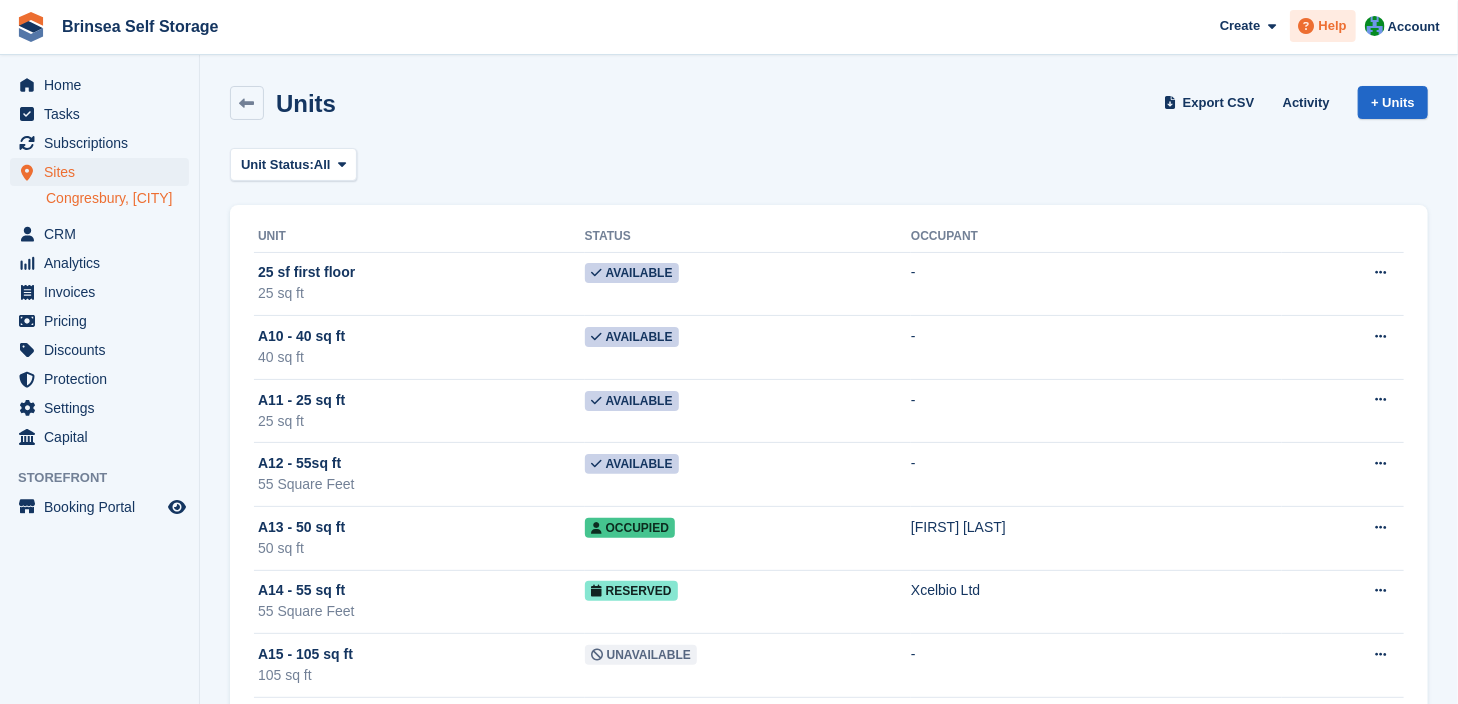 click on "Help" at bounding box center (1333, 26) 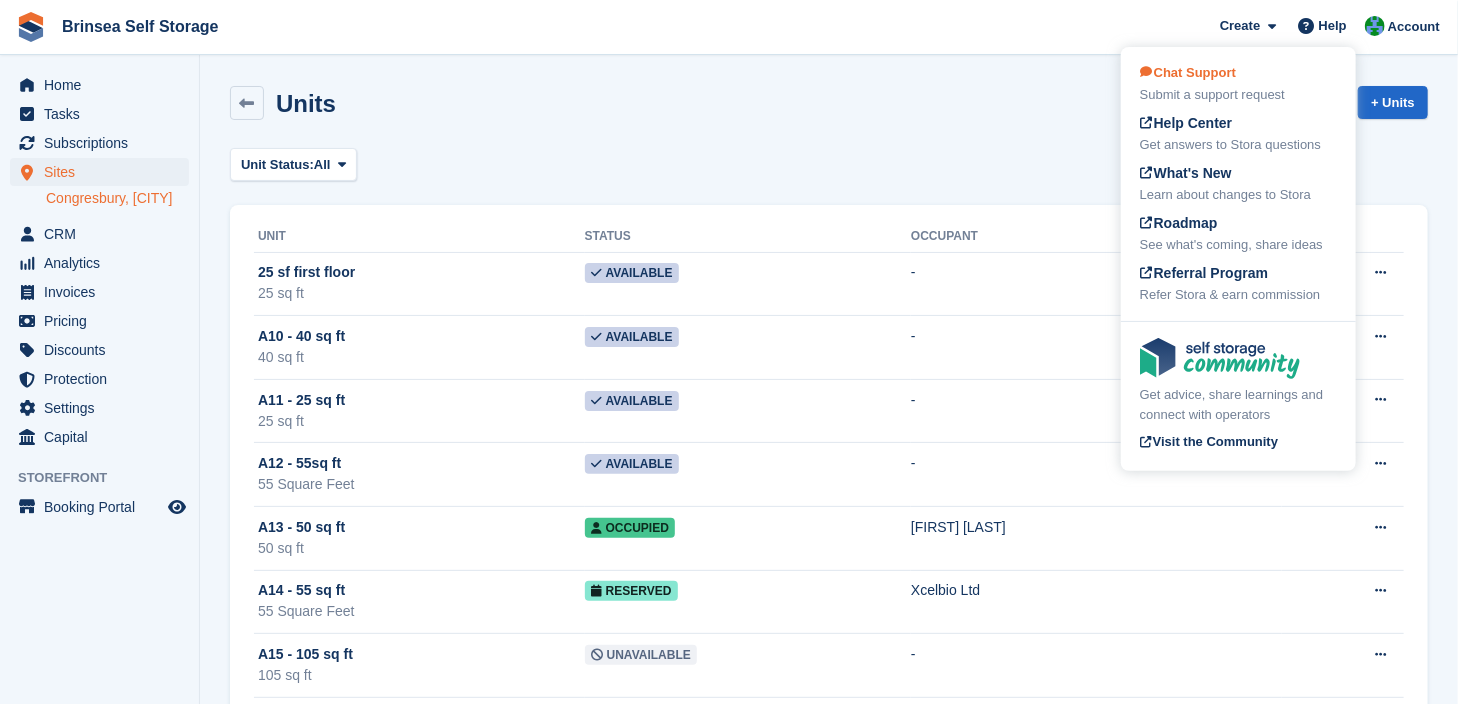 click on "Chat Support" at bounding box center [1188, 72] 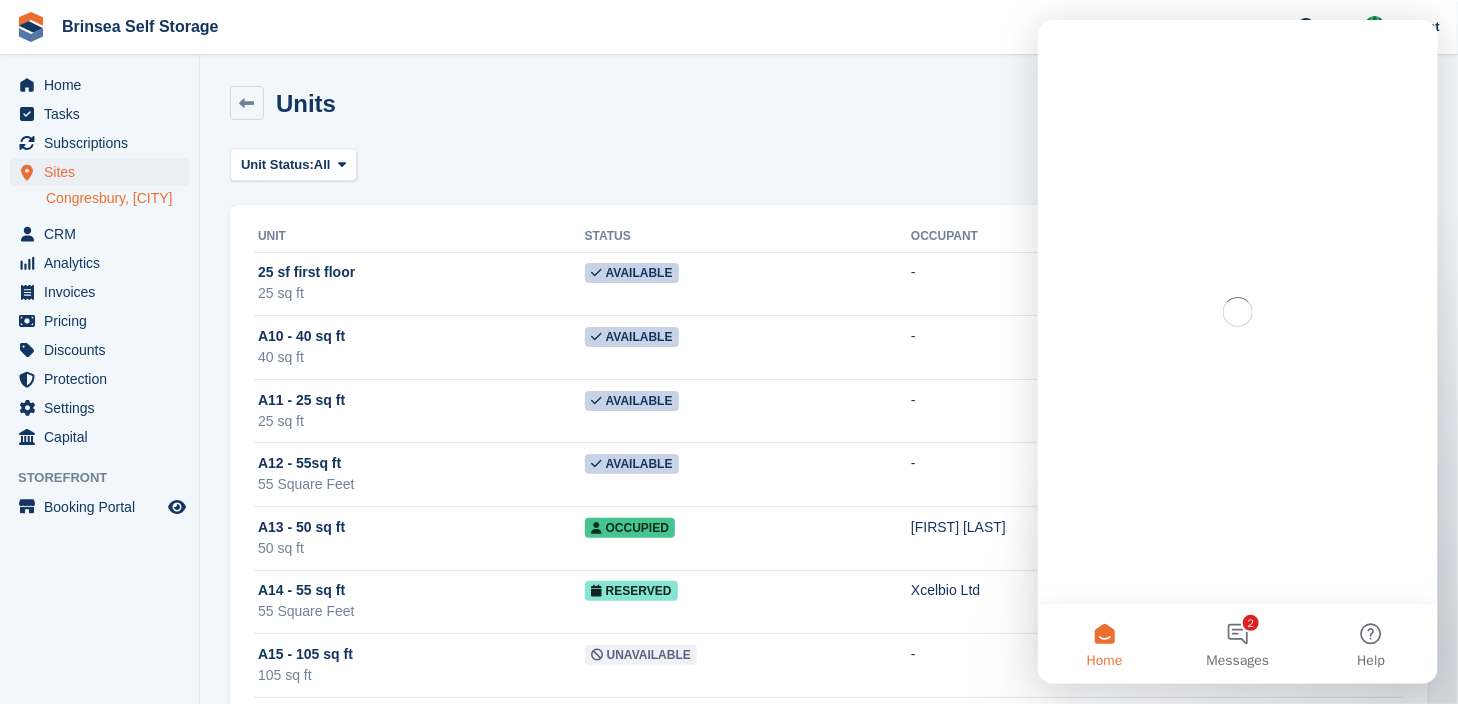 scroll, scrollTop: 0, scrollLeft: 0, axis: both 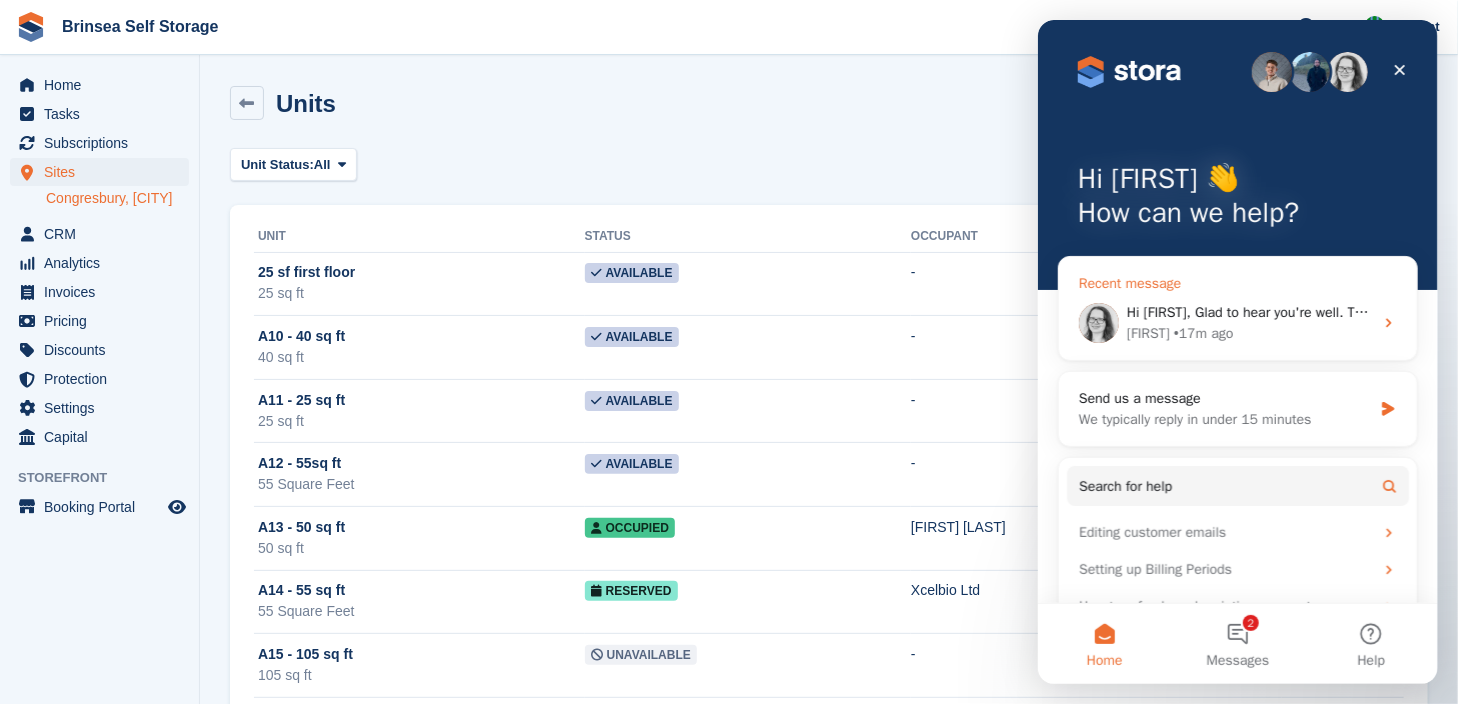 click on "Hi [FIRST], Glad to hear you're well. To price the downstairs units differently, you need to create a separate unit type (e.g. 25 sf - upstairs) and set the price accordingly. You can then re-assign the unit type of the relevant units by clicking into the units list, selecting 'Edit unit', and choosing the new unit type from the dropdown: ​ Finally, you'll also want to make sure that the new unit type is included in the relevant unit type group: ​ Any questions about the above, just let me know! ​" at bounding box center [2602, 312] 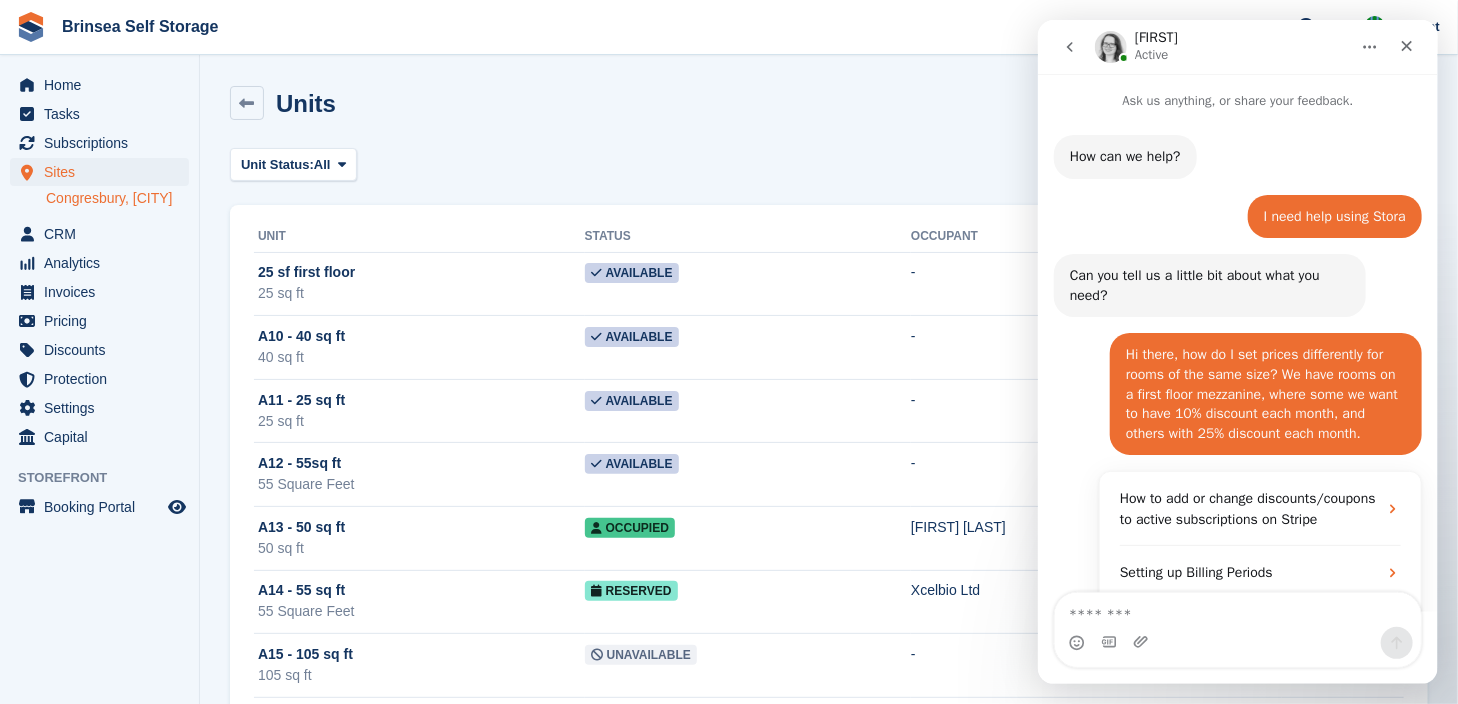 scroll, scrollTop: 1584, scrollLeft: 0, axis: vertical 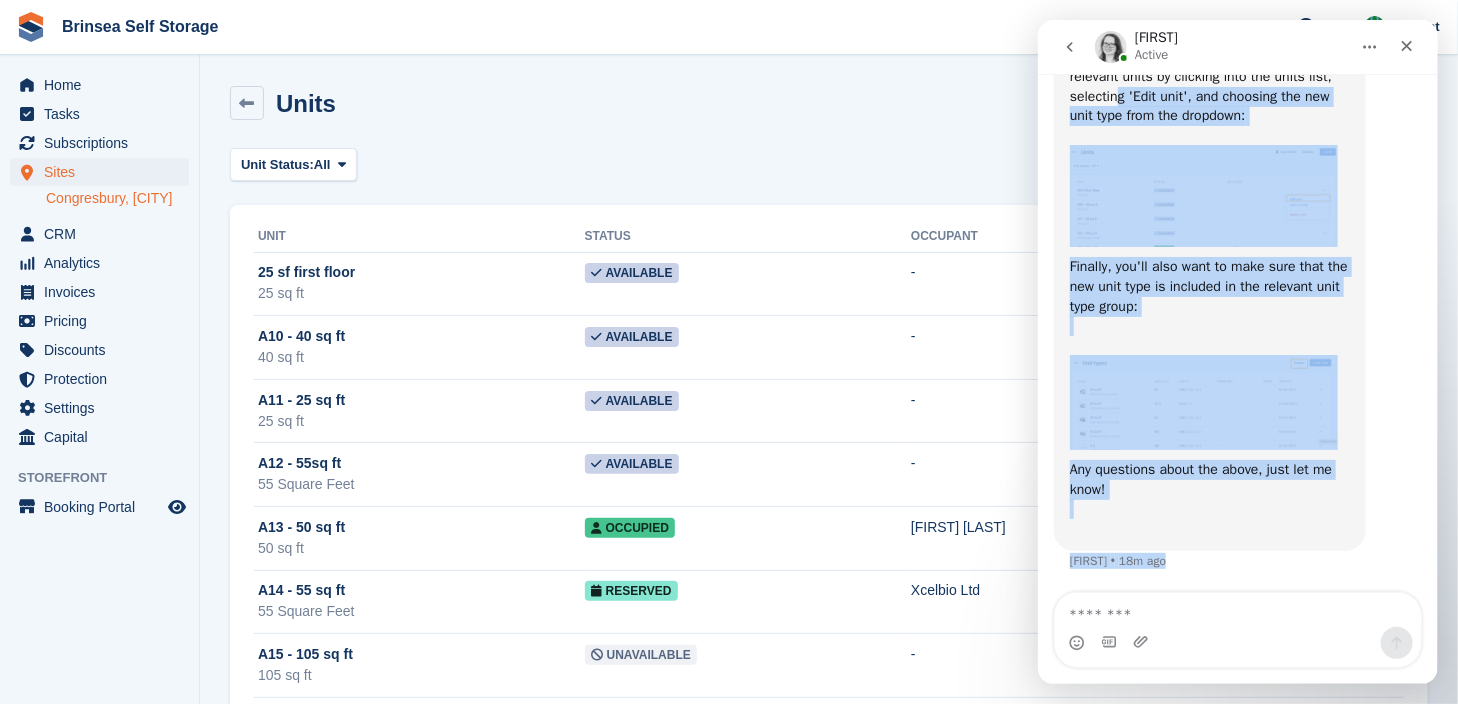 drag, startPoint x: 1045, startPoint y: 79, endPoint x: 1113, endPoint y: 96, distance: 70.0928 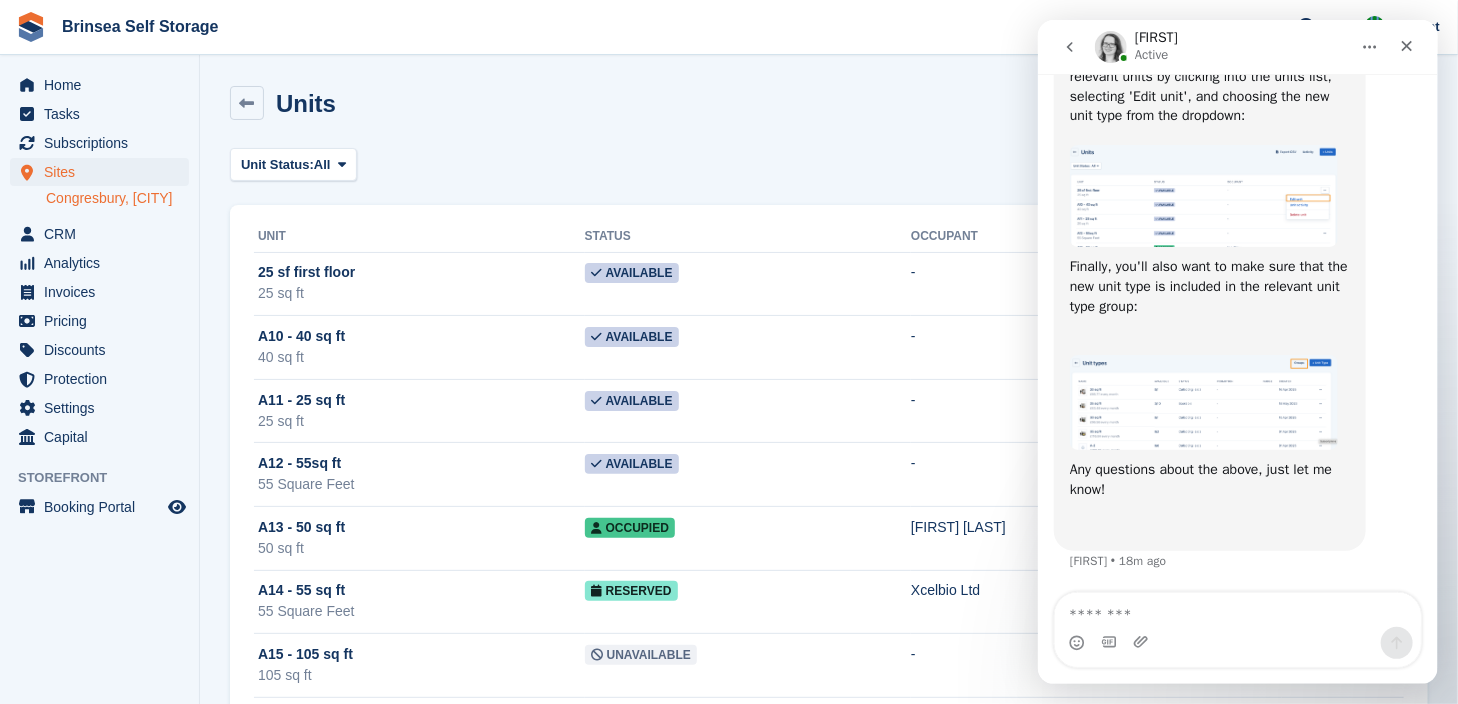 click on "Catherine Active" at bounding box center (1221, 47) 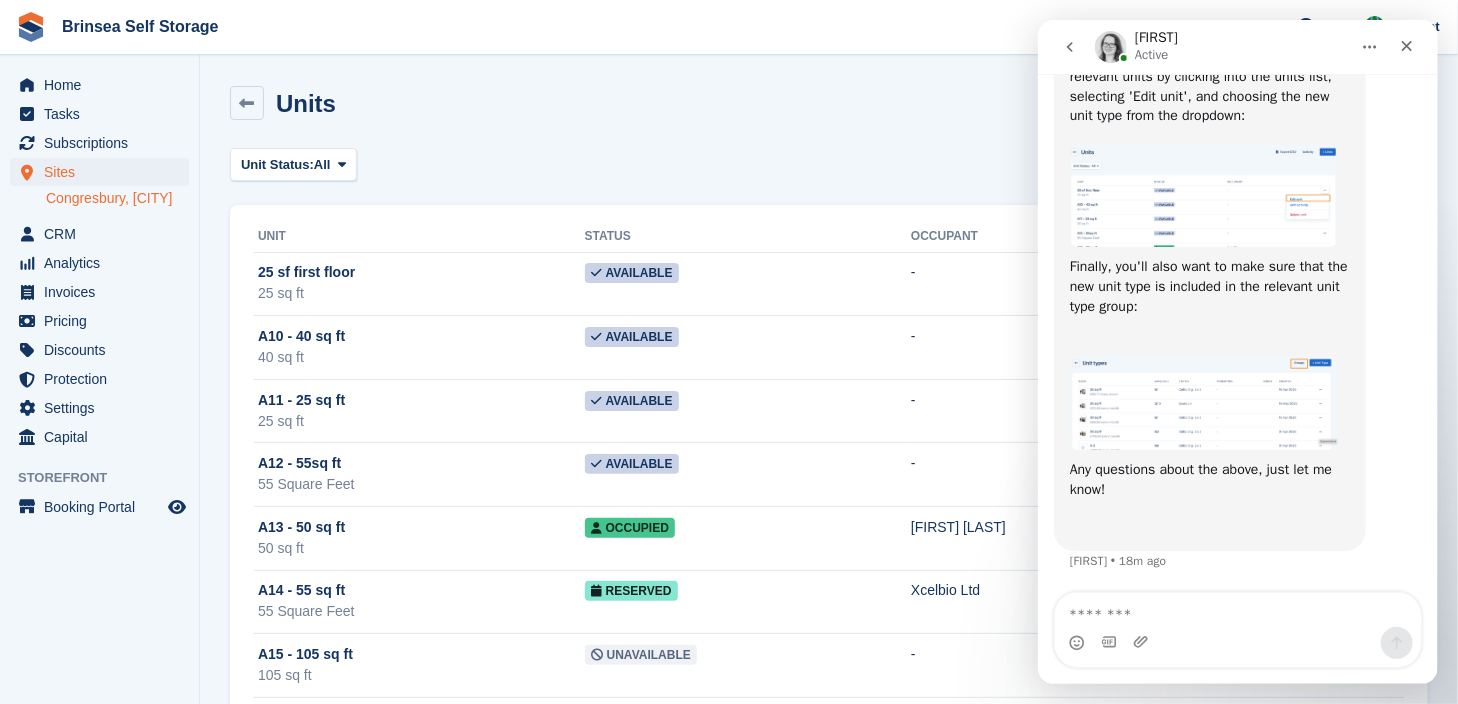 click on "Catherine Active" at bounding box center [1221, 47] 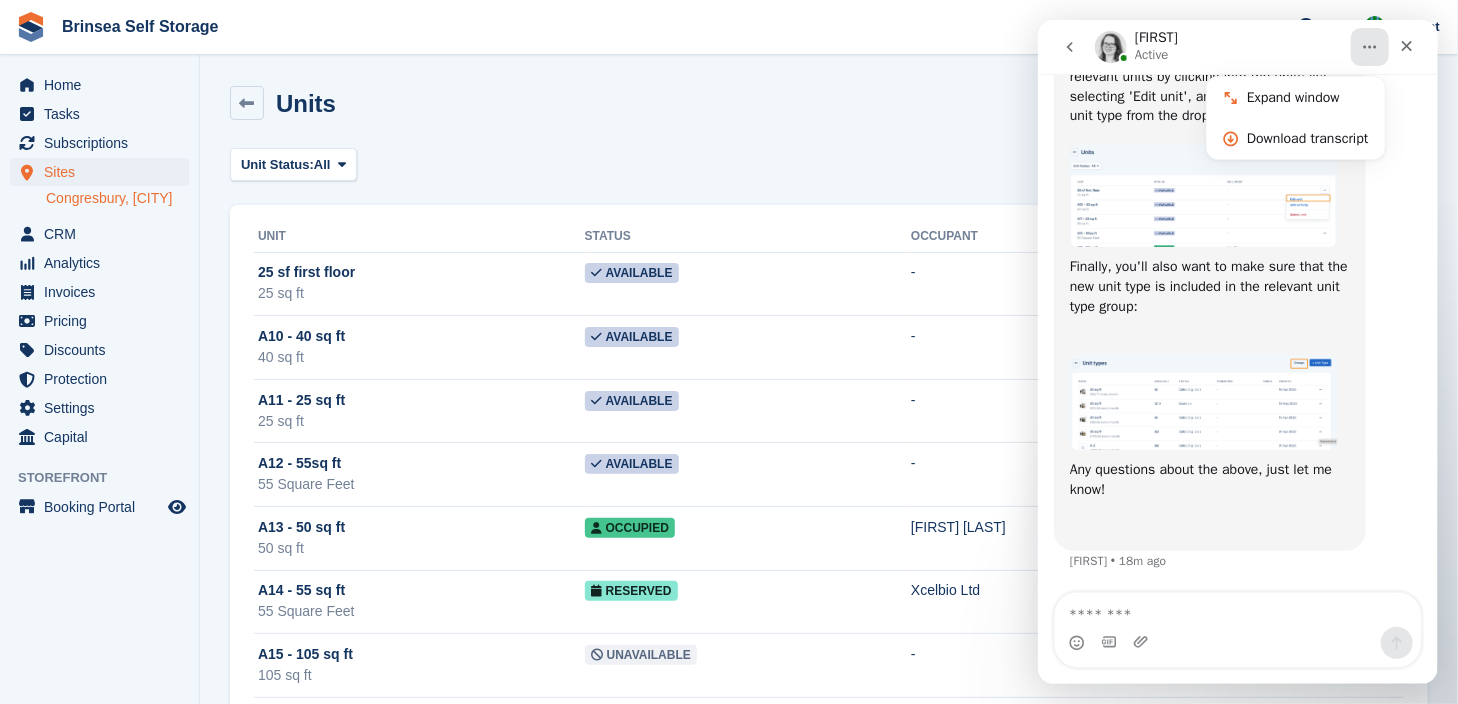 click on "Catherine Active" at bounding box center (1221, 47) 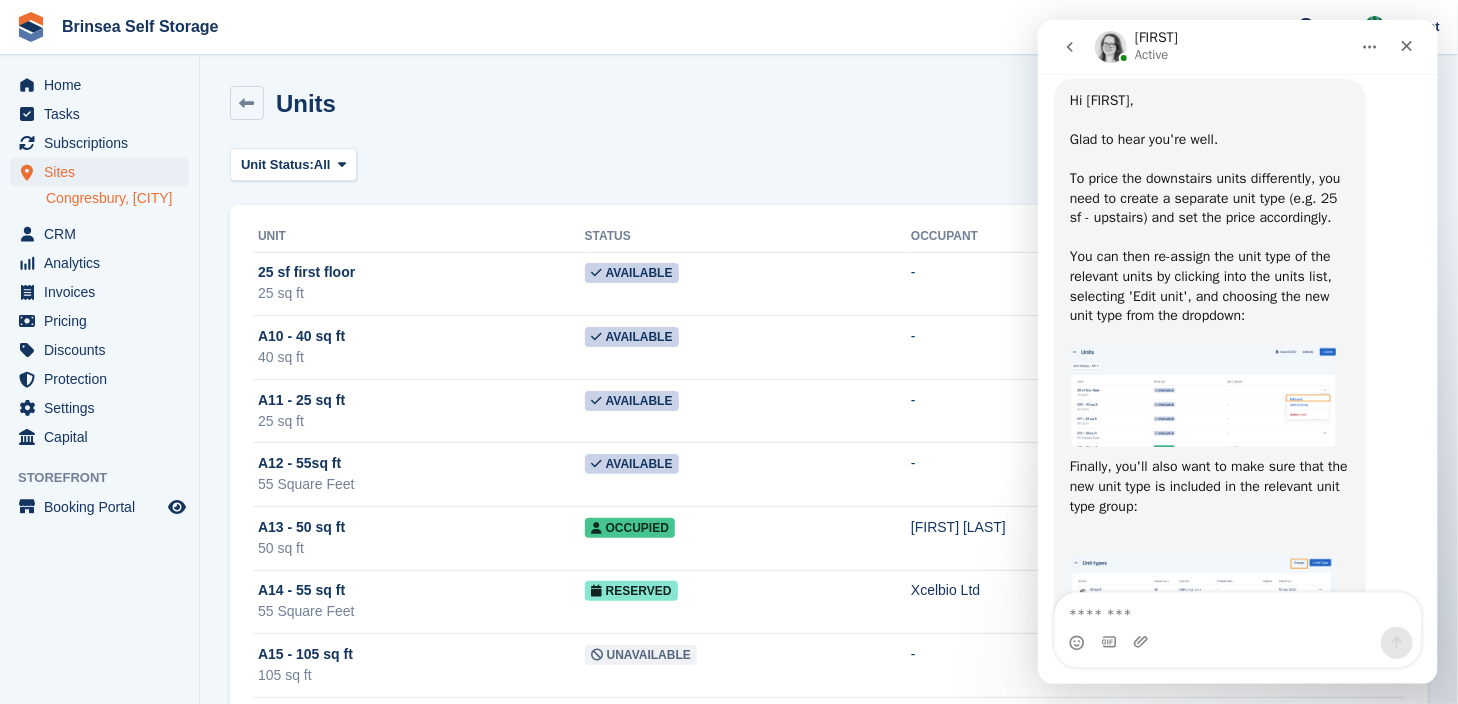 scroll, scrollTop: 1361, scrollLeft: 0, axis: vertical 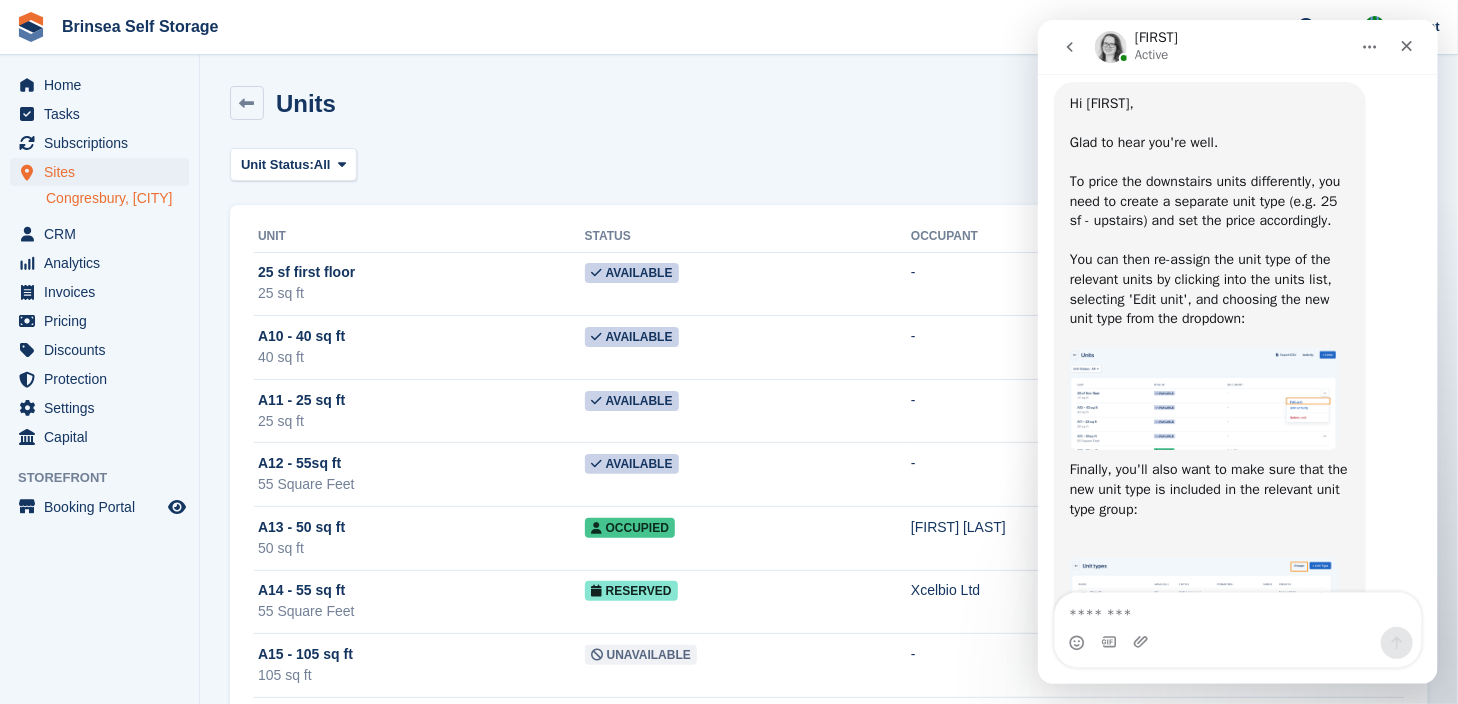 click 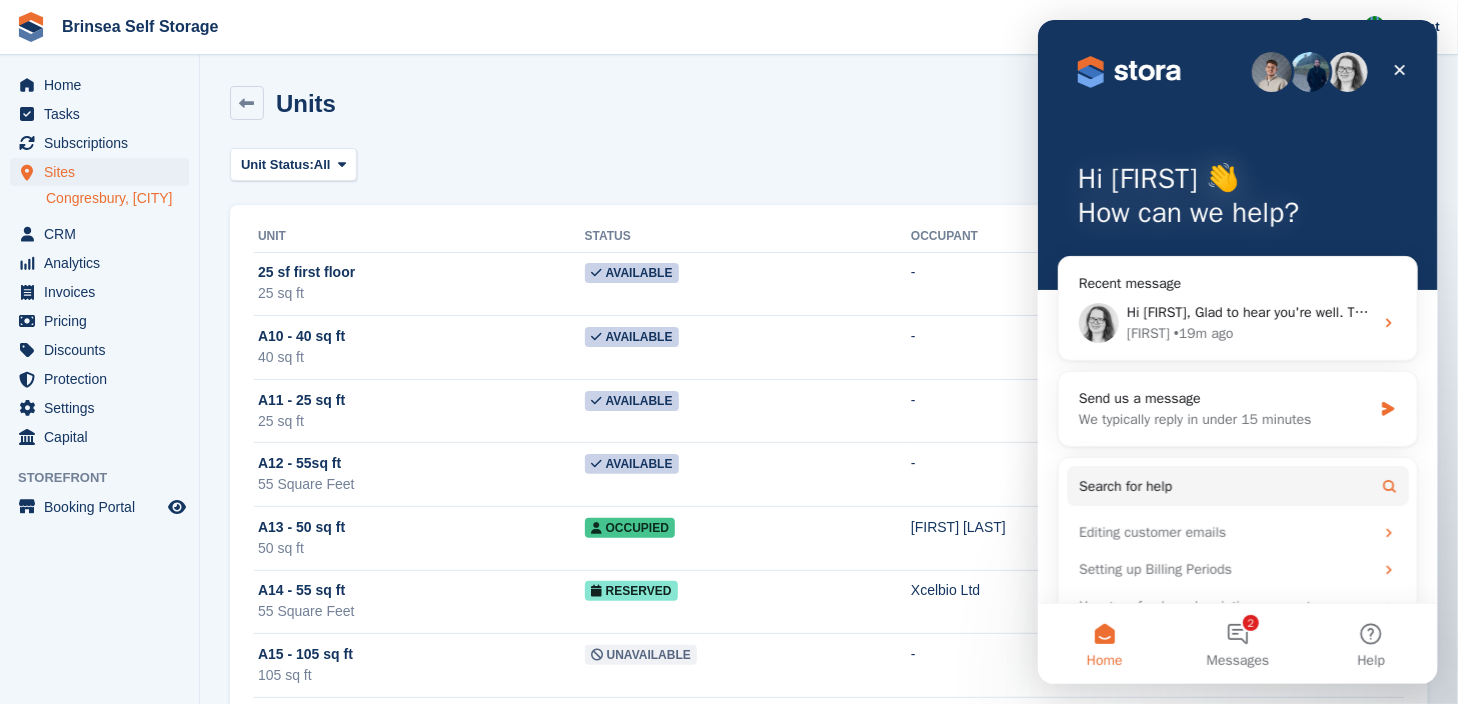 scroll, scrollTop: 0, scrollLeft: 0, axis: both 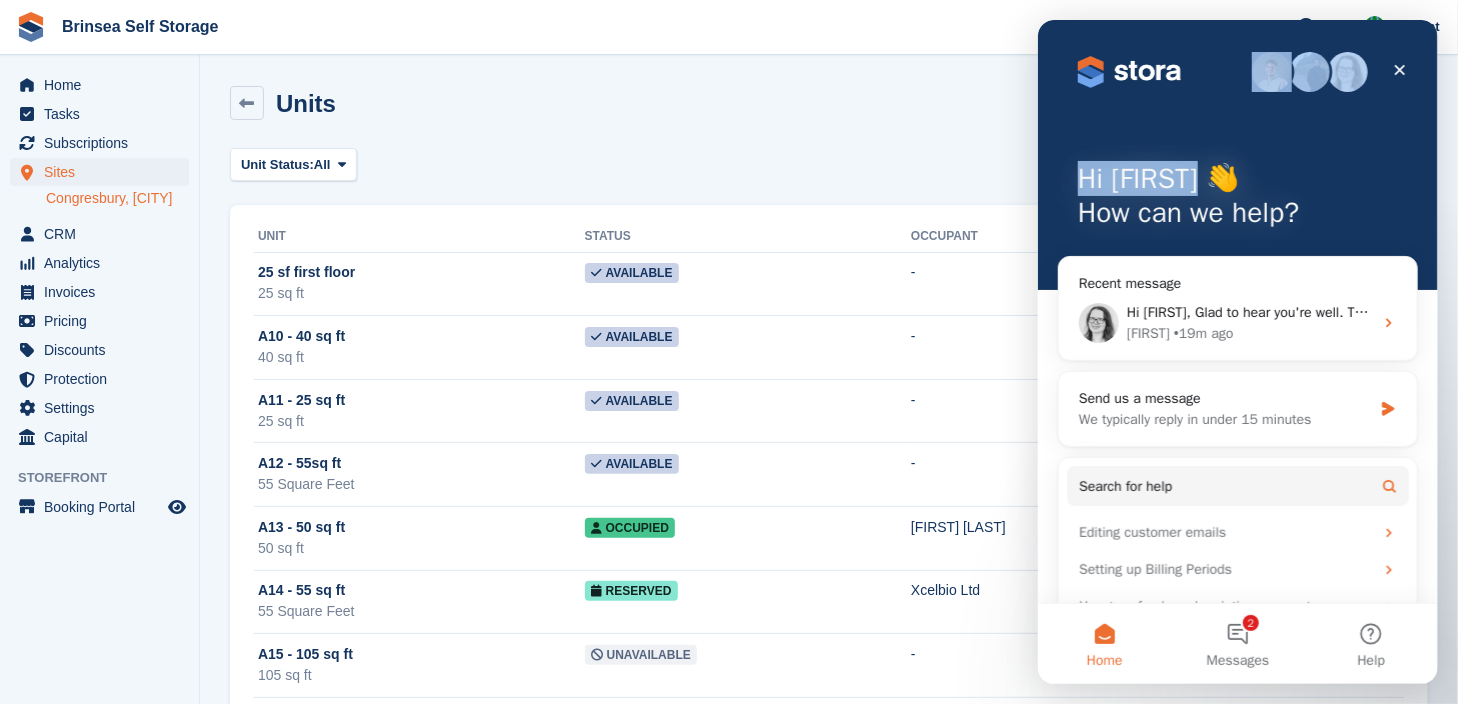 drag, startPoint x: 1216, startPoint y: 48, endPoint x: 1214, endPoint y: 134, distance: 86.023254 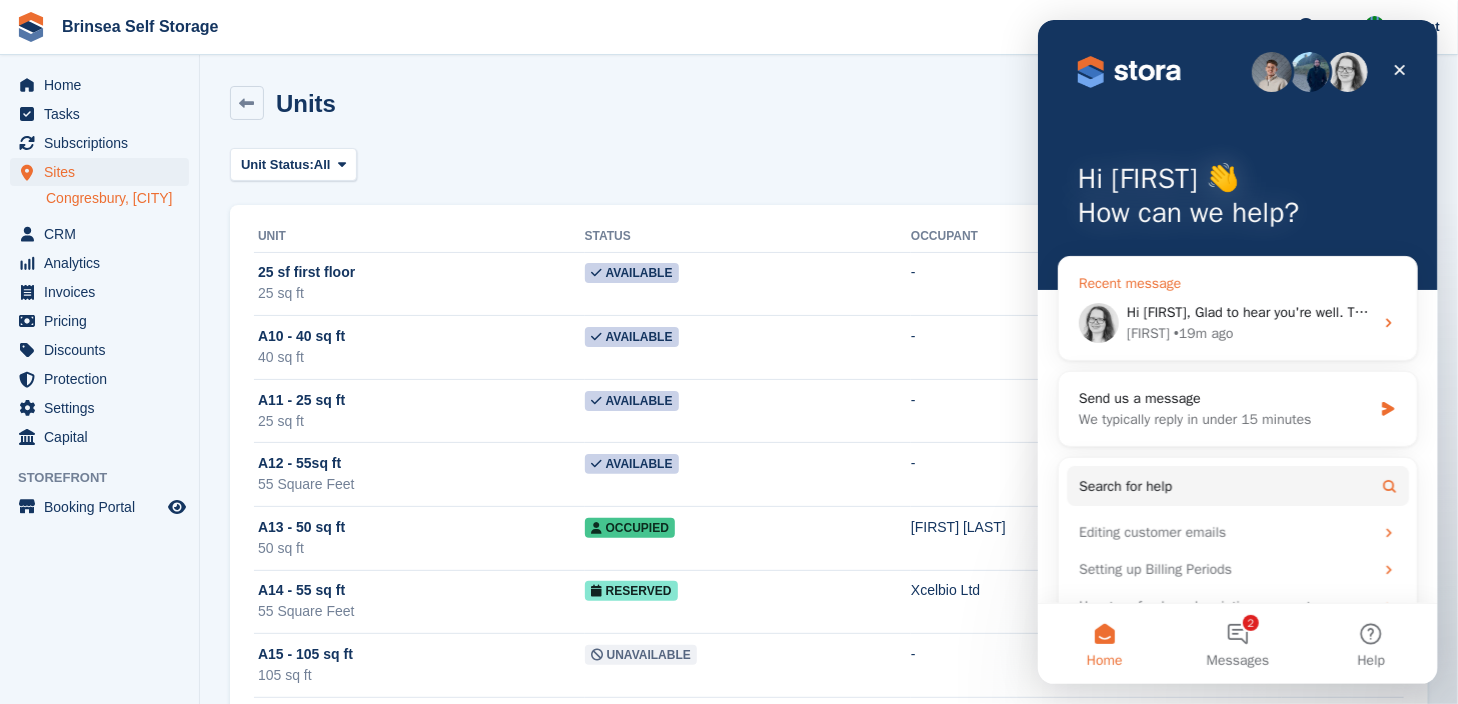 click on "Hi Jeff,  Glad to hear you're well.   To price the downstairs units differently, you need to create a separate unit type (e.g. 25 sf - upstairs) and set the price accordingly.  You can then re-assign the unit type of the relevant units by clicking into the units list, selecting 'Edit unit', and choosing the new unit type from the dropdown: ​ Finally, you'll also want to make sure that the new unit type is included in the relevant unit type group:  ​ Any questions about the above, just let me know!  ​" at bounding box center [2602, 312] 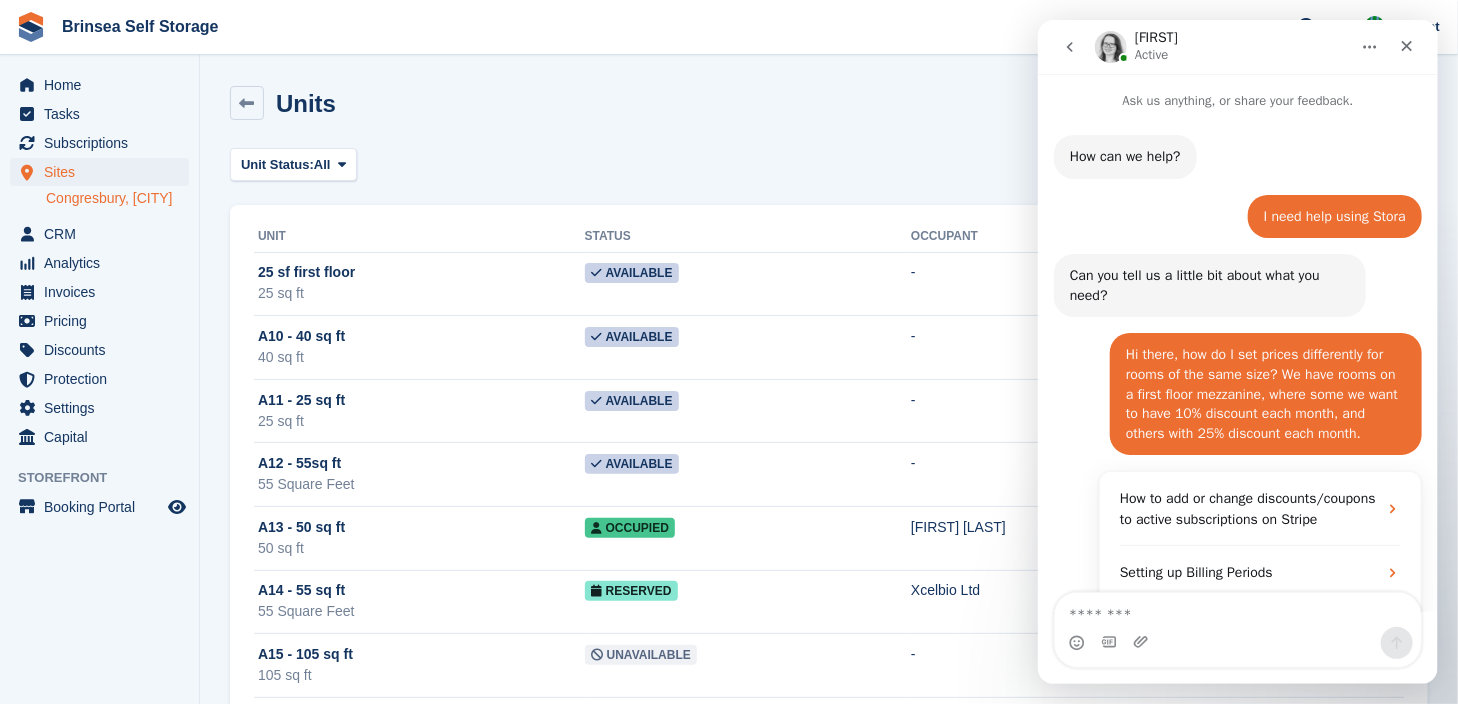scroll, scrollTop: 1584, scrollLeft: 0, axis: vertical 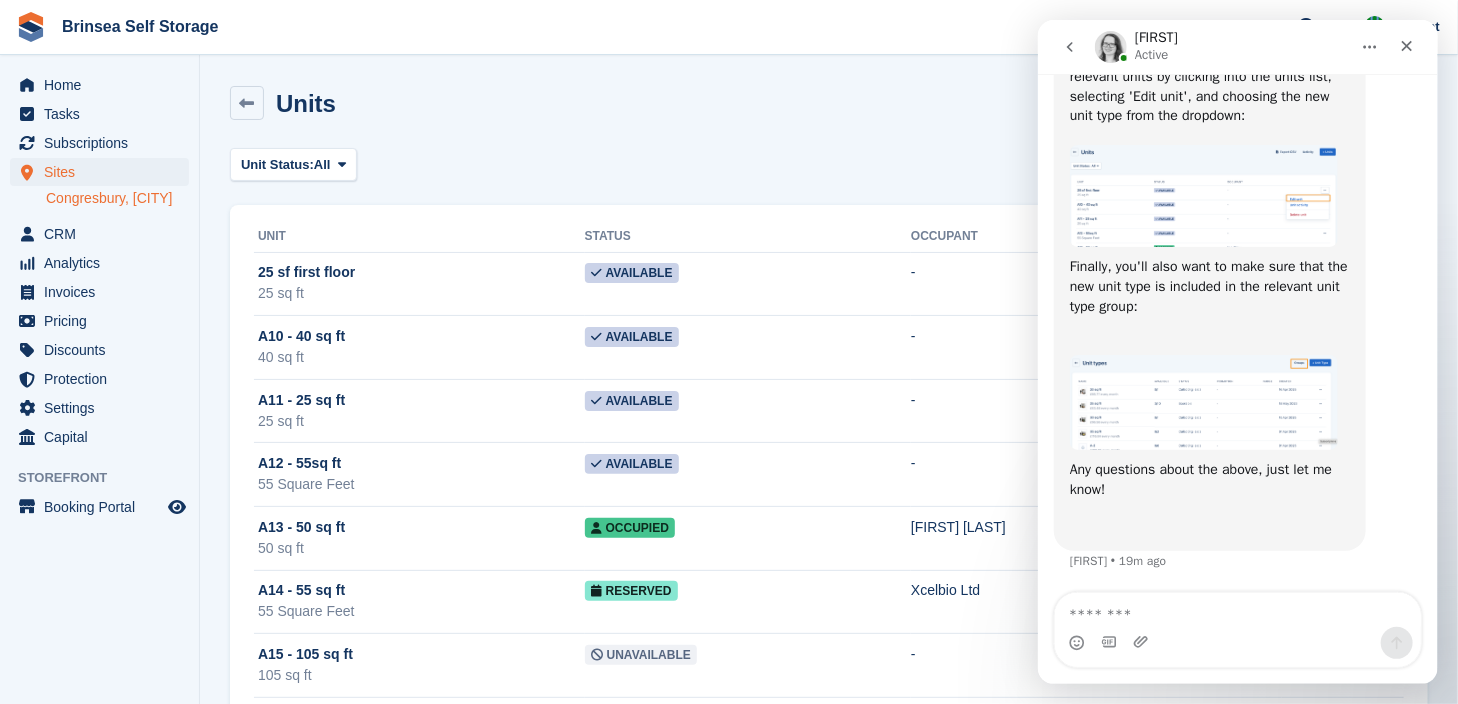 drag, startPoint x: 1411, startPoint y: 150, endPoint x: 1408, endPoint y: 248, distance: 98.045906 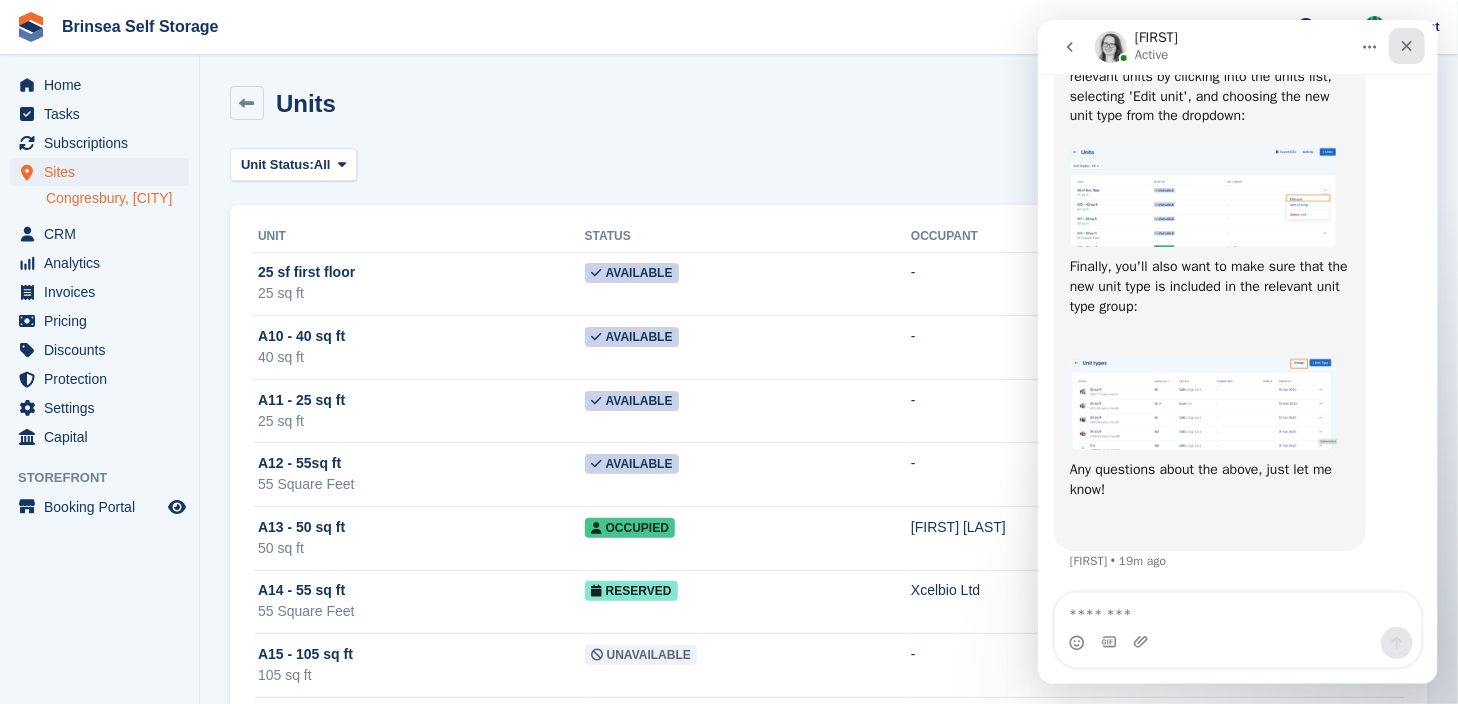 click at bounding box center [1406, 46] 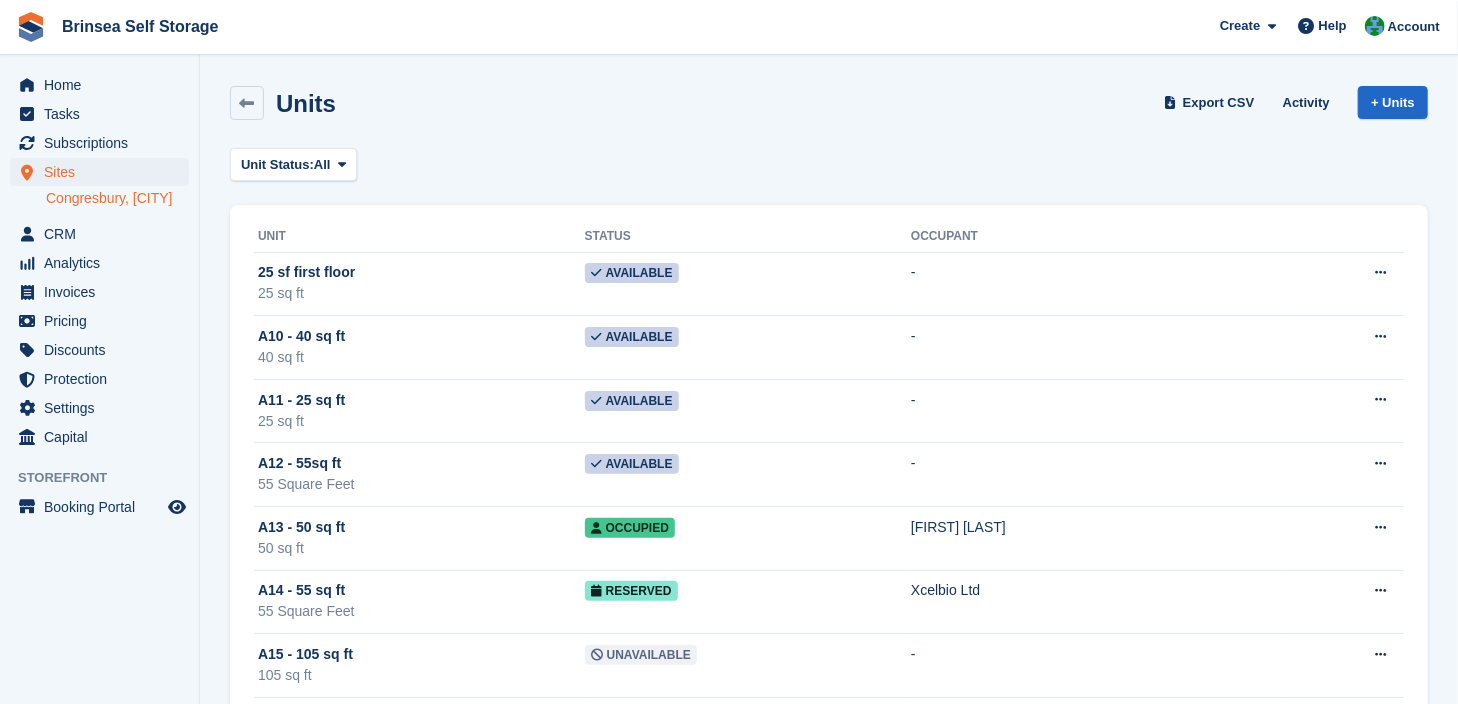 scroll, scrollTop: 0, scrollLeft: 0, axis: both 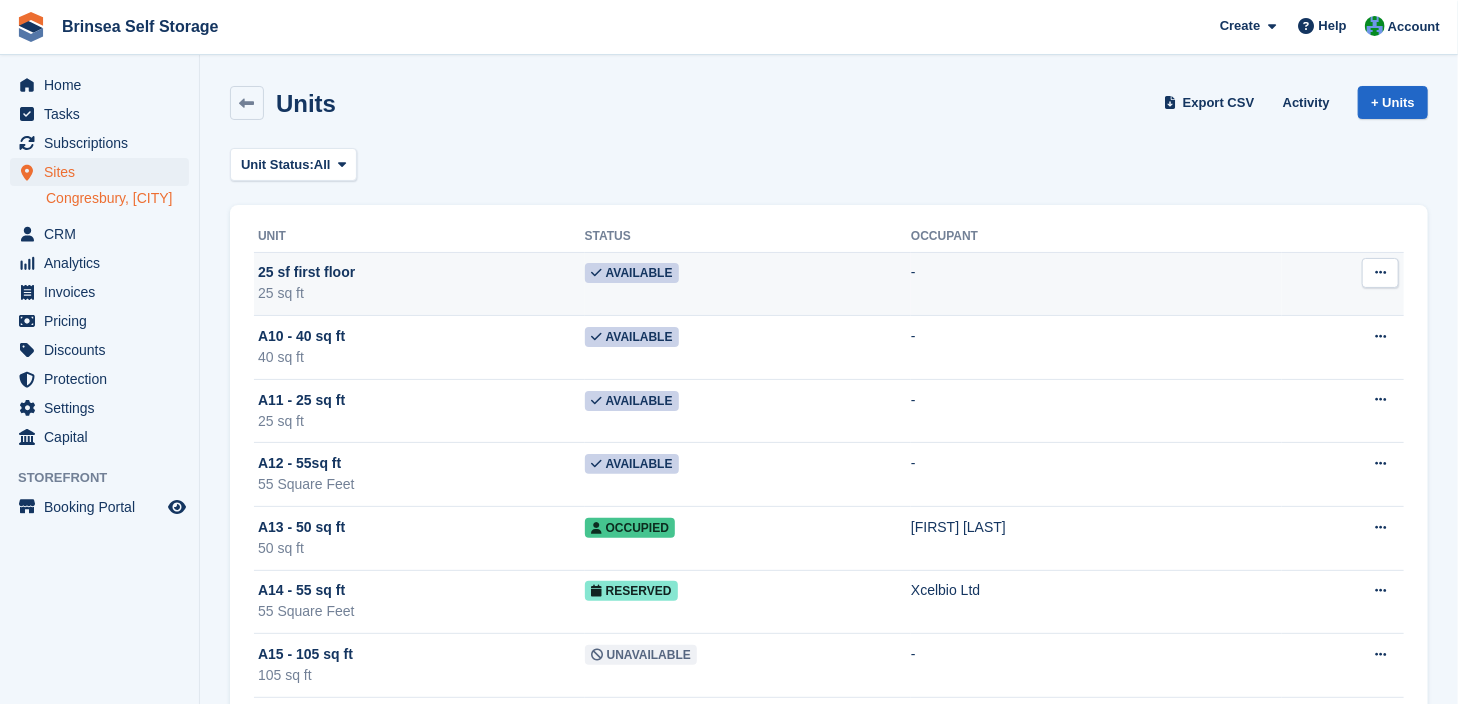 click at bounding box center [1380, 272] 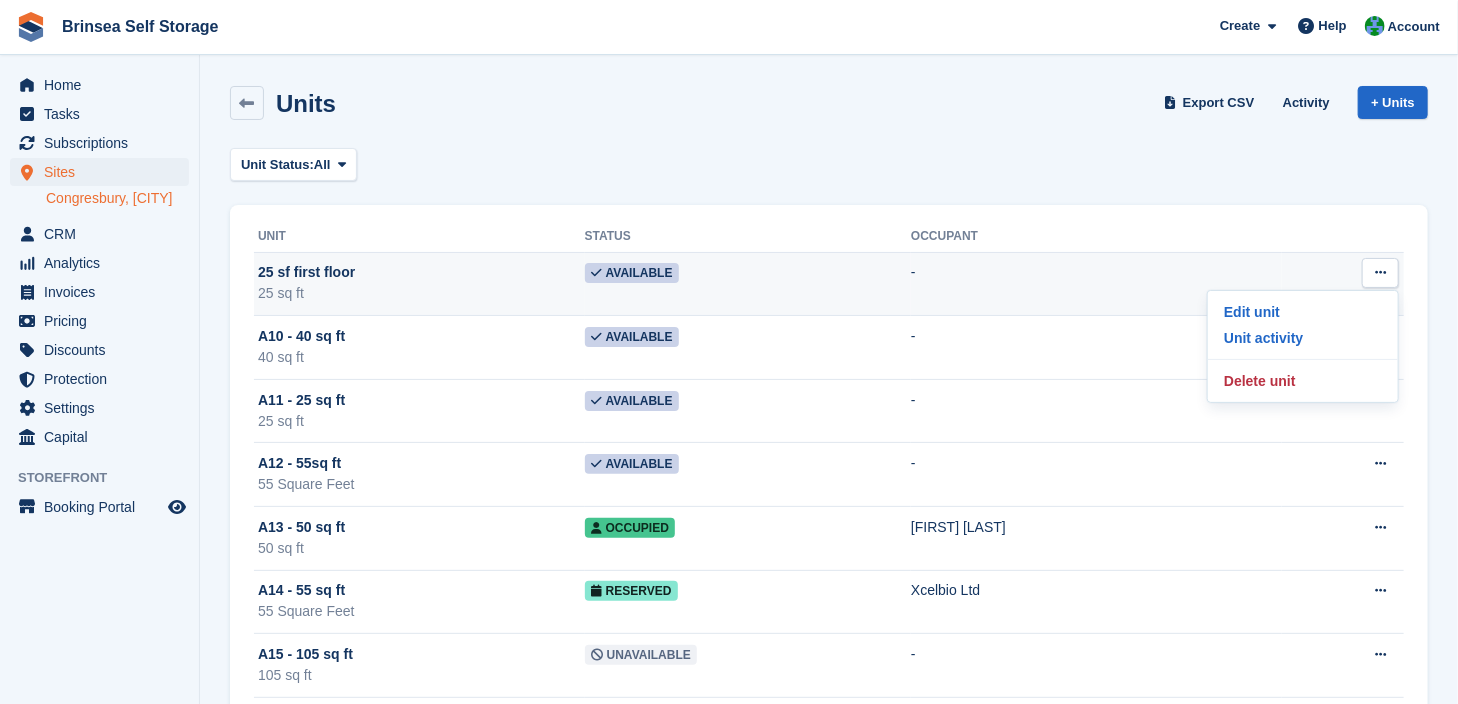 scroll, scrollTop: 1584, scrollLeft: 0, axis: vertical 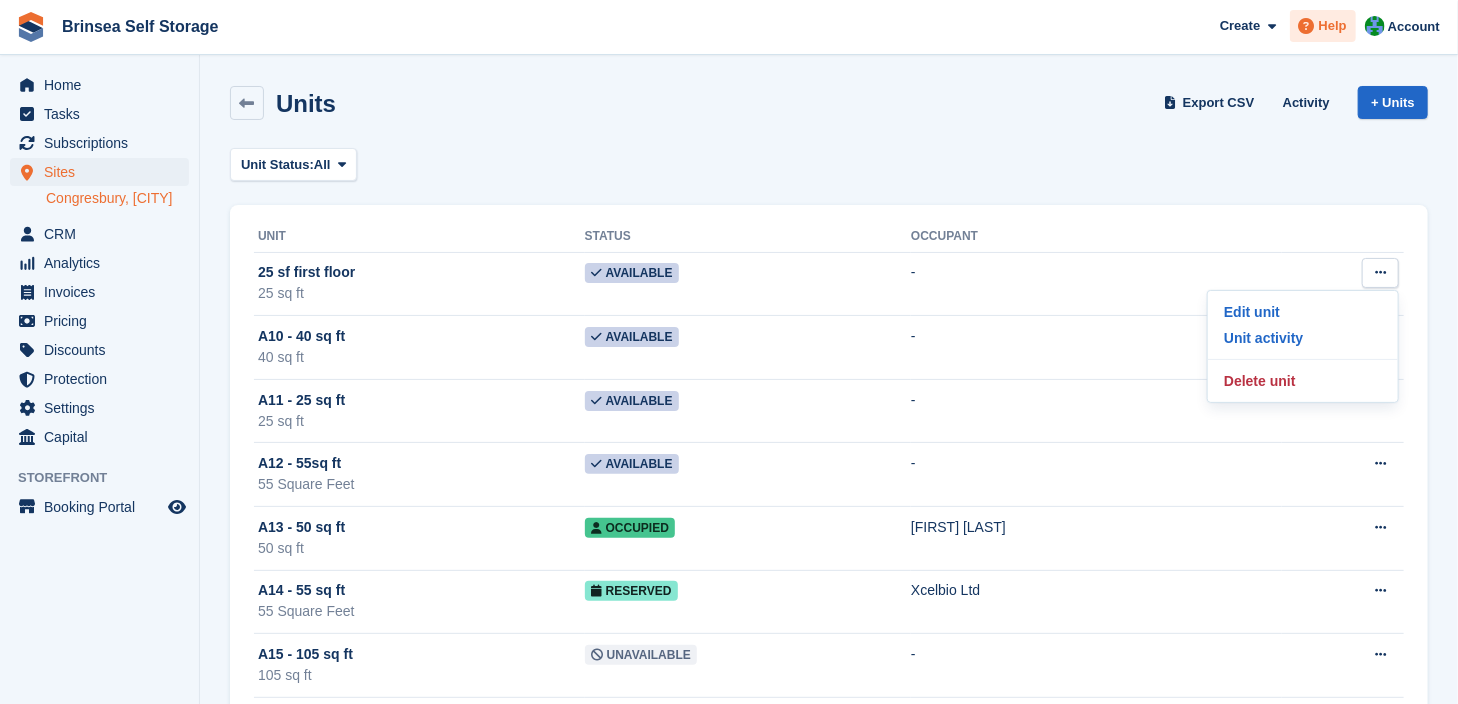 click on "Help" at bounding box center [1333, 26] 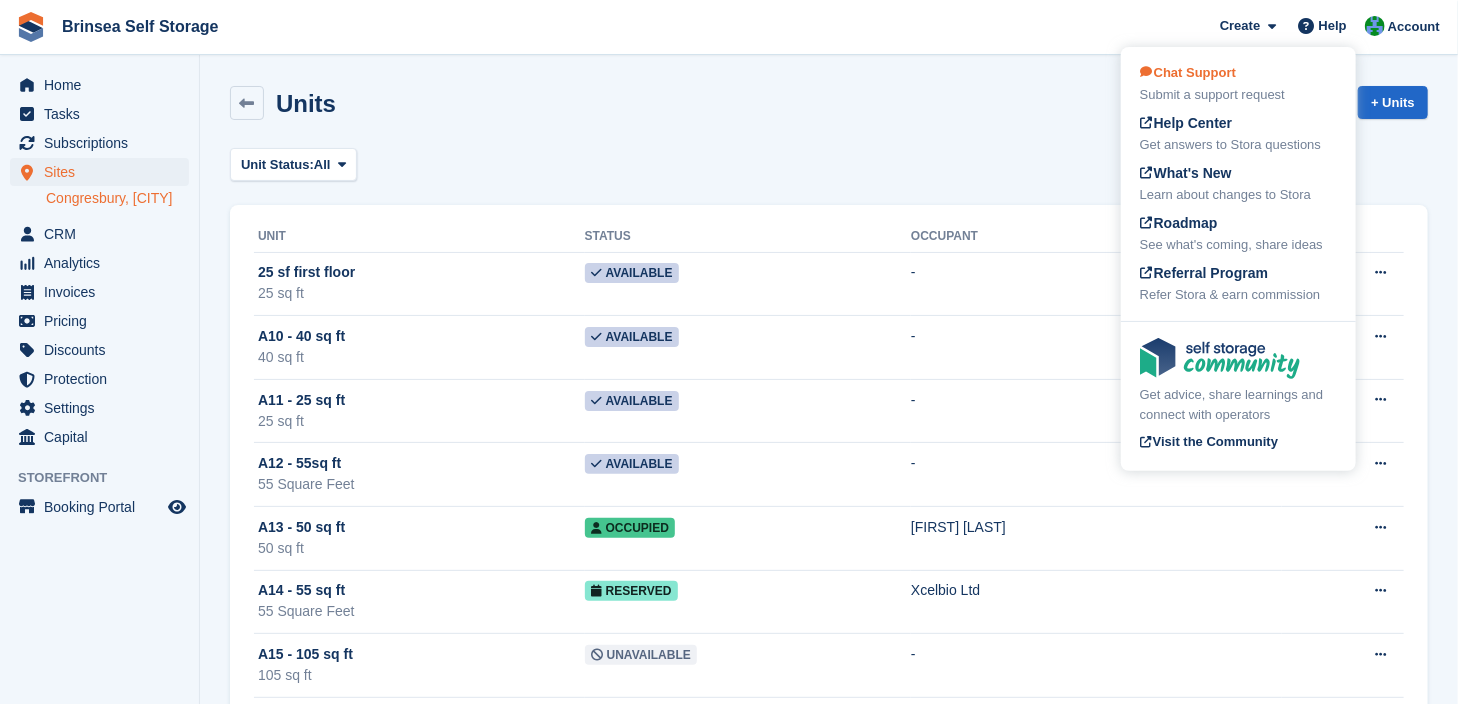 click on "Chat Support" at bounding box center (1188, 72) 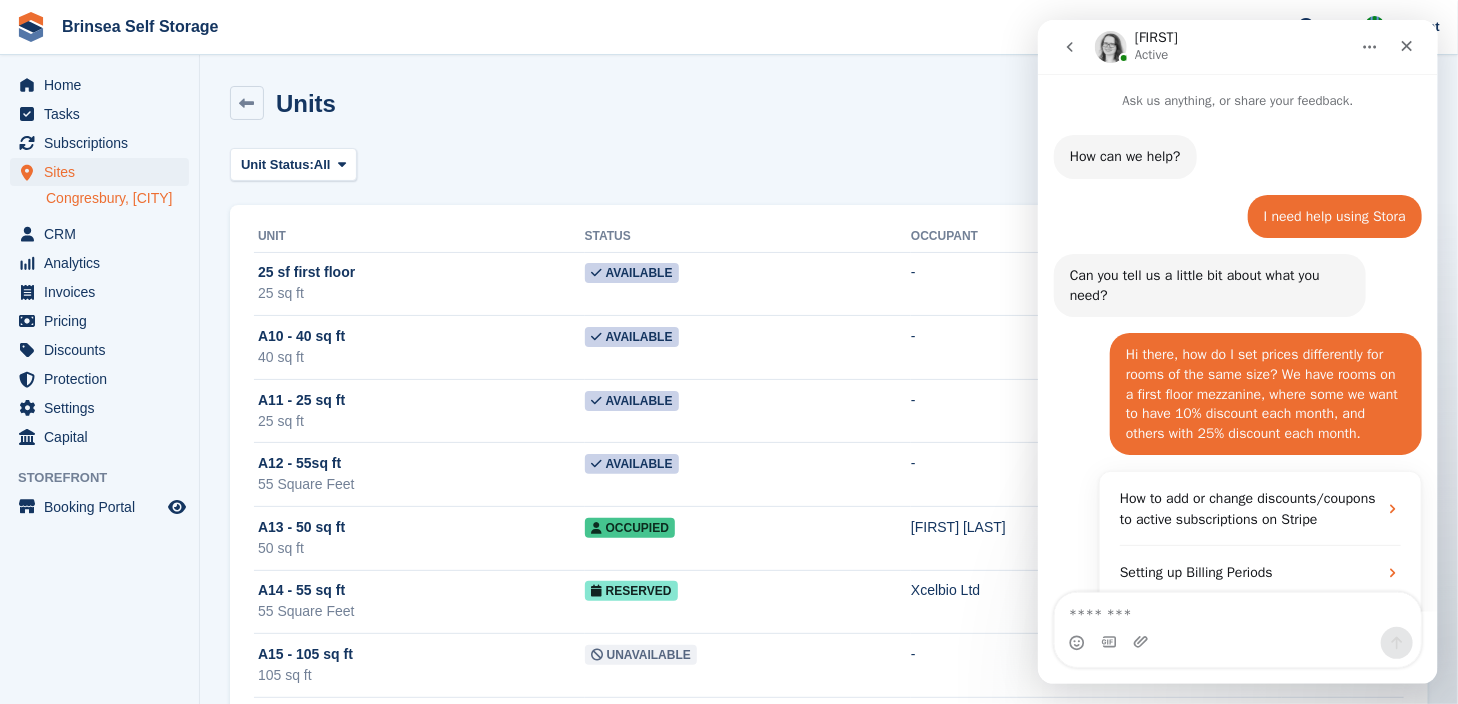 scroll, scrollTop: 1584, scrollLeft: 0, axis: vertical 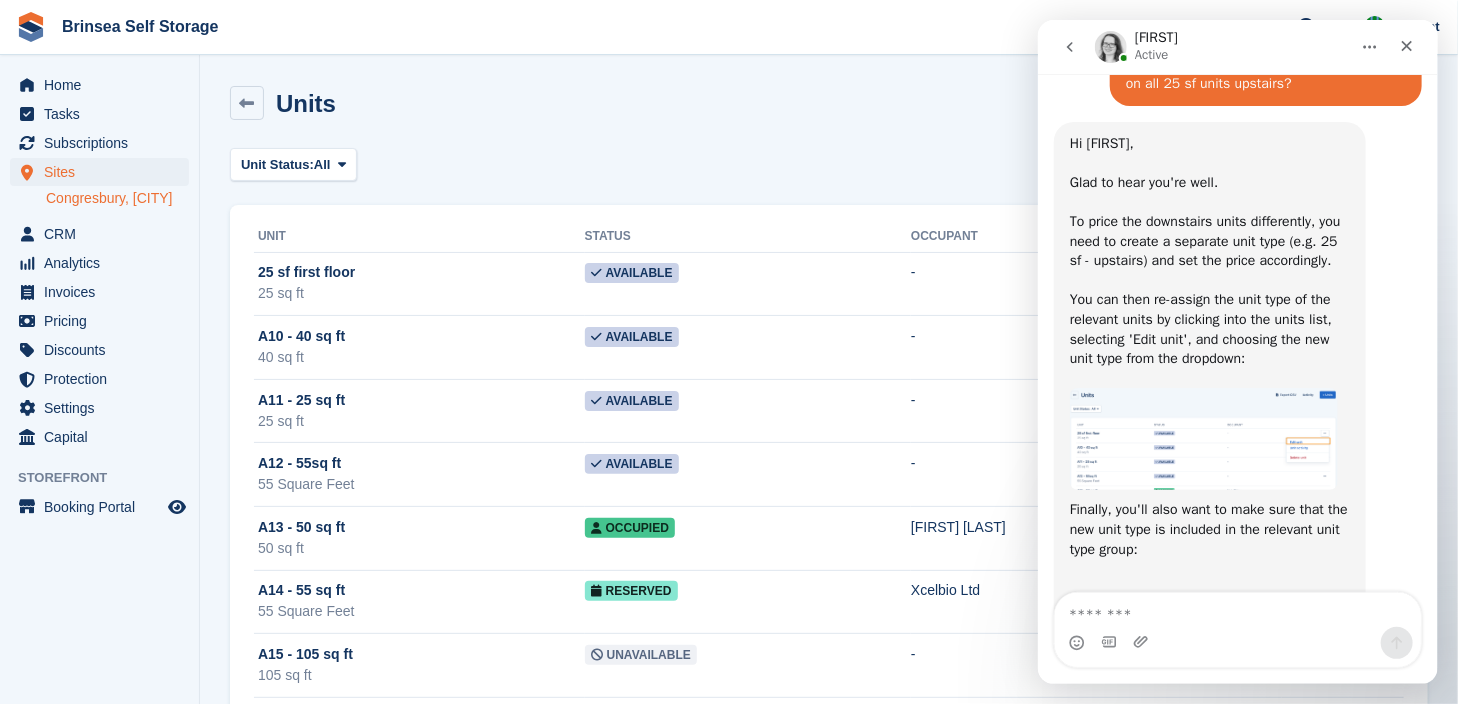 click on "Units
Export CSV
Activity
+ Units" at bounding box center [829, 103] 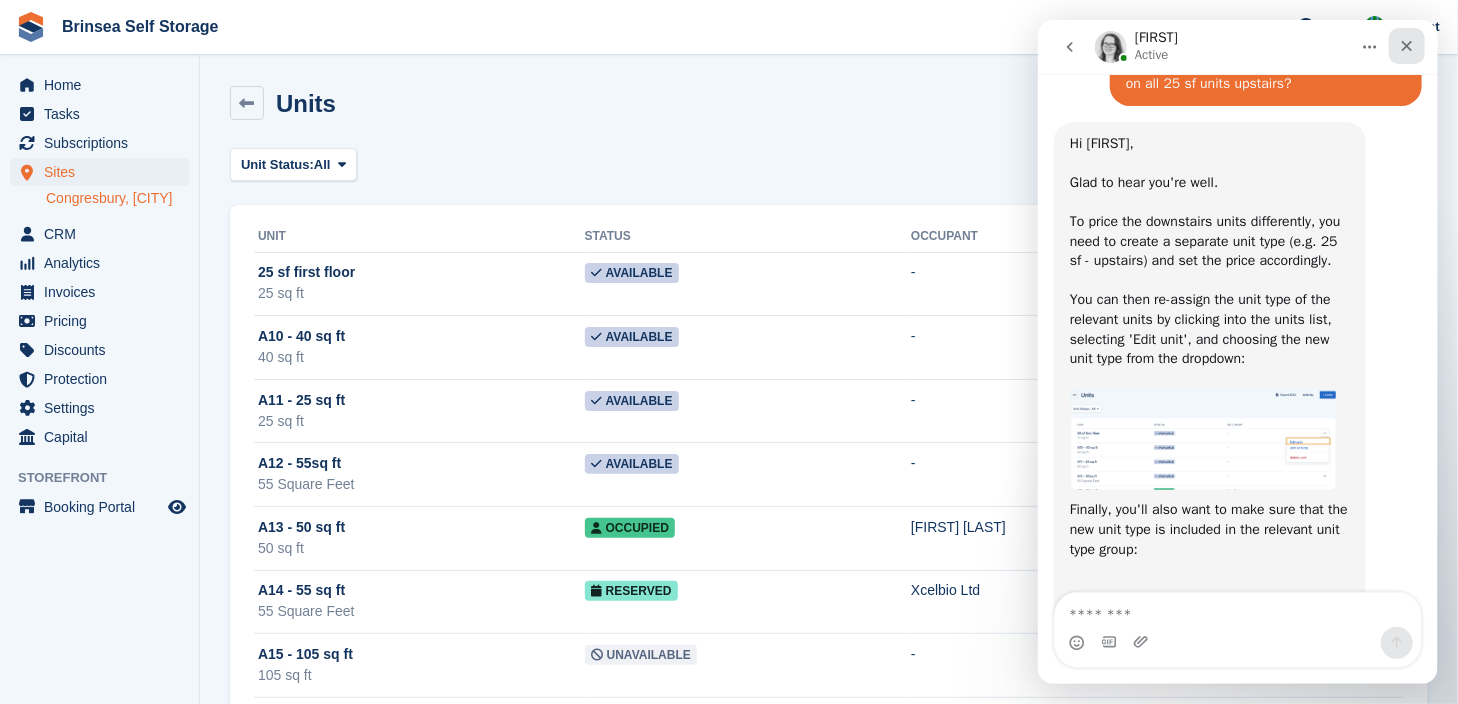 click 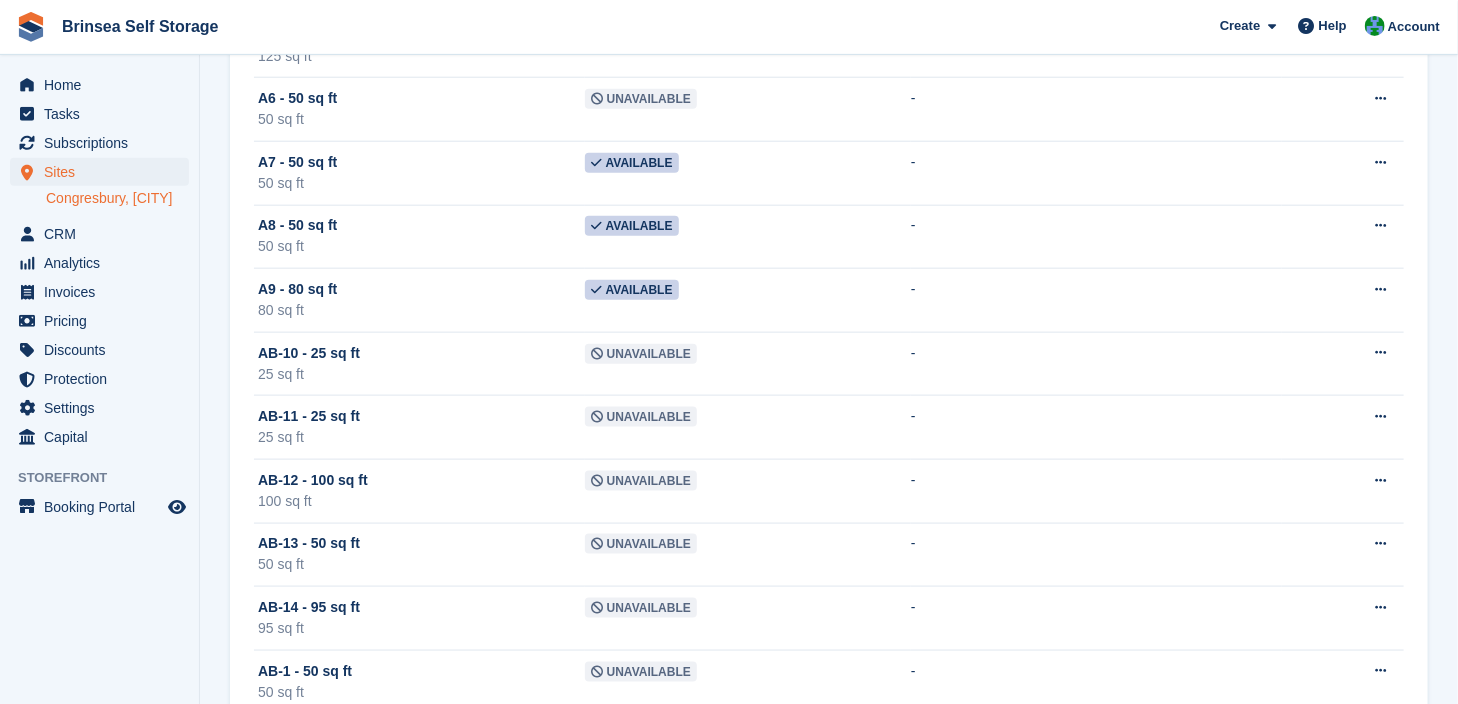scroll, scrollTop: 1015, scrollLeft: 0, axis: vertical 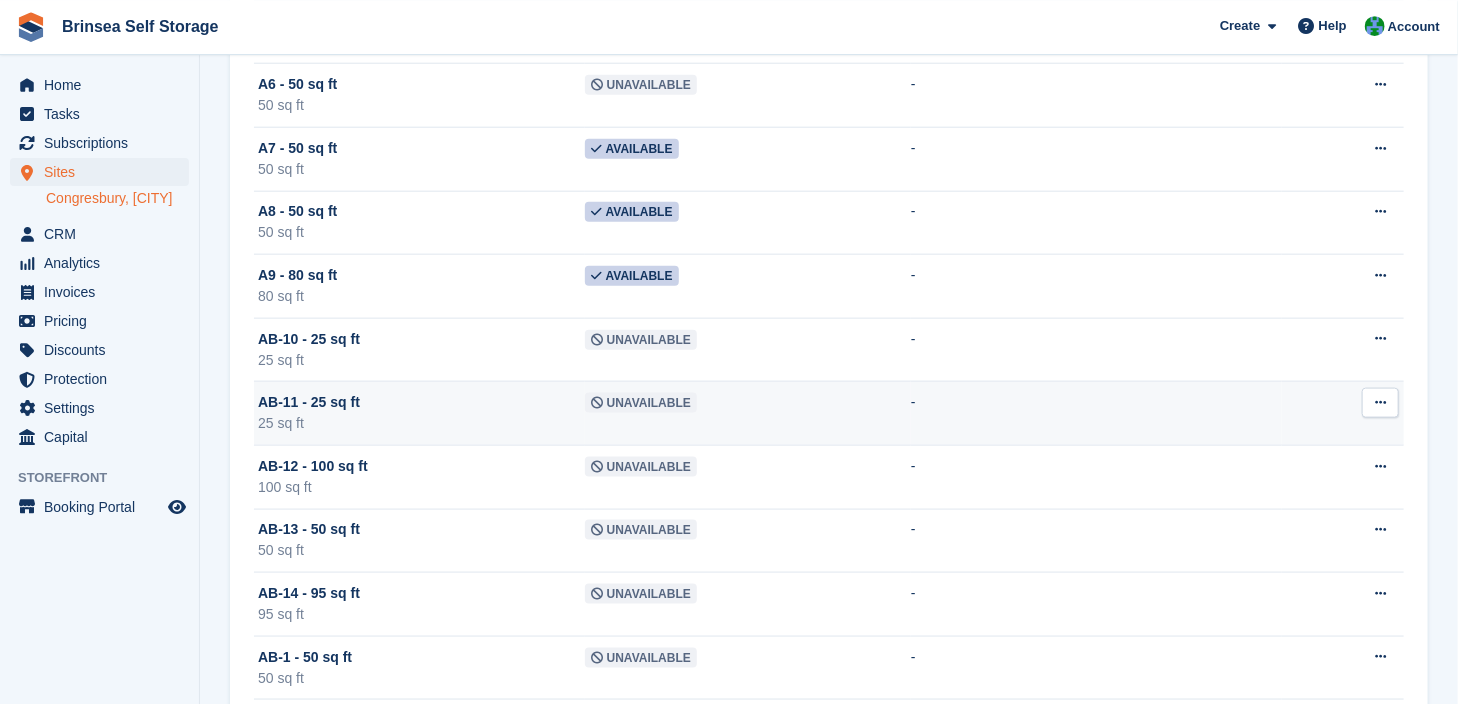 click at bounding box center (1380, 402) 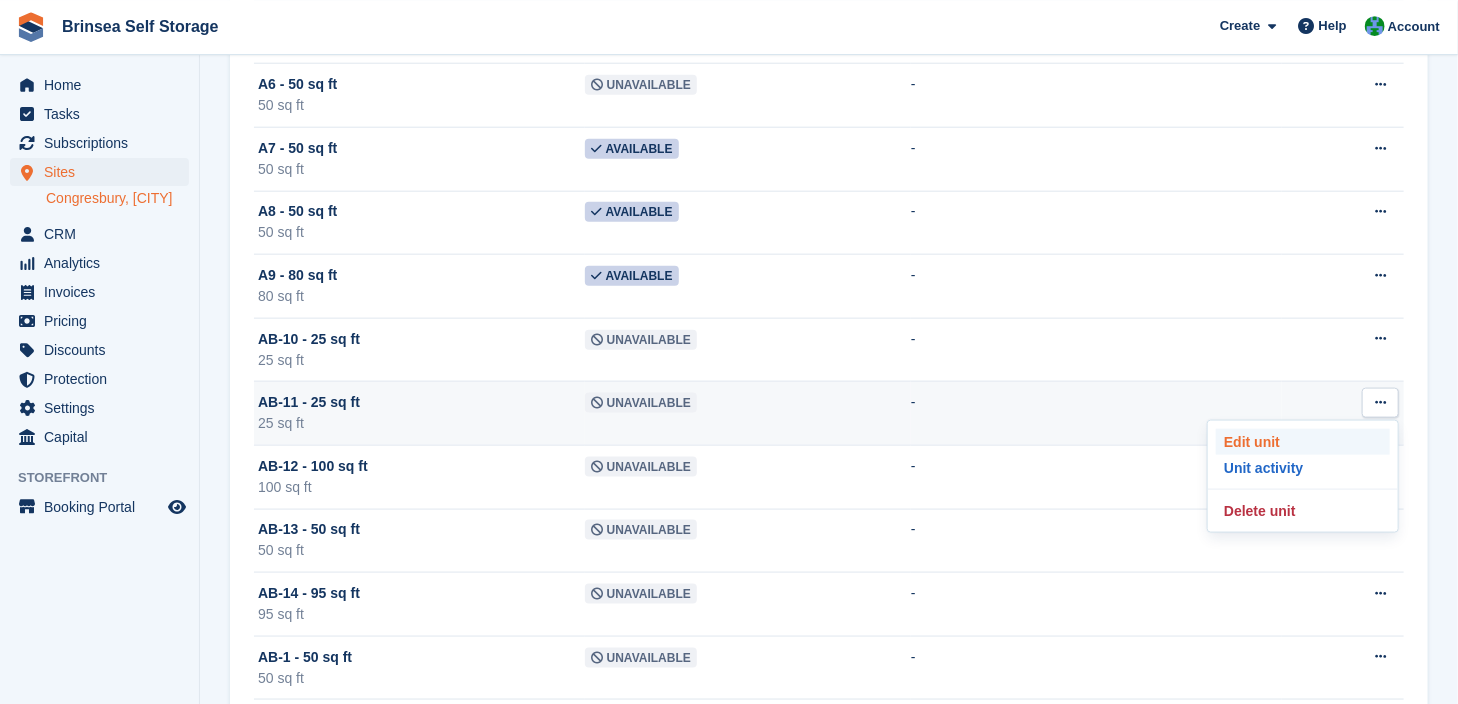 click on "Edit unit" at bounding box center [1303, 442] 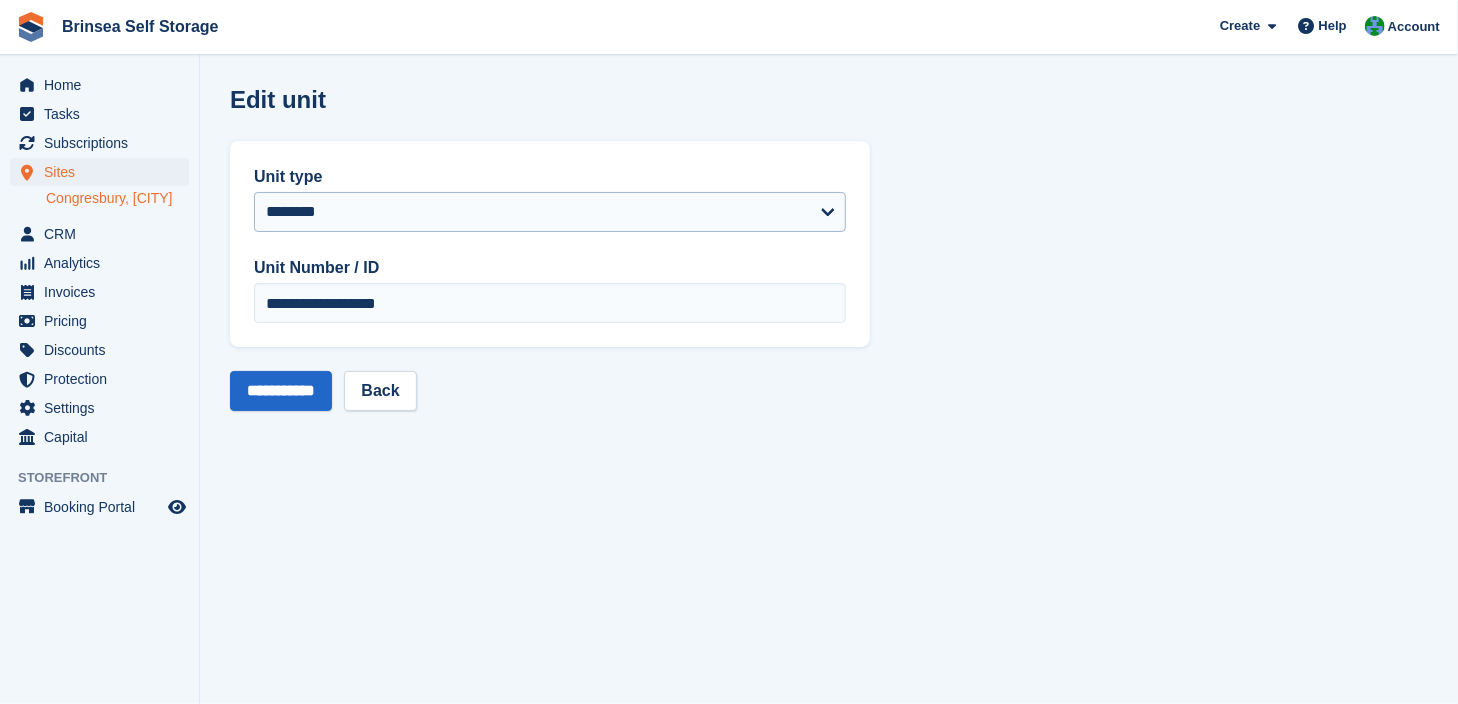 click on "**********" at bounding box center (829, 352) 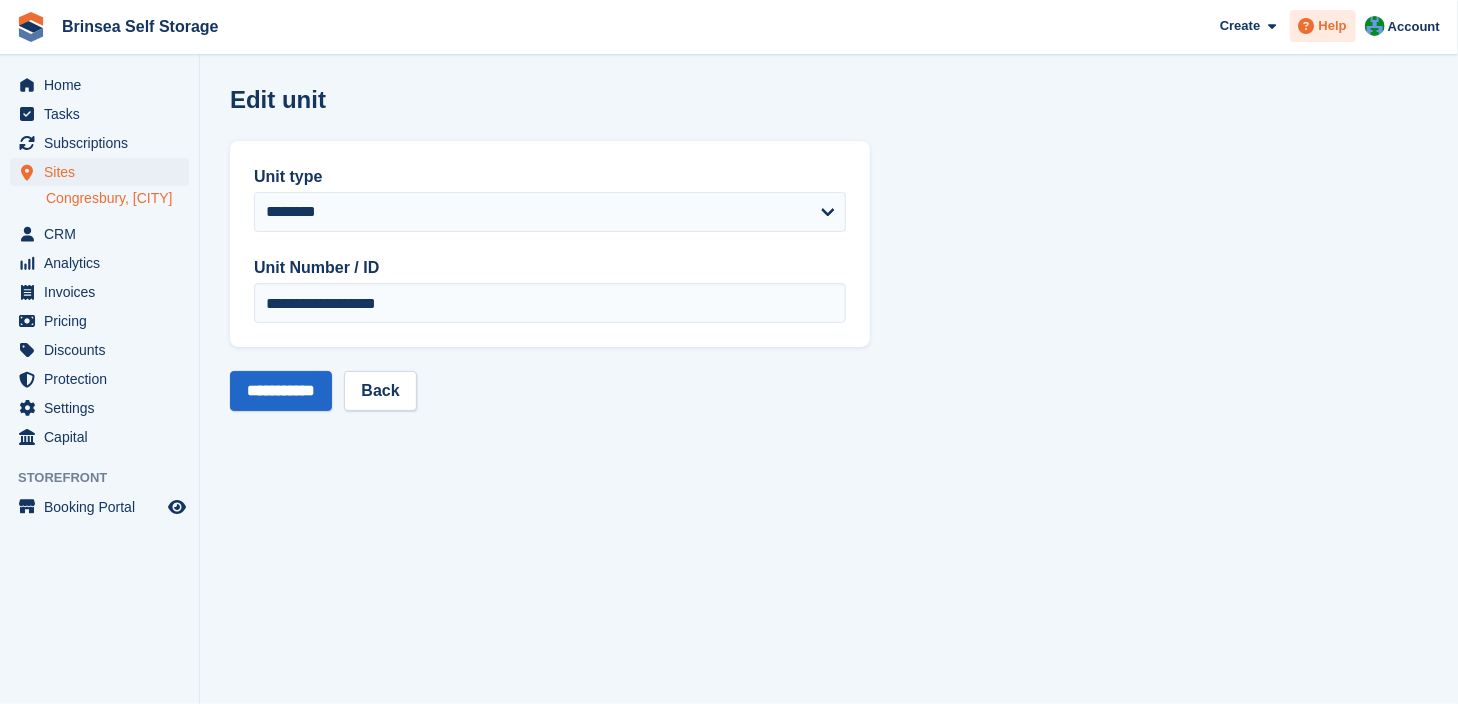 click at bounding box center (1307, 26) 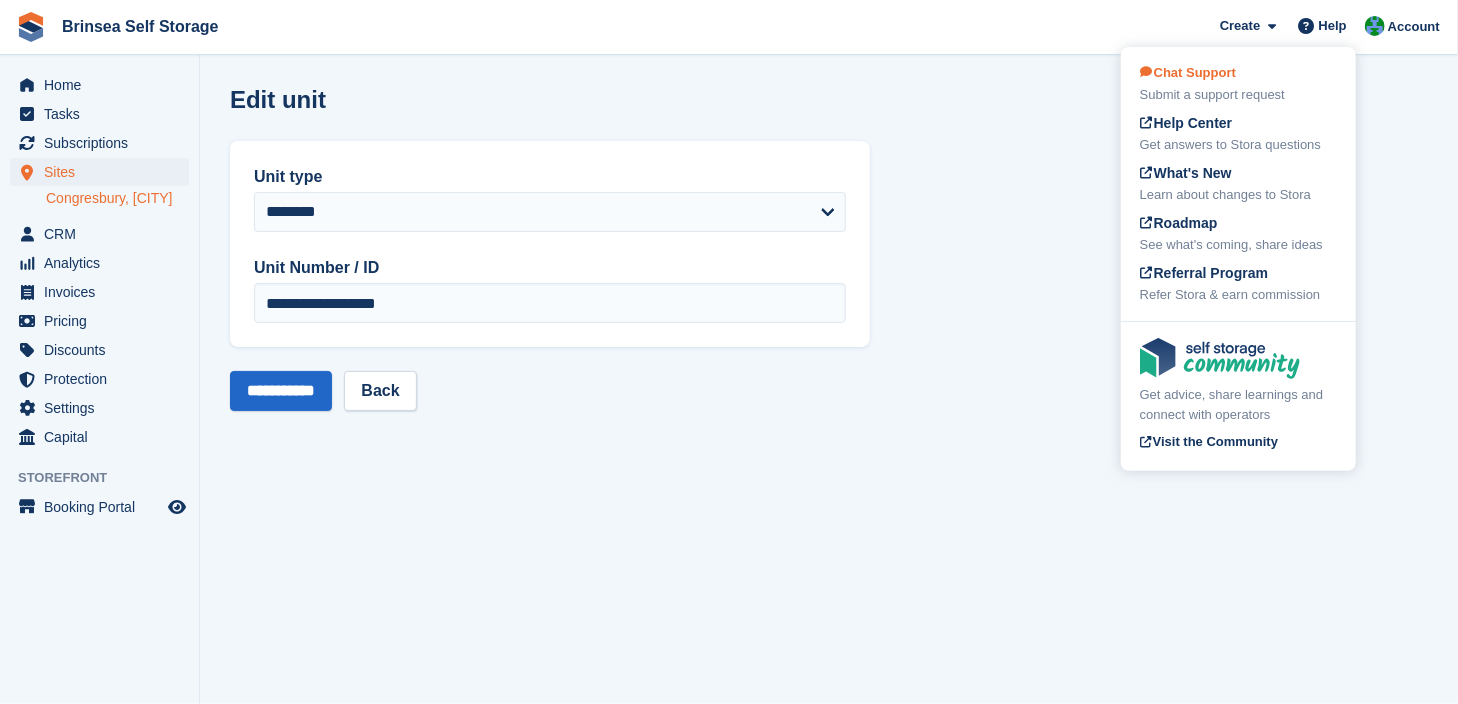 click on "Chat Support
Submit a support request" at bounding box center (1238, 84) 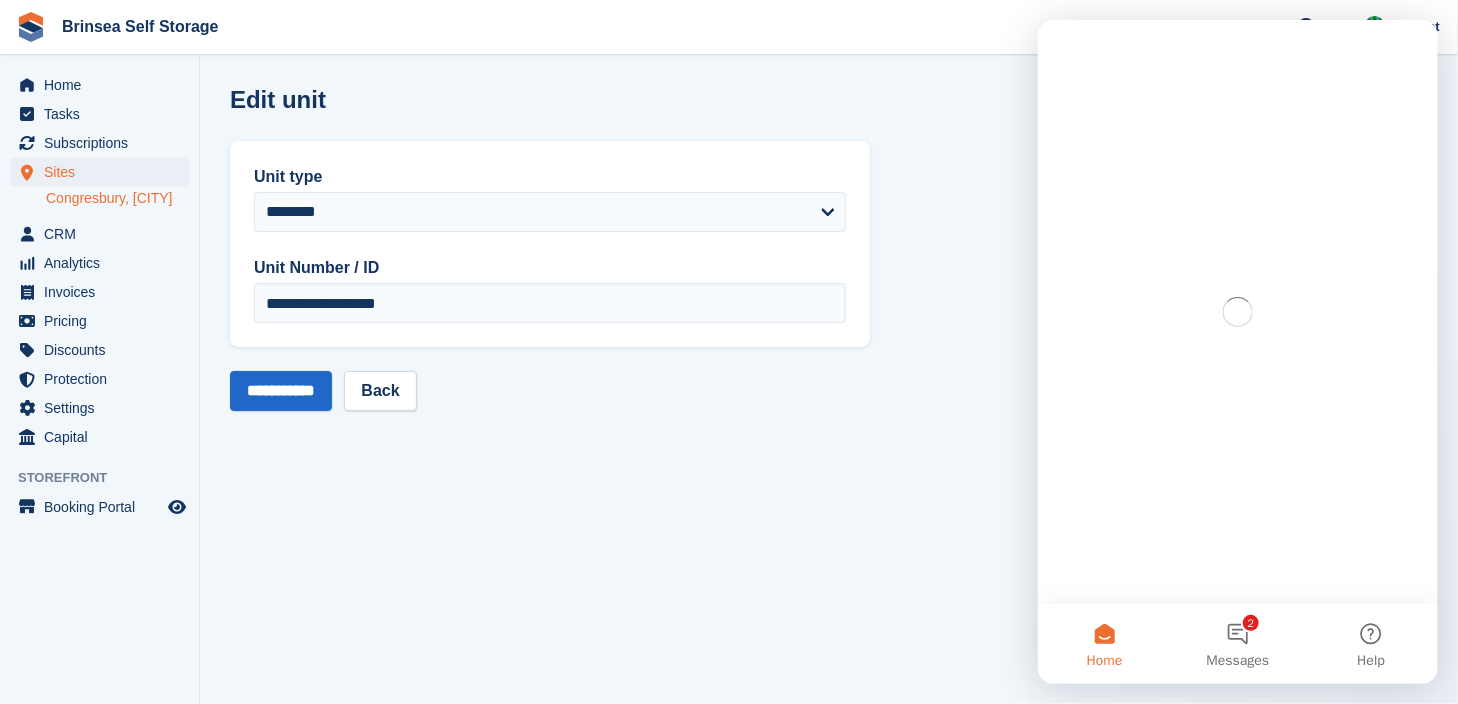 scroll, scrollTop: 0, scrollLeft: 0, axis: both 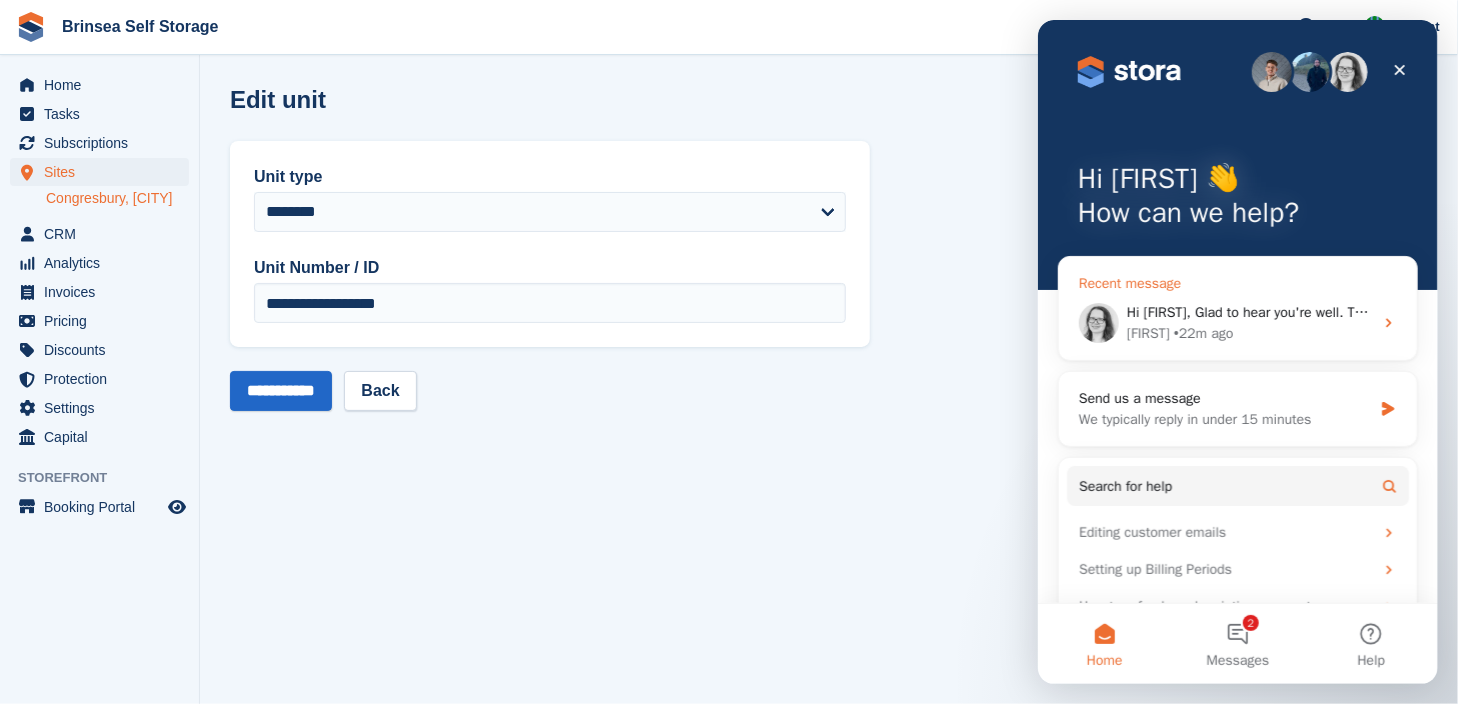 click on "Hi Jeff,  Glad to hear you're well.   To price the downstairs units differently, you need to create a separate unit type (e.g. 25 sf - upstairs) and set the price accordingly.  You can then re-assign the unit type of the relevant units by clicking into the units list, selecting 'Edit unit', and choosing the new unit type from the dropdown: ​ Finally, you'll also want to make sure that the new unit type is included in the relevant unit type group:  ​ Any questions about the above, just let me know!  ​" at bounding box center (1249, 312) 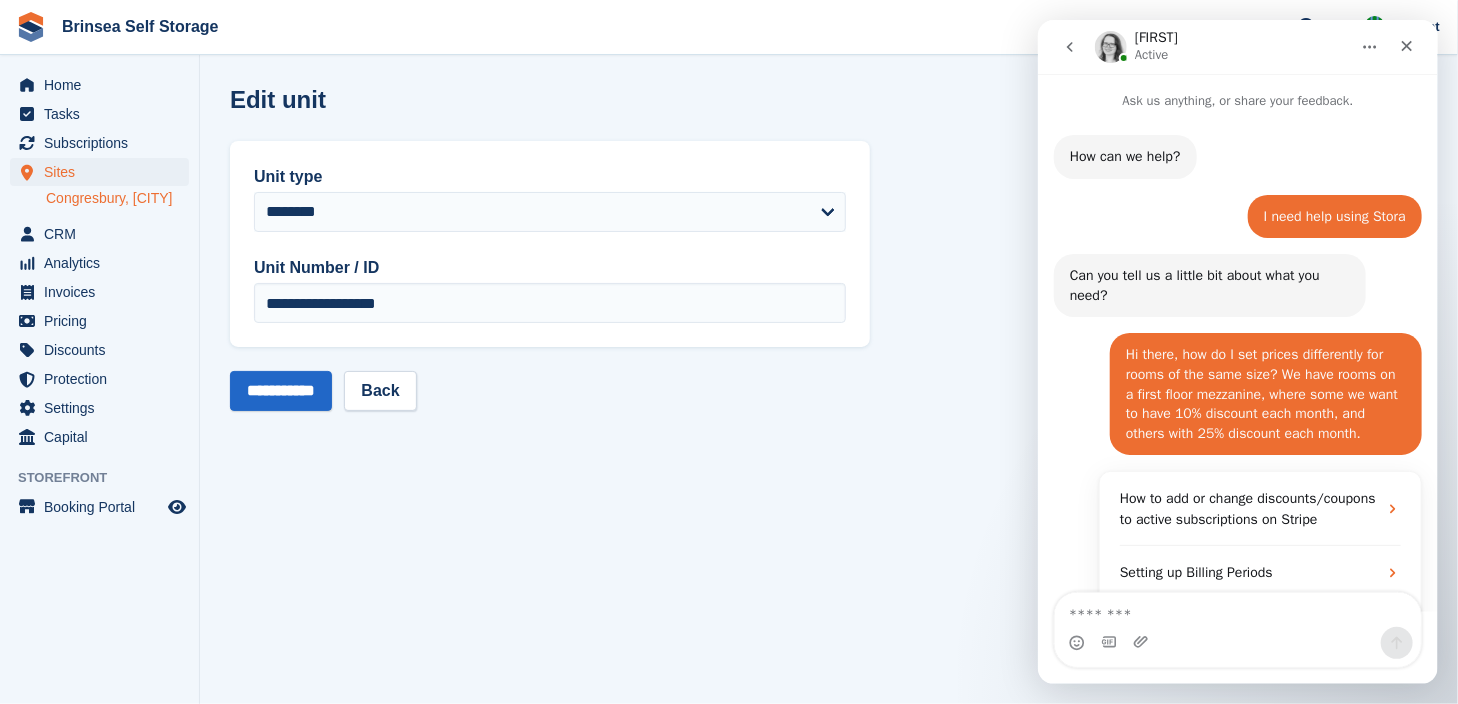 scroll, scrollTop: 1584, scrollLeft: 0, axis: vertical 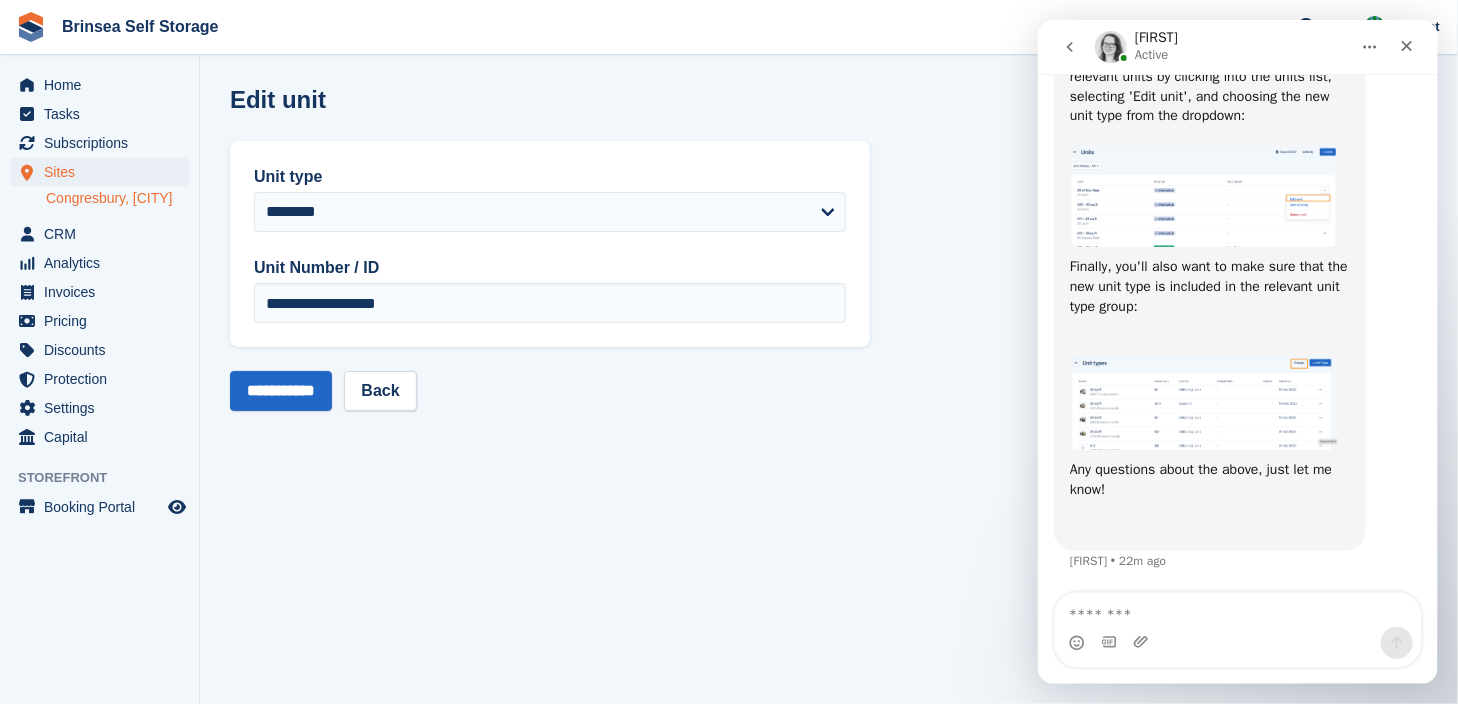 click 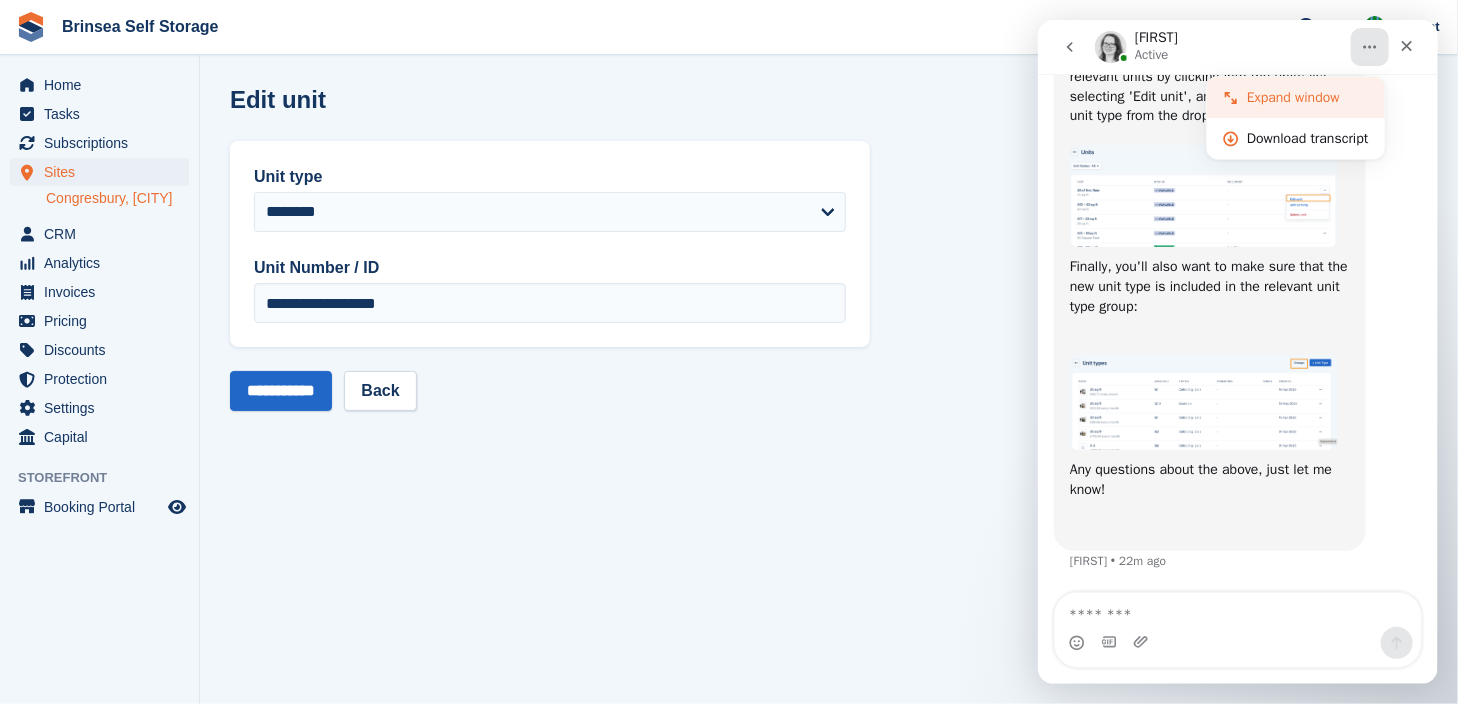 click on "Expand window" at bounding box center [1307, 97] 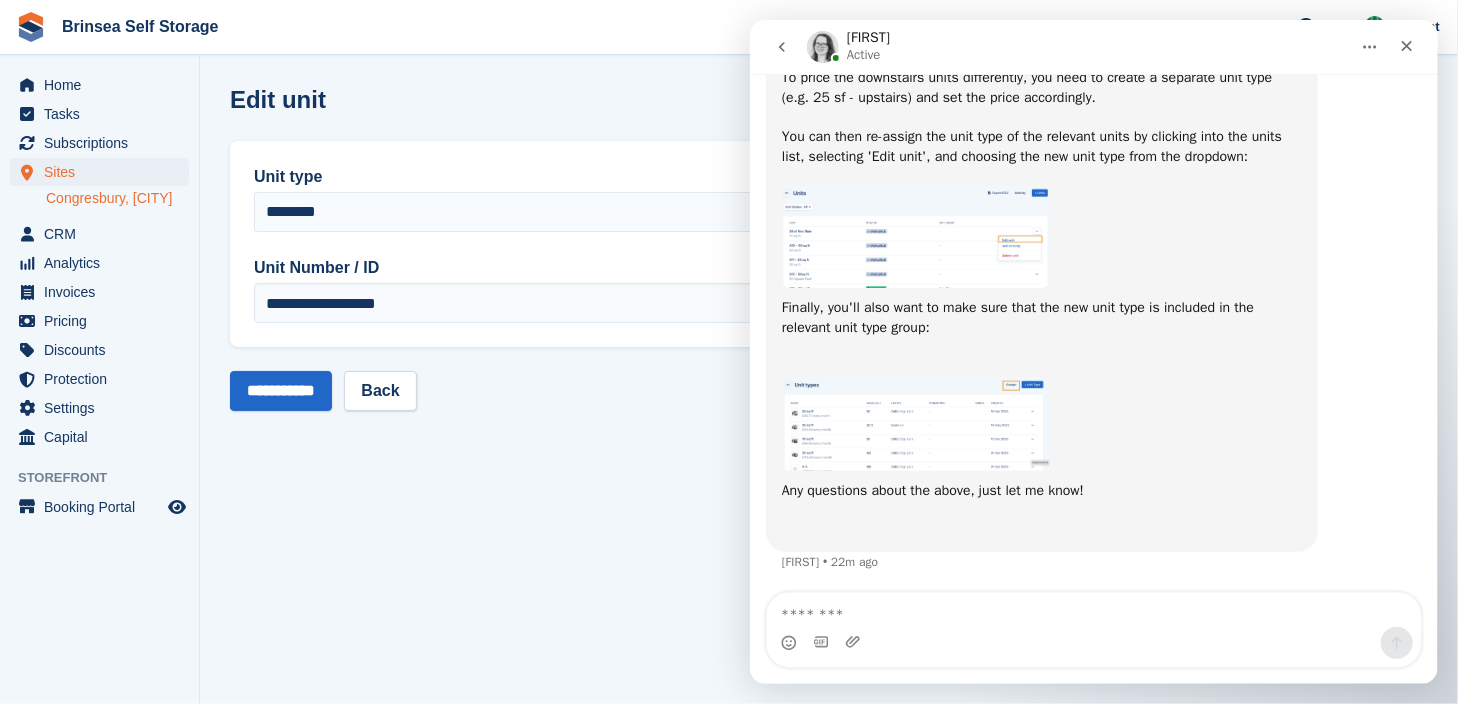 scroll, scrollTop: 1207, scrollLeft: 0, axis: vertical 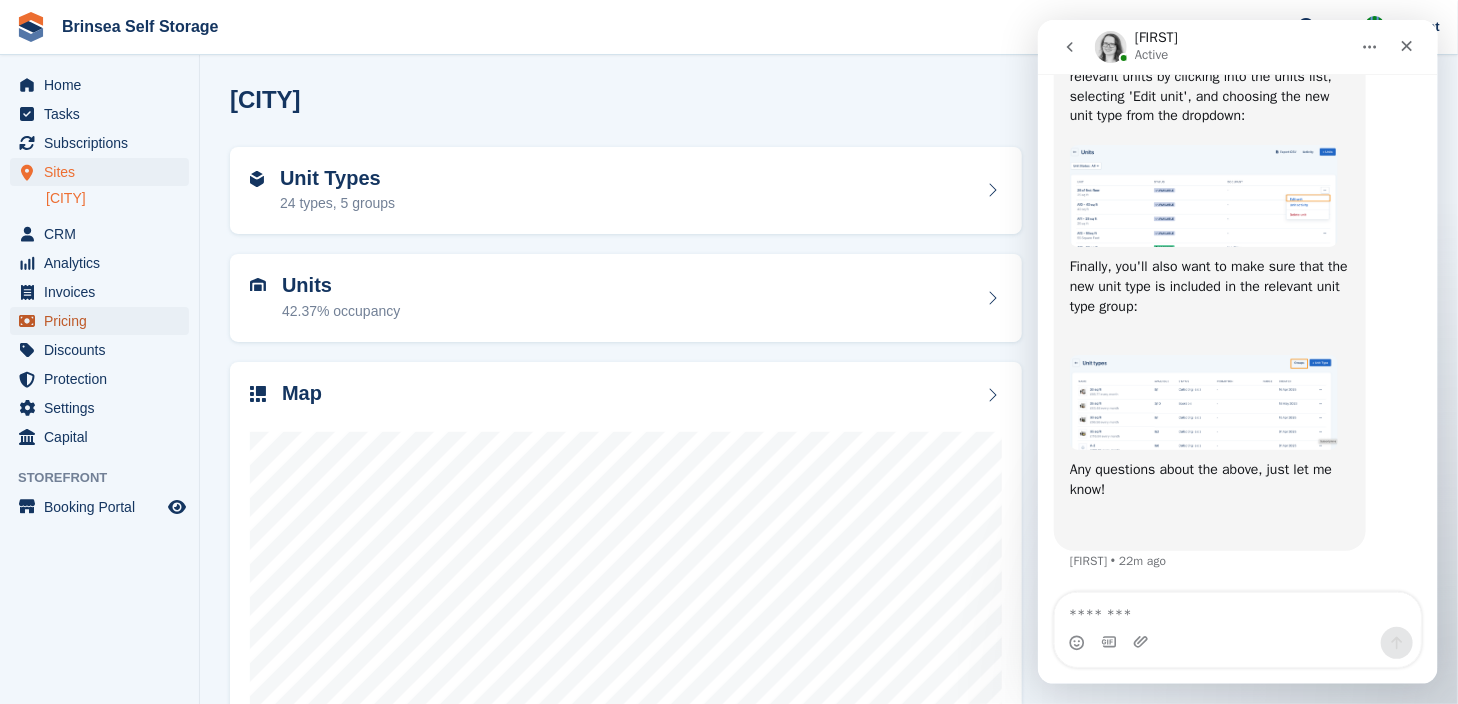 click on "Pricing" at bounding box center (104, 321) 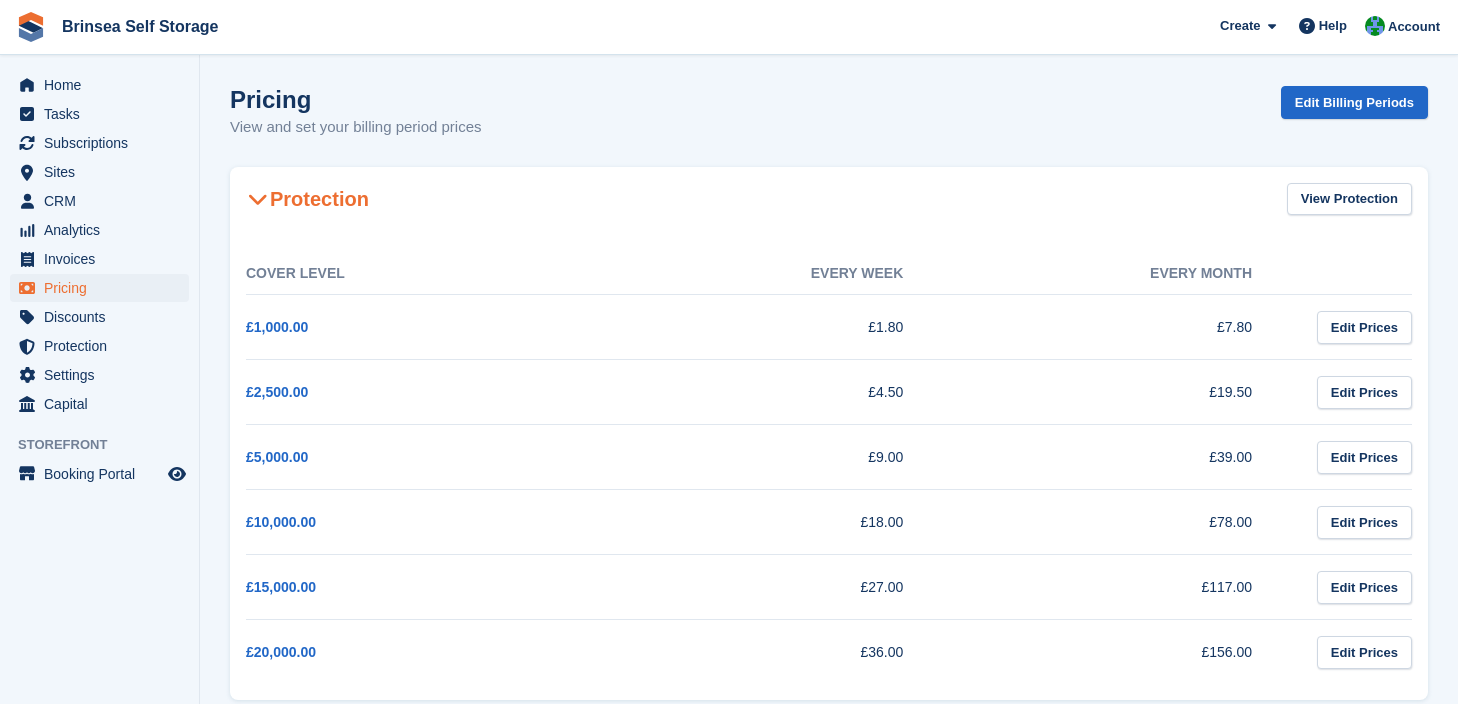 scroll, scrollTop: 0, scrollLeft: 0, axis: both 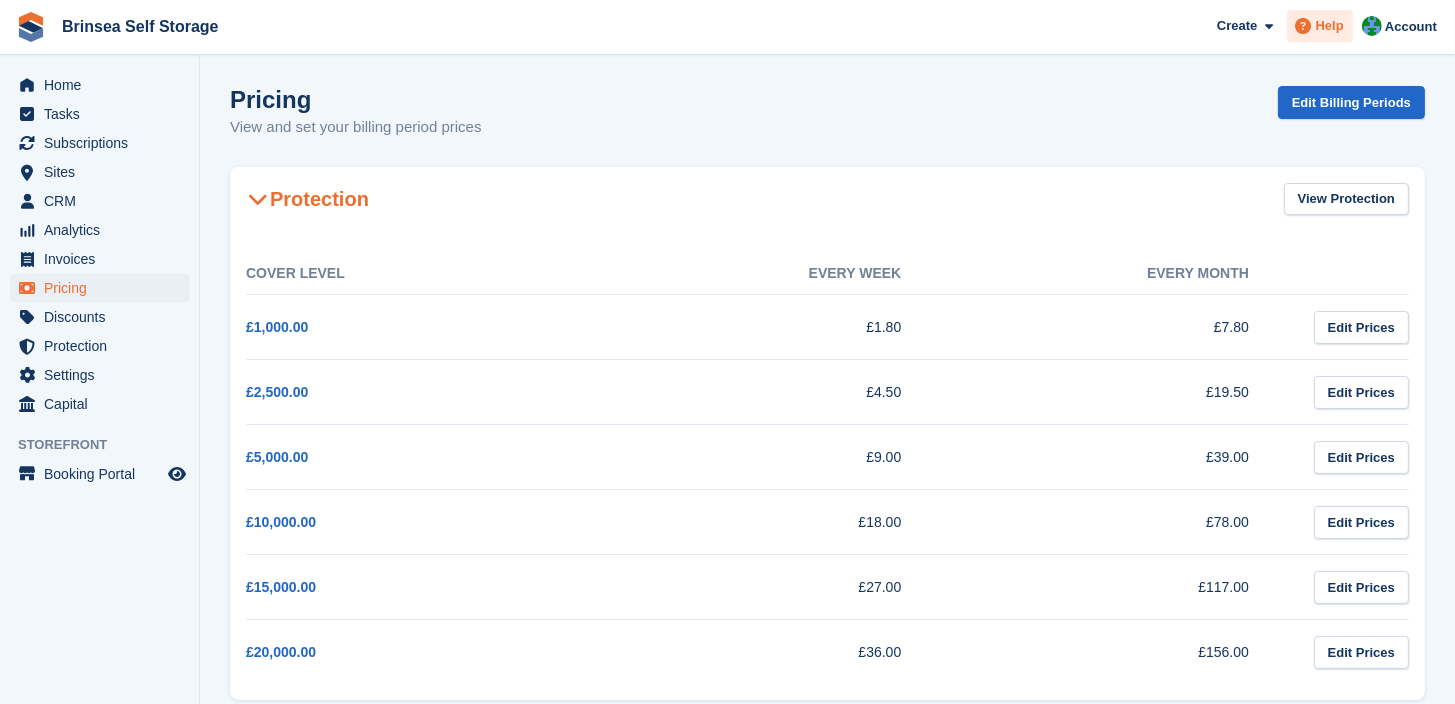 click at bounding box center (1304, 26) 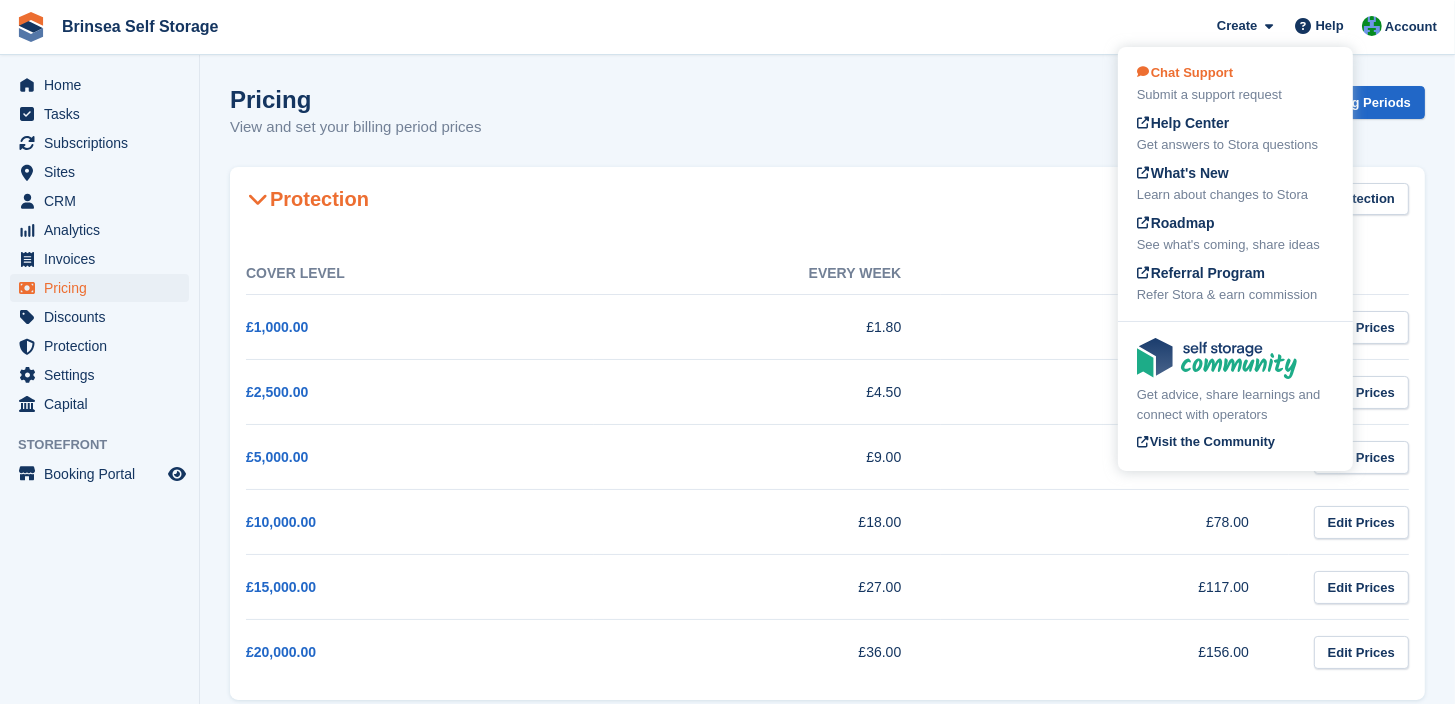 click on "Chat Support" at bounding box center [1185, 72] 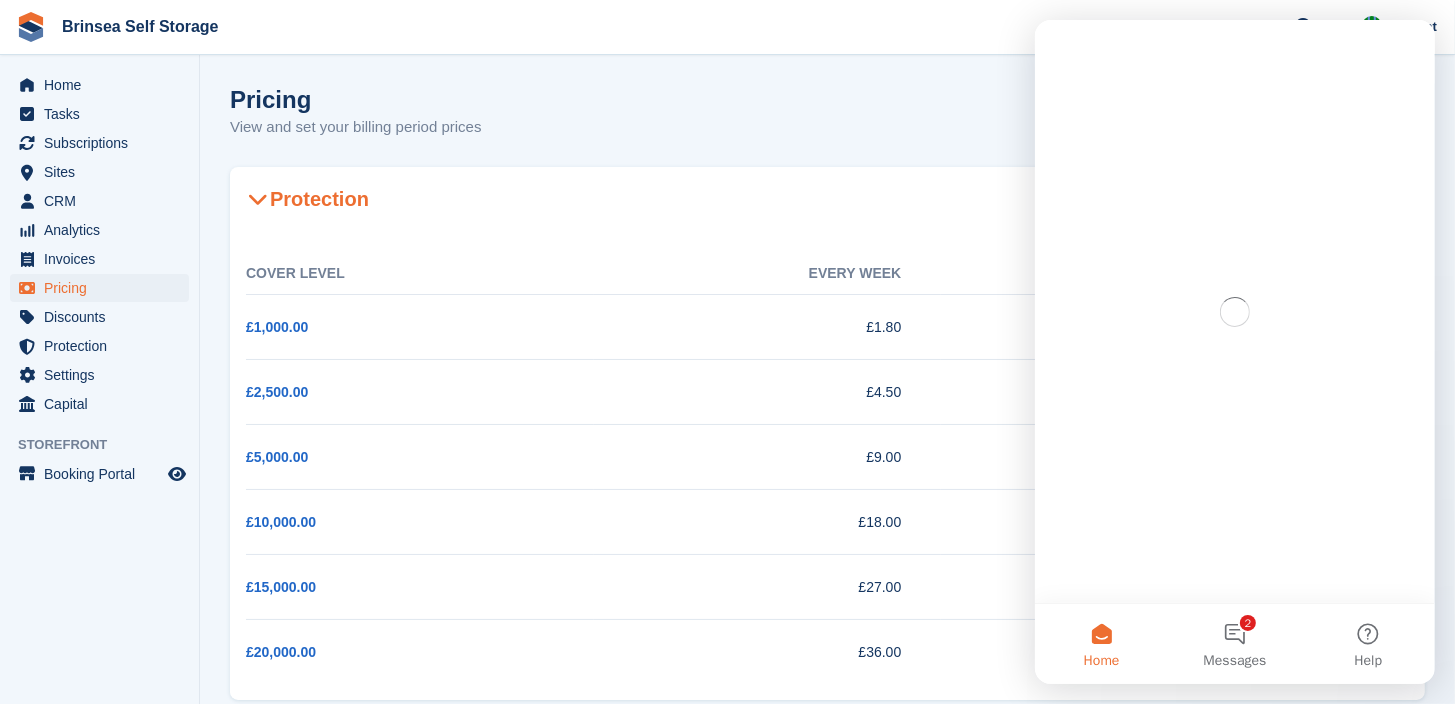scroll, scrollTop: 0, scrollLeft: 0, axis: both 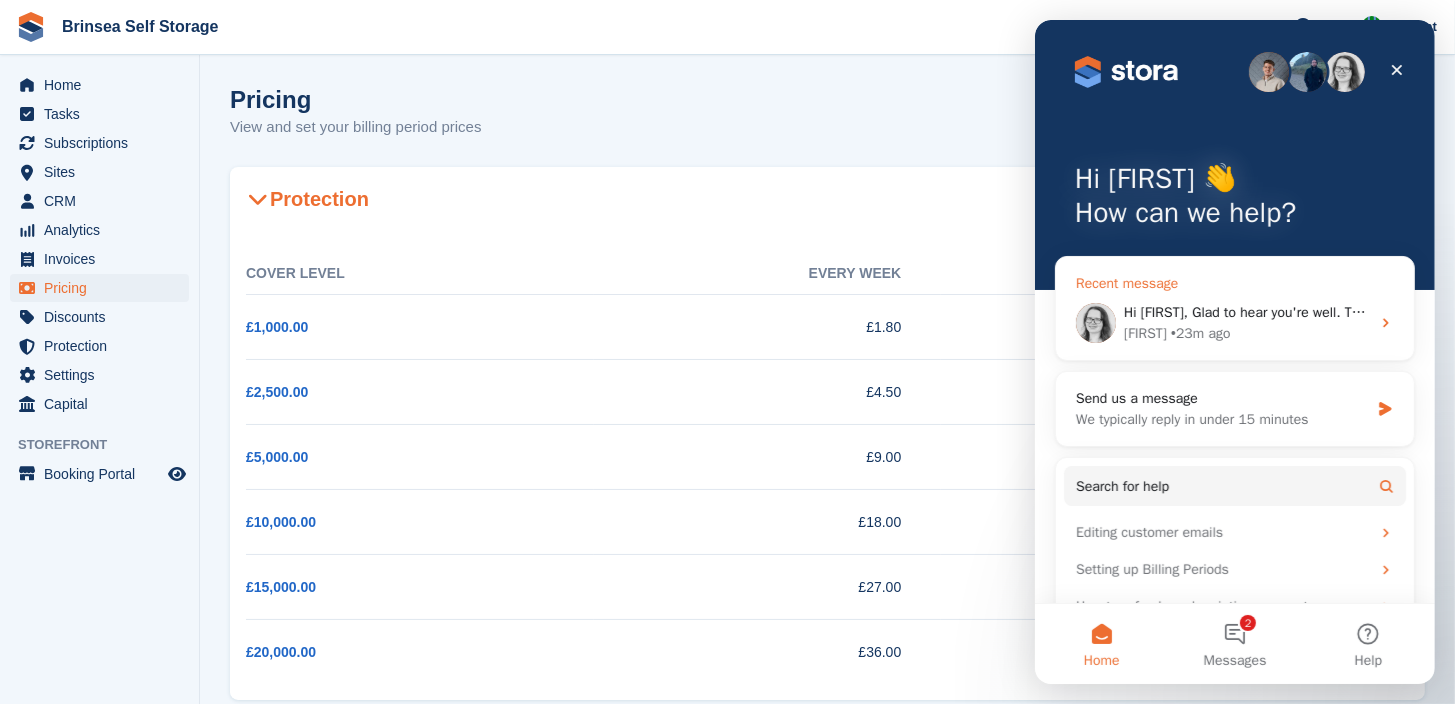 click on "Hi Jeff,  Glad to hear you're well.   To price the downstairs units differently, you need to create a separate unit type (e.g. 25 sf - upstairs) and set the price accordingly.  You can then re-assign the unit type of the relevant units by clicking into the units list, selecting 'Edit unit', and choosing the new unit type from the dropdown: ​ Finally, you'll also want to make sure that the new unit type is included in the relevant unit type group:  ​ Any questions about the above, just let me know!  ​" at bounding box center [1246, 312] 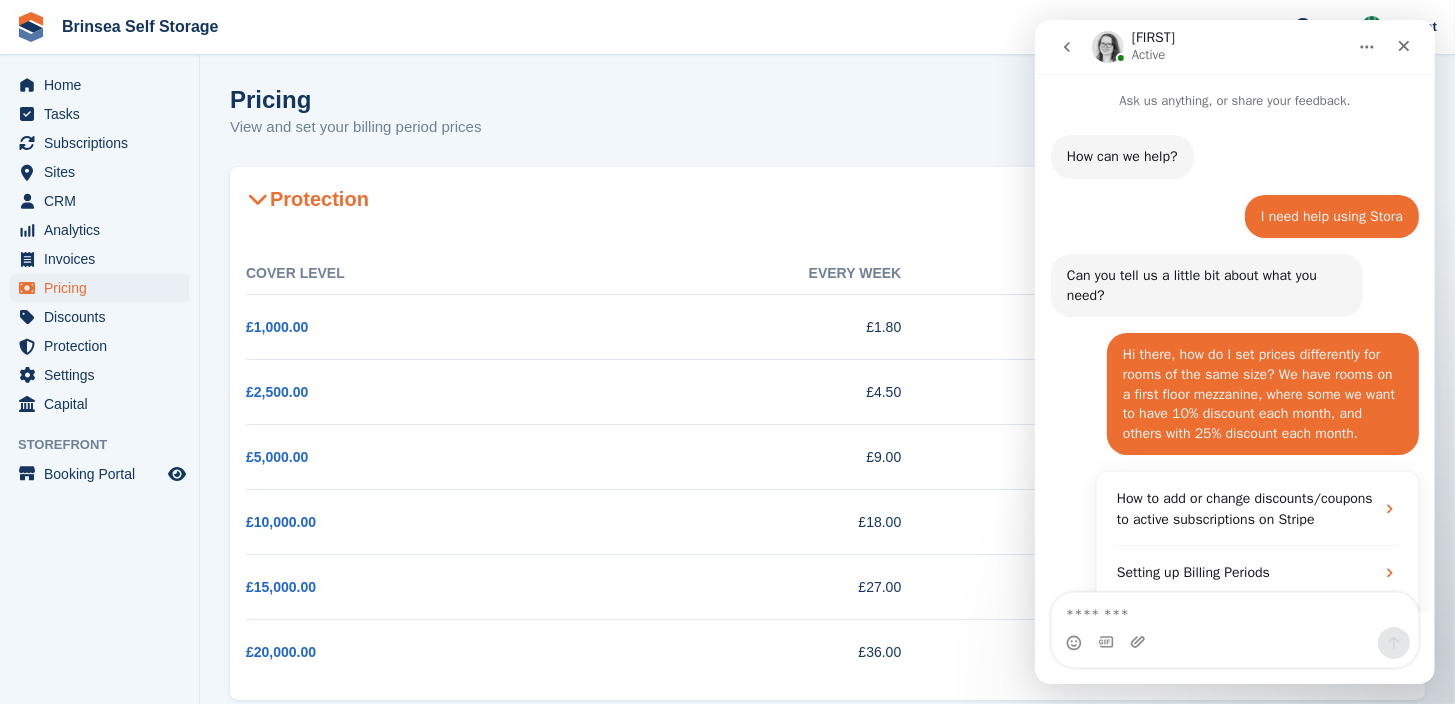 scroll, scrollTop: 1584, scrollLeft: 0, axis: vertical 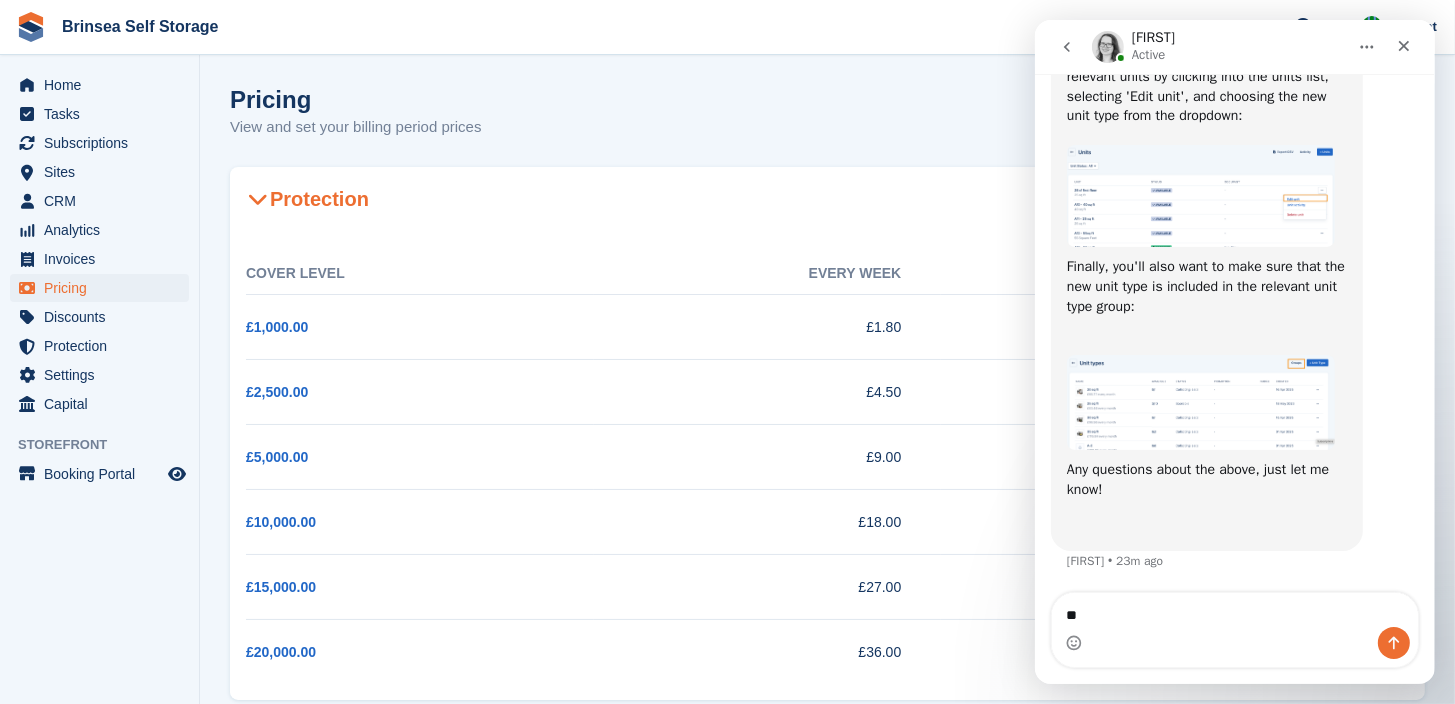 type on "*" 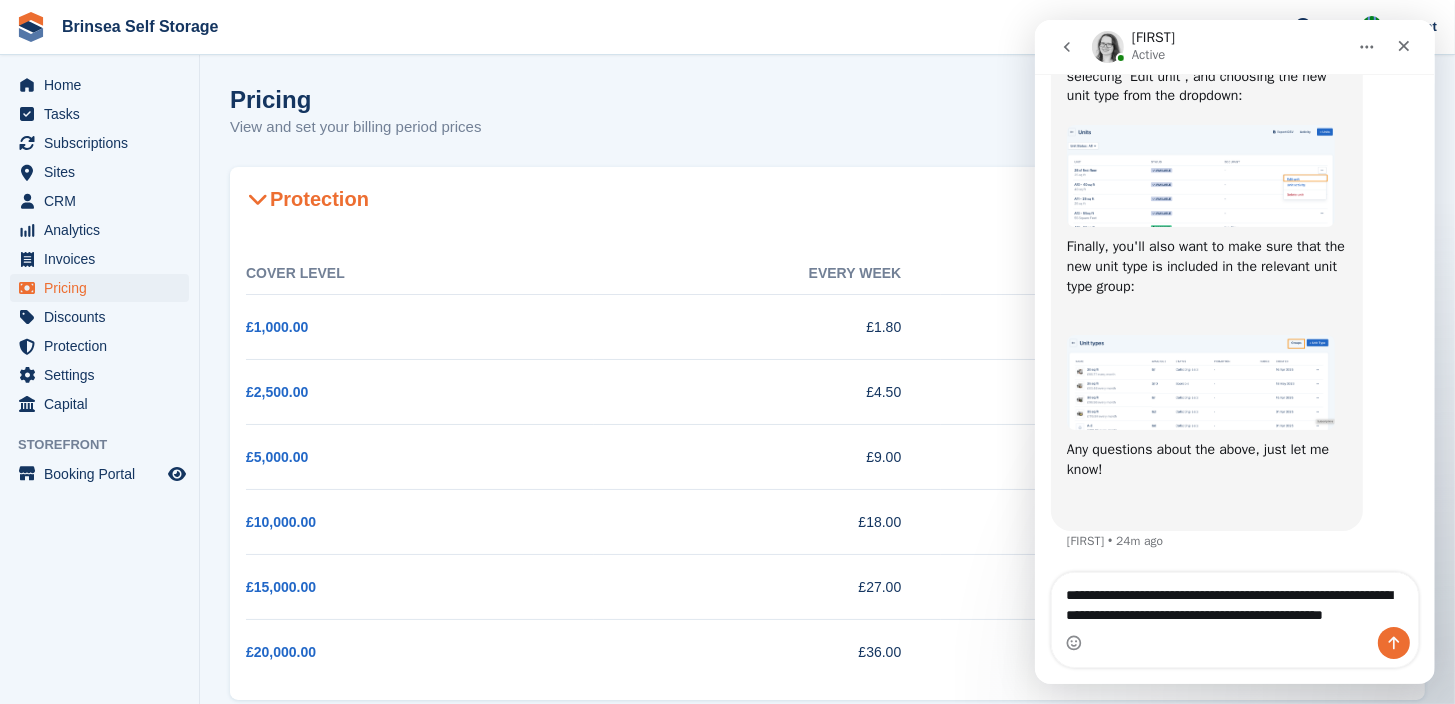 scroll, scrollTop: 1624, scrollLeft: 0, axis: vertical 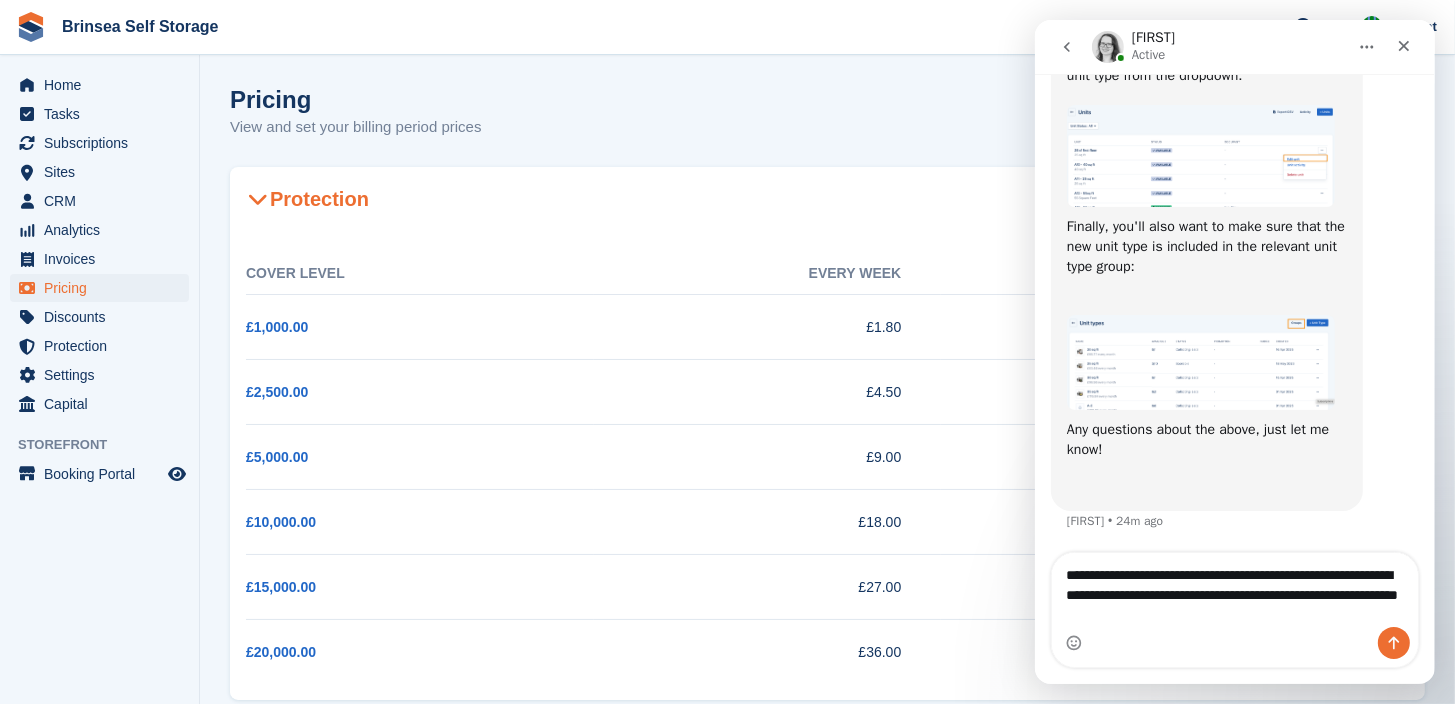 type on "**********" 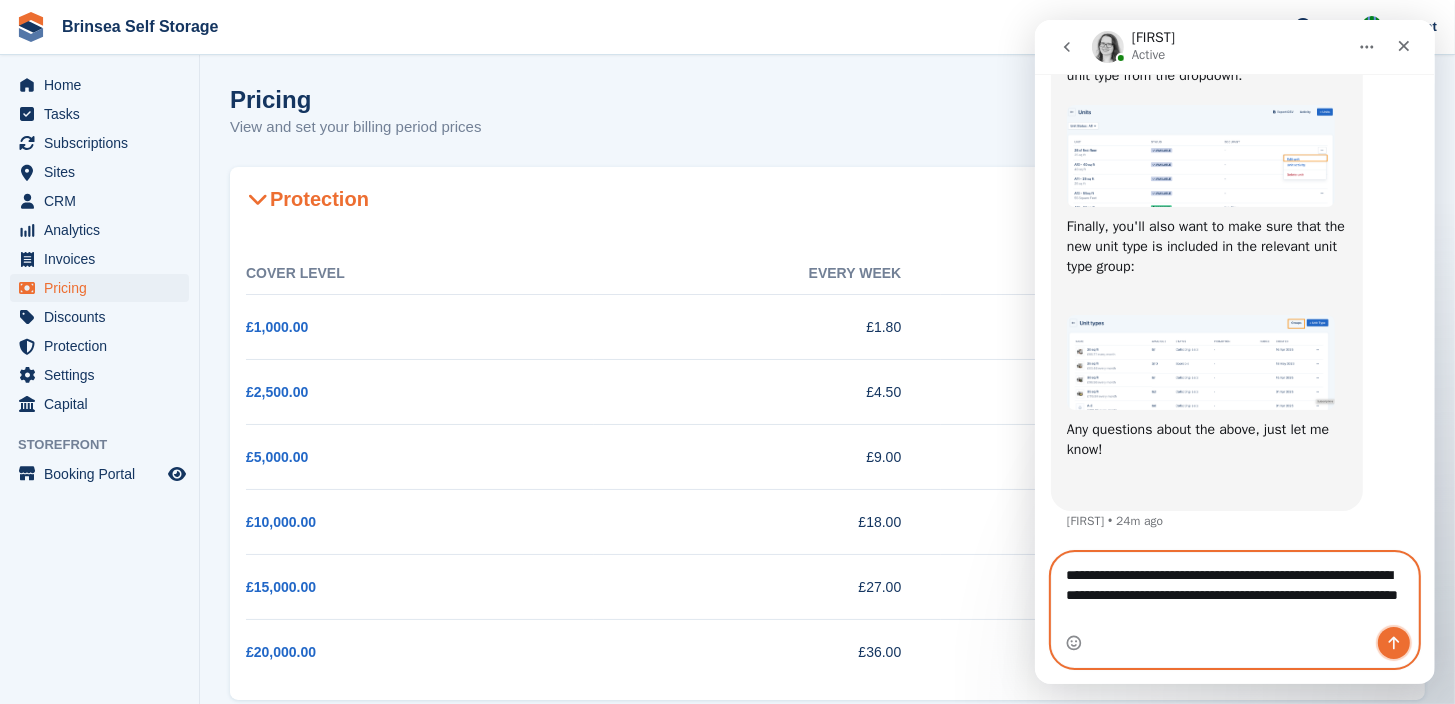 click 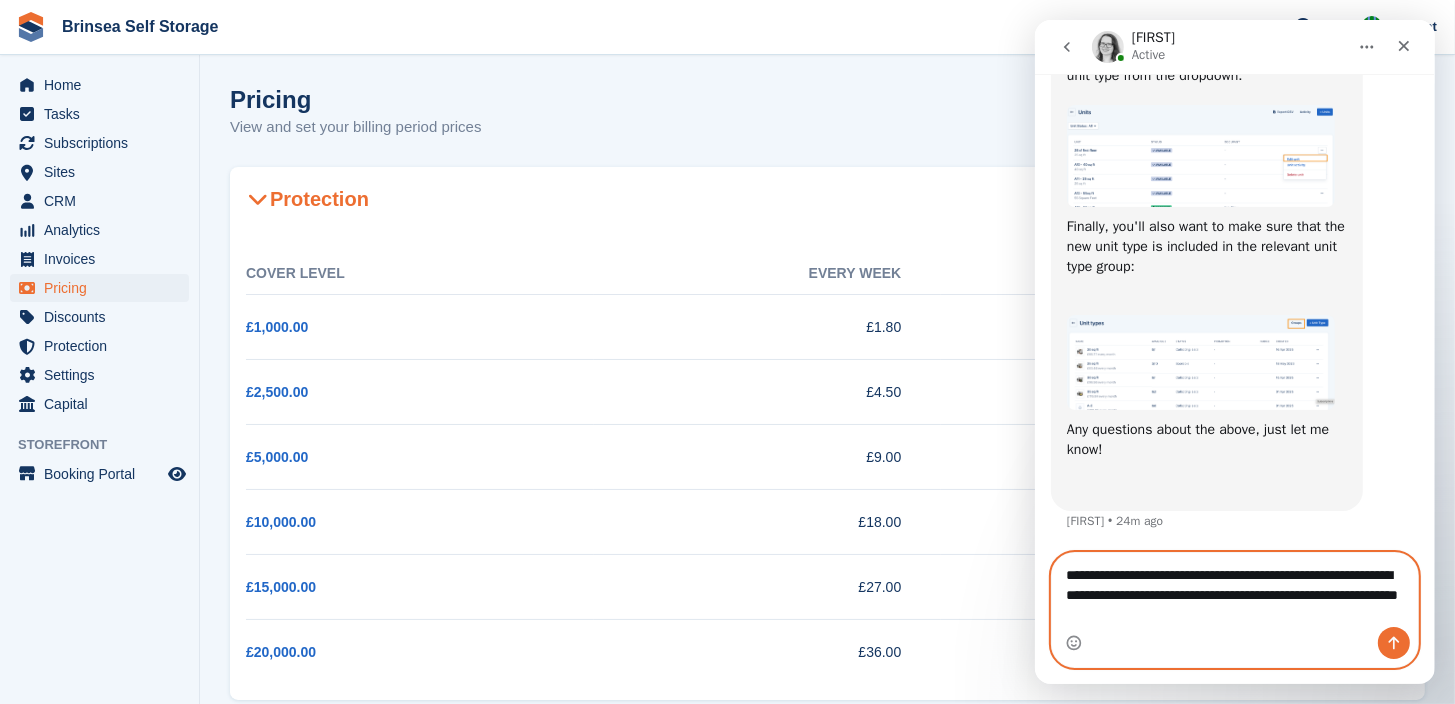 type 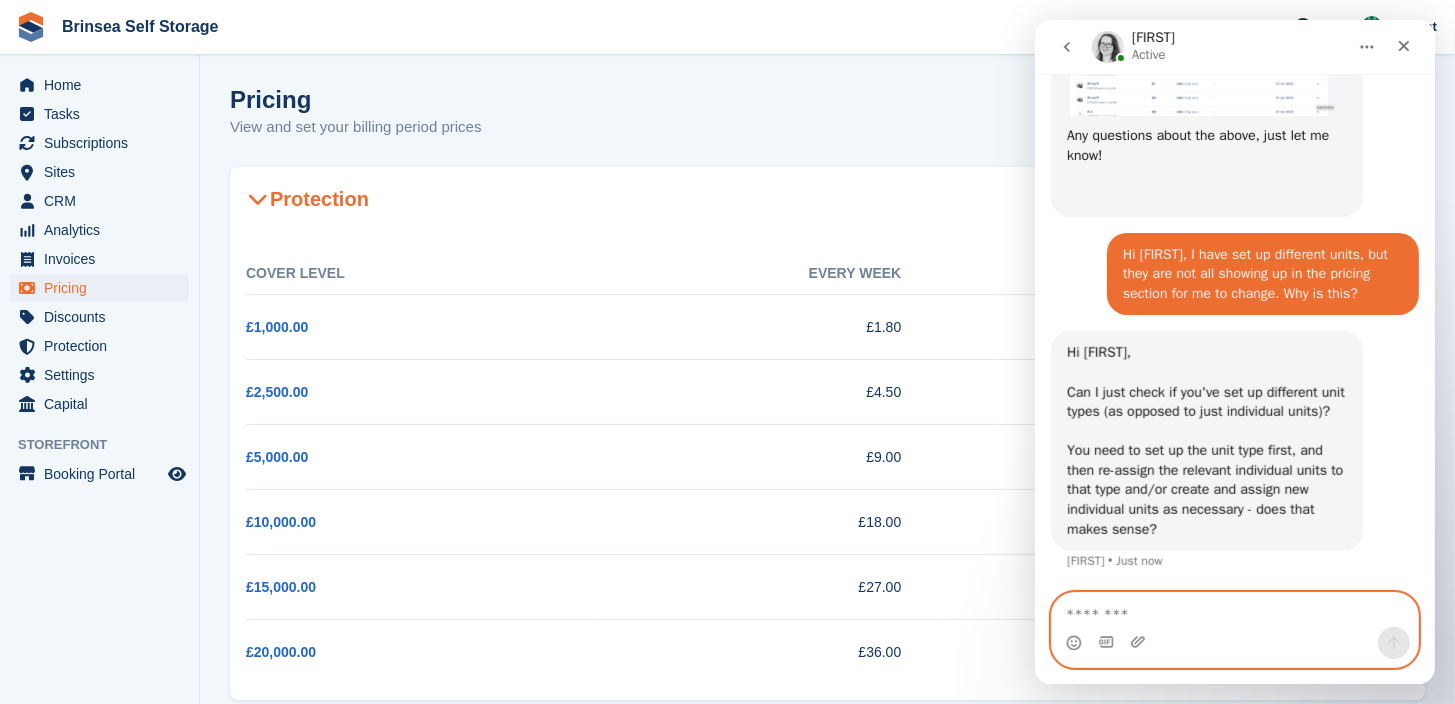 scroll, scrollTop: 1918, scrollLeft: 0, axis: vertical 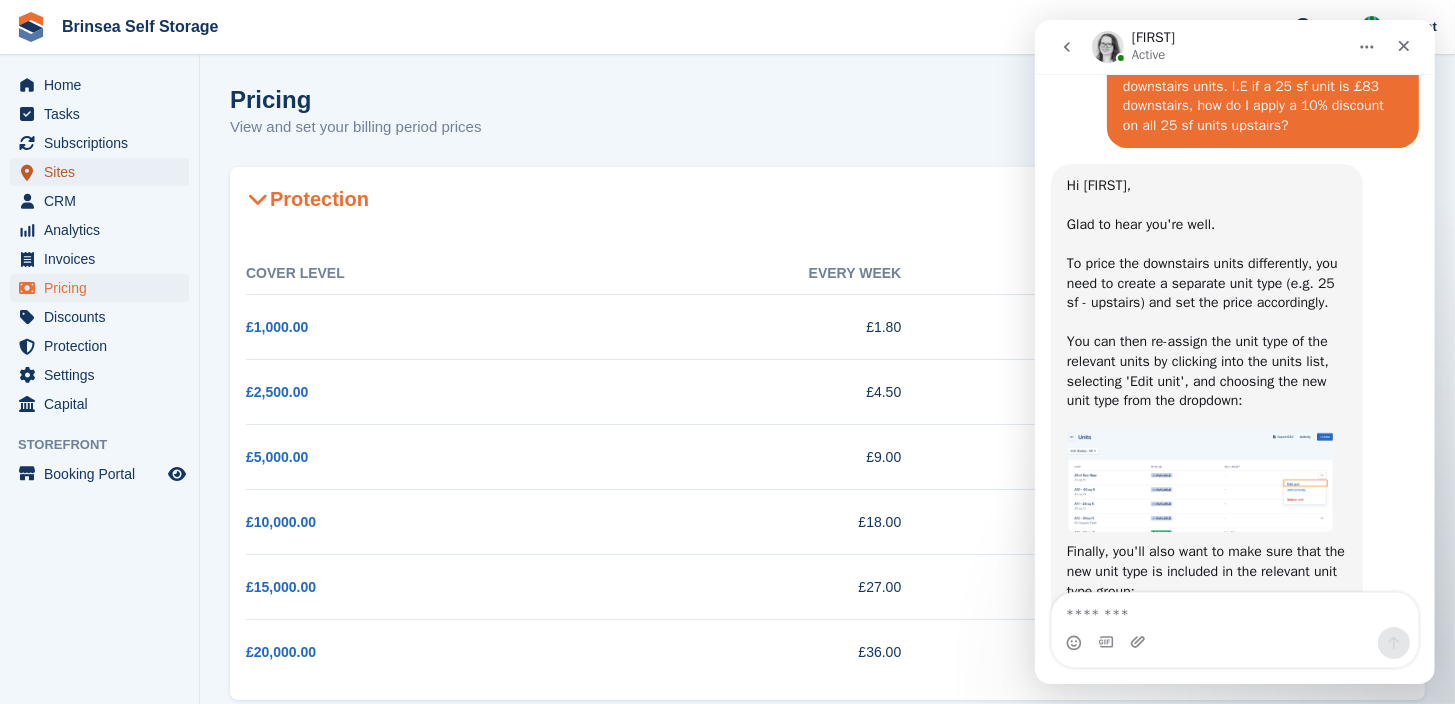 click on "Sites" at bounding box center [104, 172] 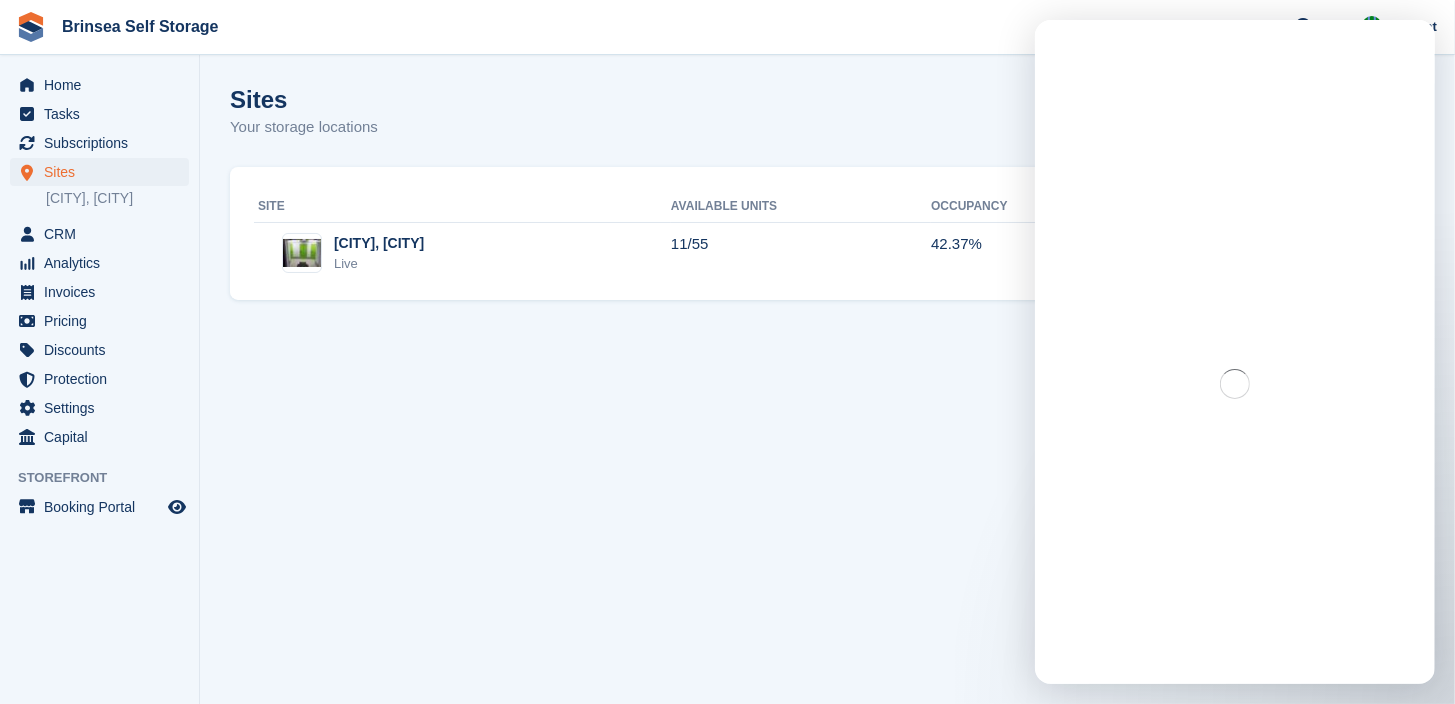 scroll, scrollTop: 0, scrollLeft: 0, axis: both 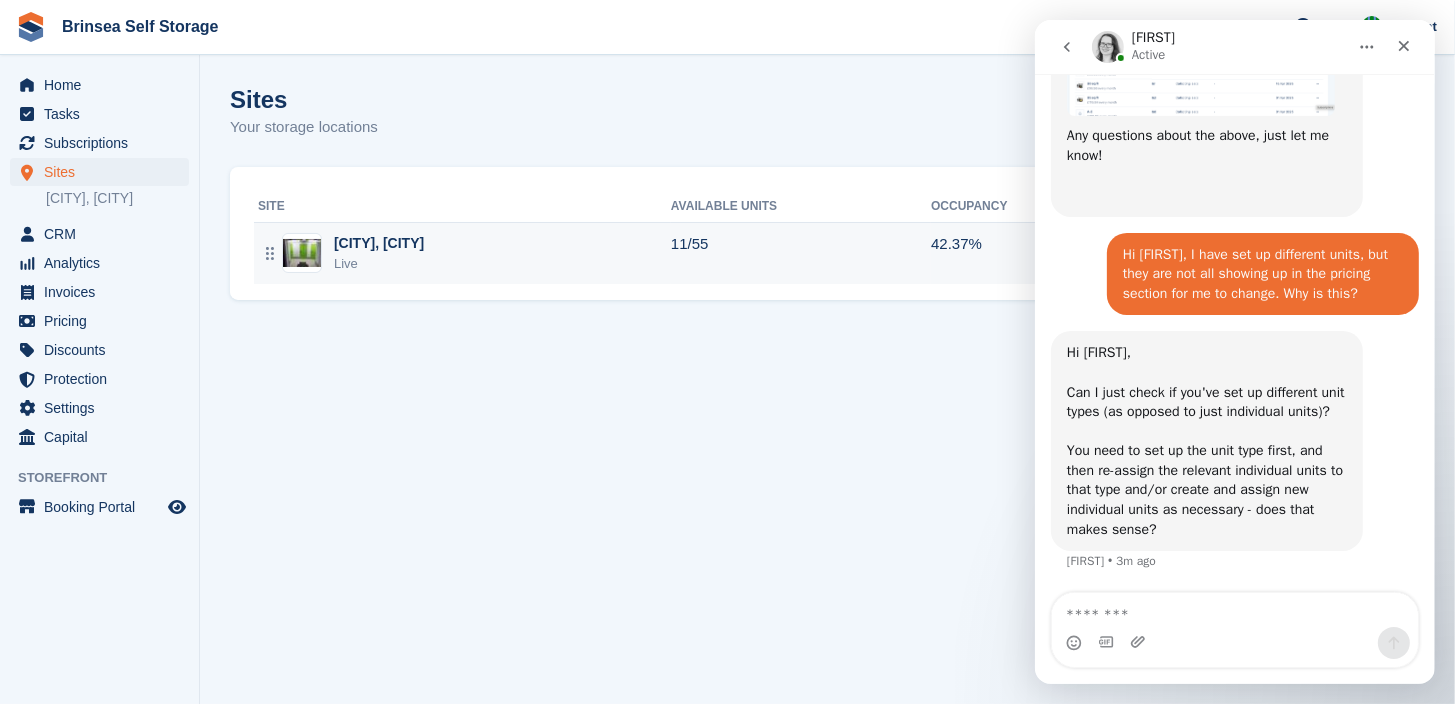 click on "Congresbury, Bristol
Live" at bounding box center (464, 253) 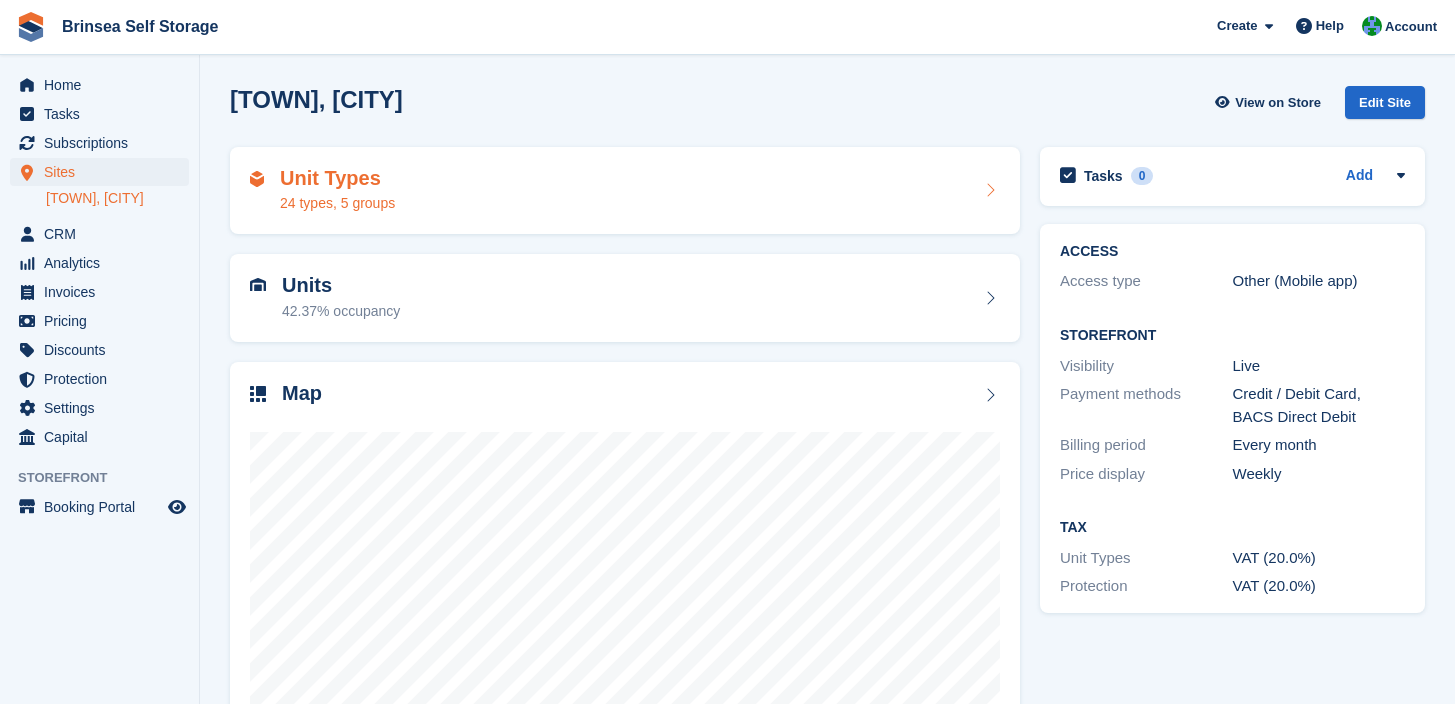 scroll, scrollTop: 0, scrollLeft: 0, axis: both 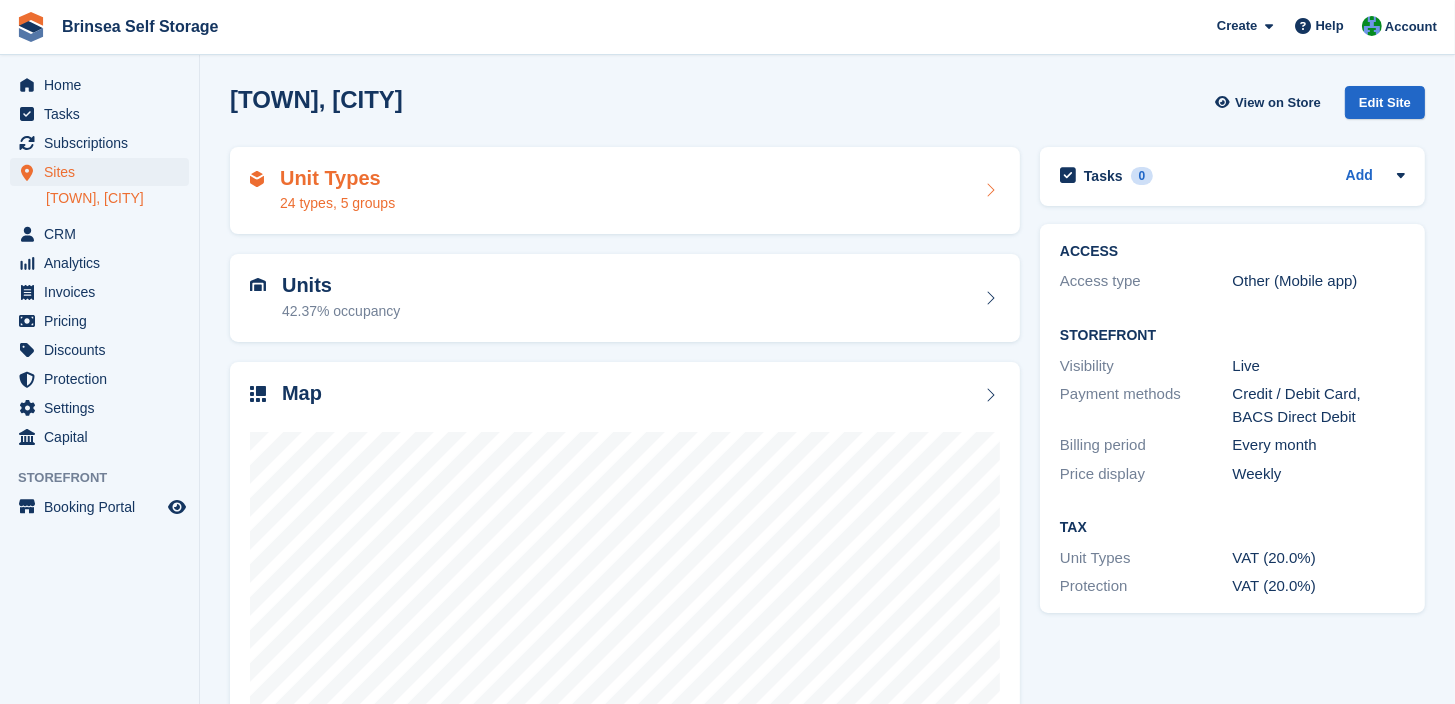 click on "Unit Types" at bounding box center (337, 178) 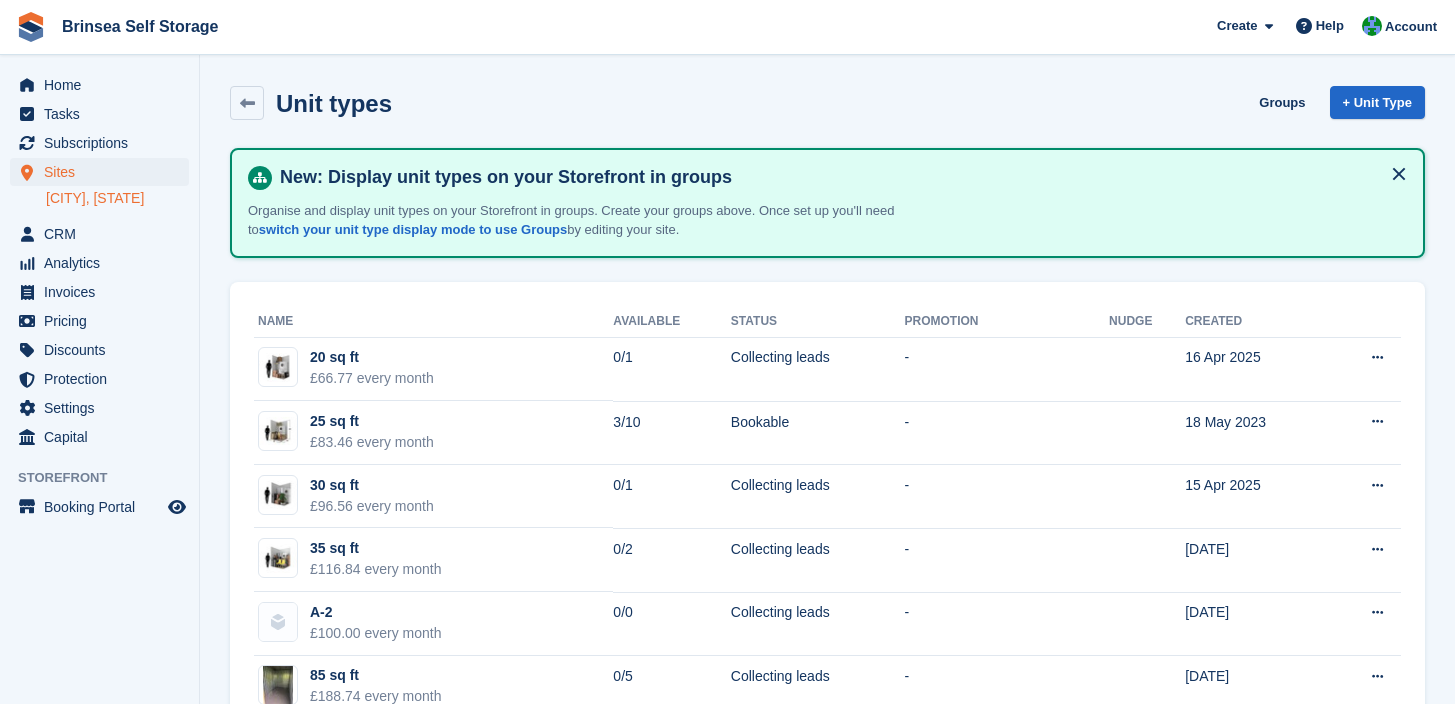 scroll, scrollTop: 0, scrollLeft: 0, axis: both 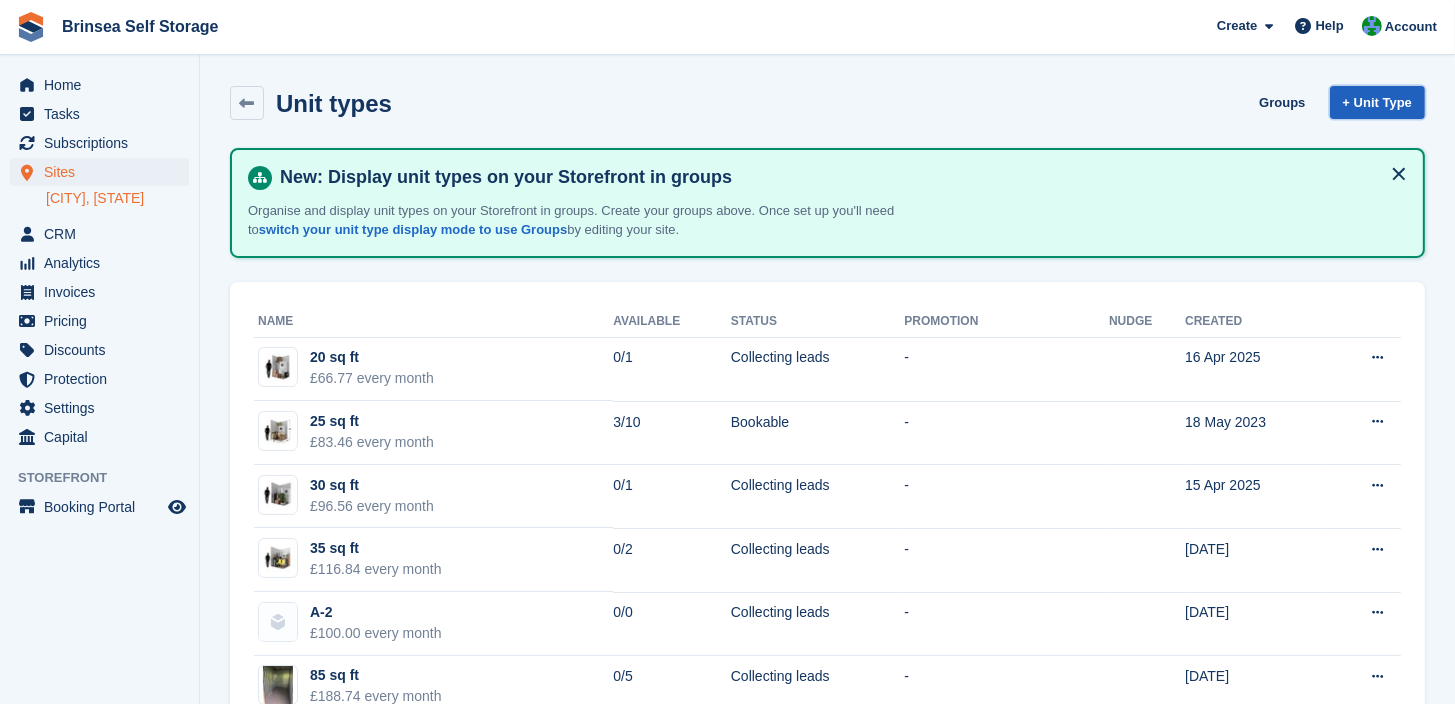 click on "+ Unit Type" at bounding box center (1377, 102) 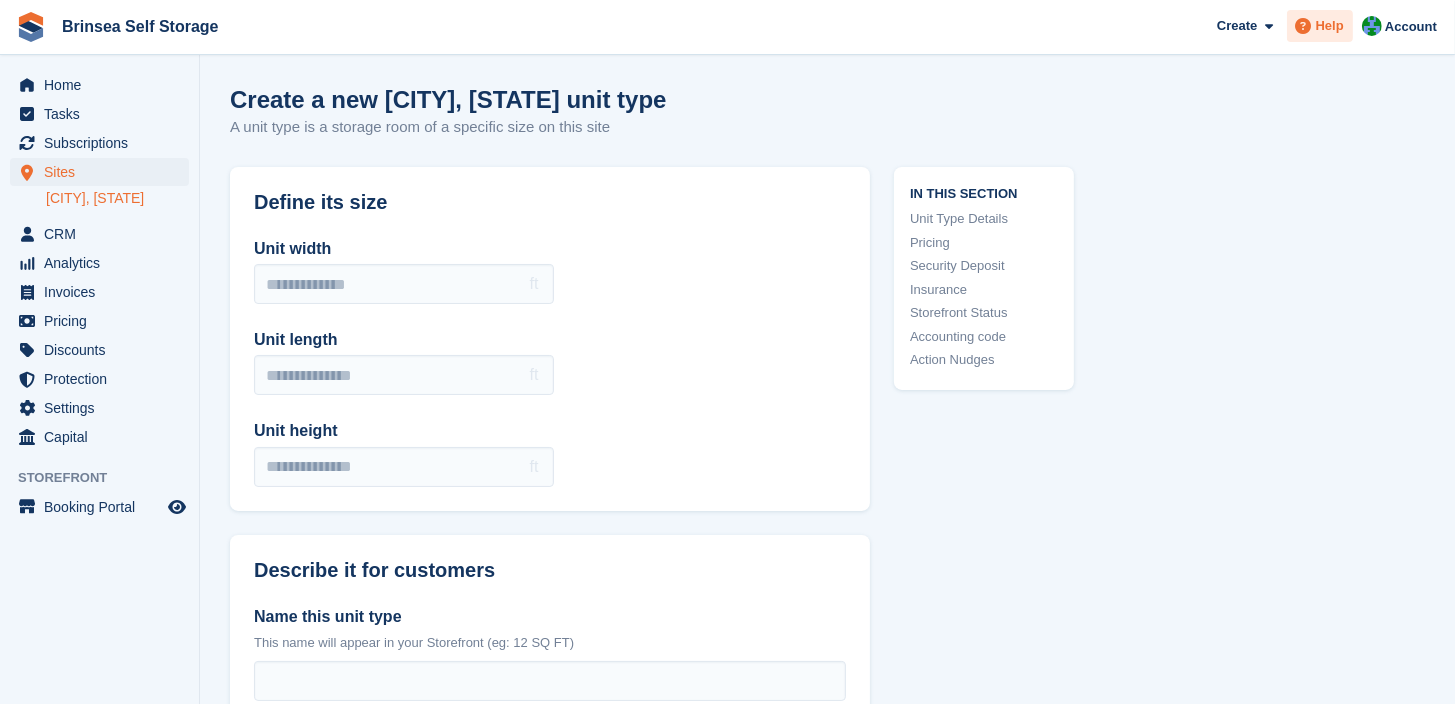 click at bounding box center (1304, 26) 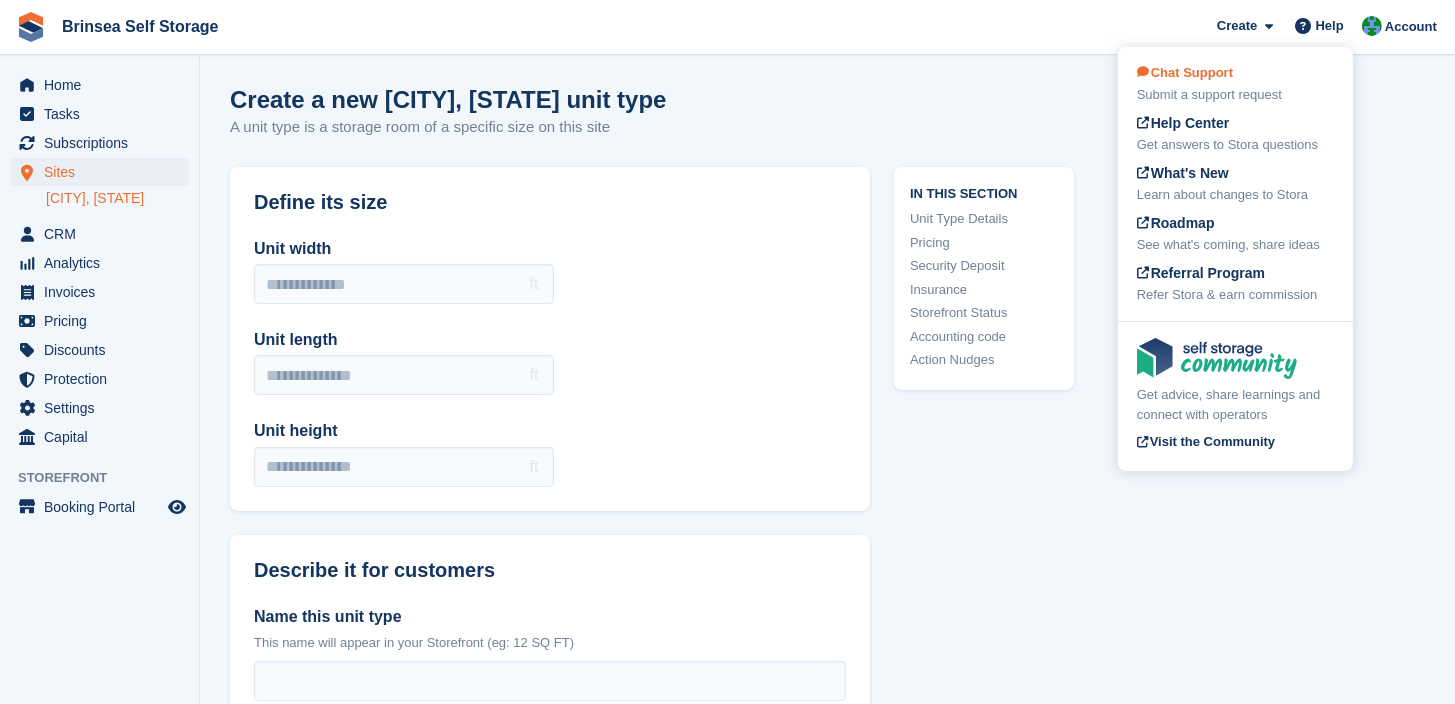 click on "Chat Support" at bounding box center [1185, 72] 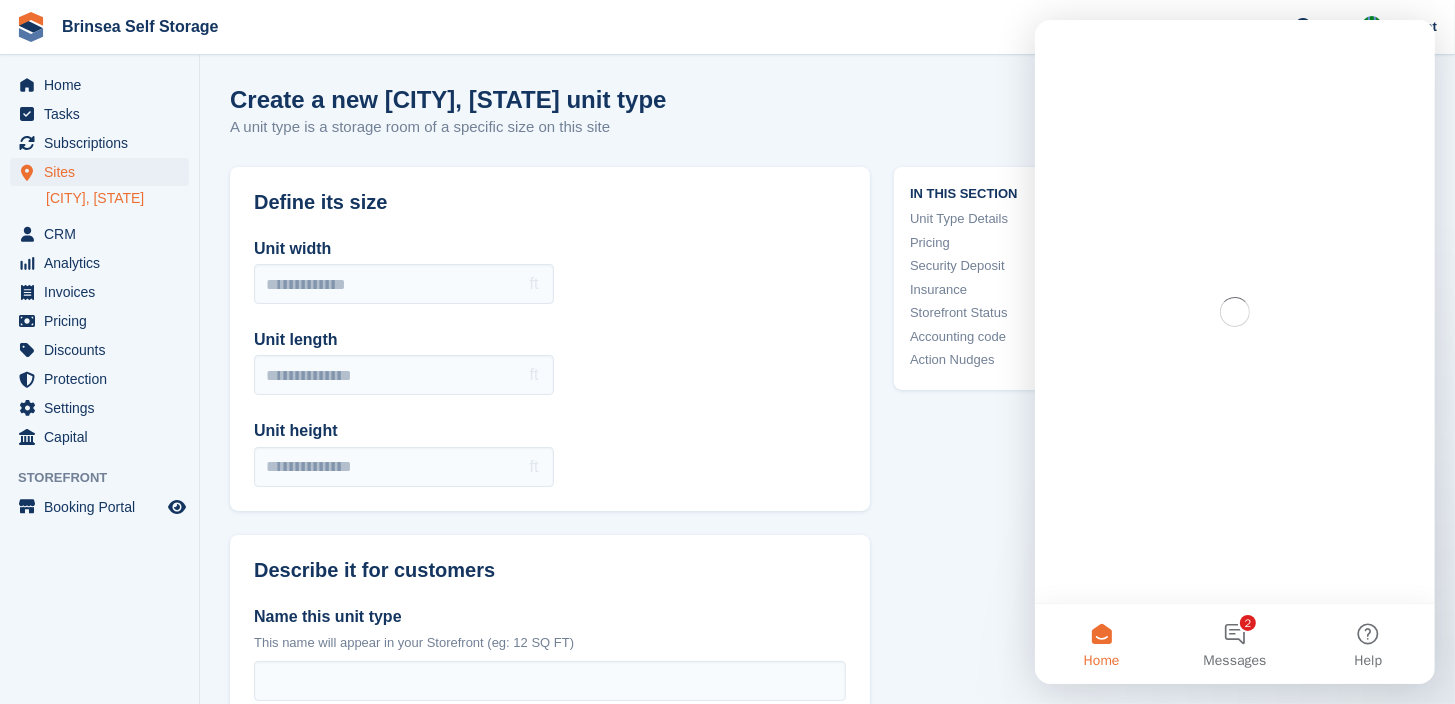 scroll, scrollTop: 0, scrollLeft: 0, axis: both 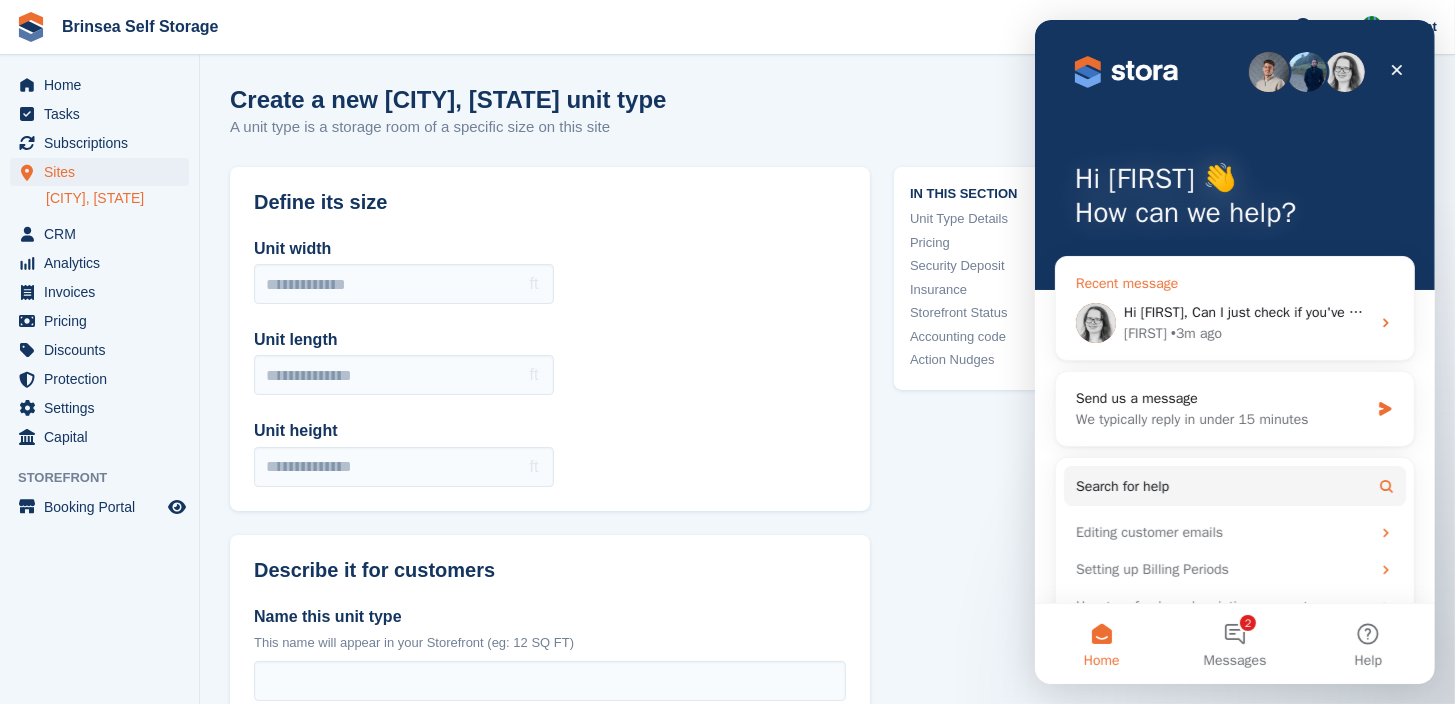 click on "•  3m ago" at bounding box center [1195, 333] 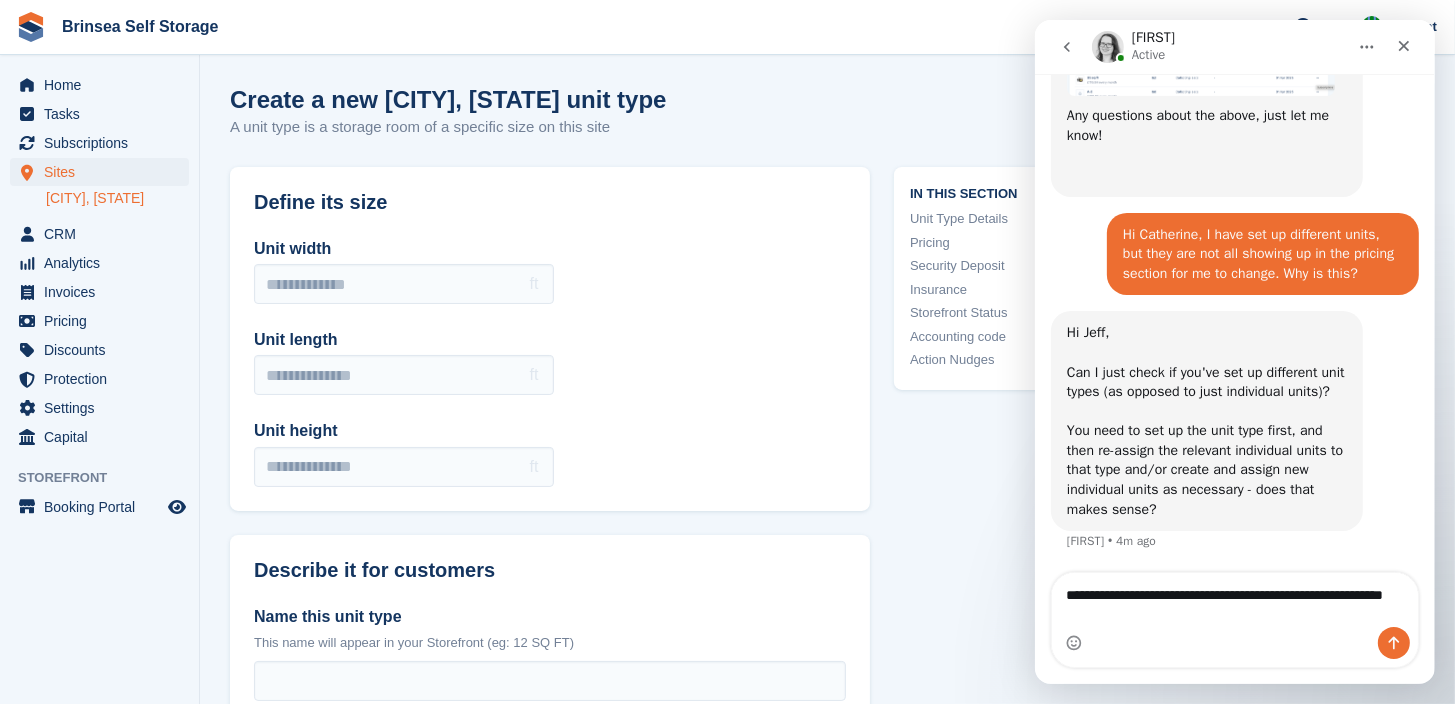 scroll, scrollTop: 1938, scrollLeft: 0, axis: vertical 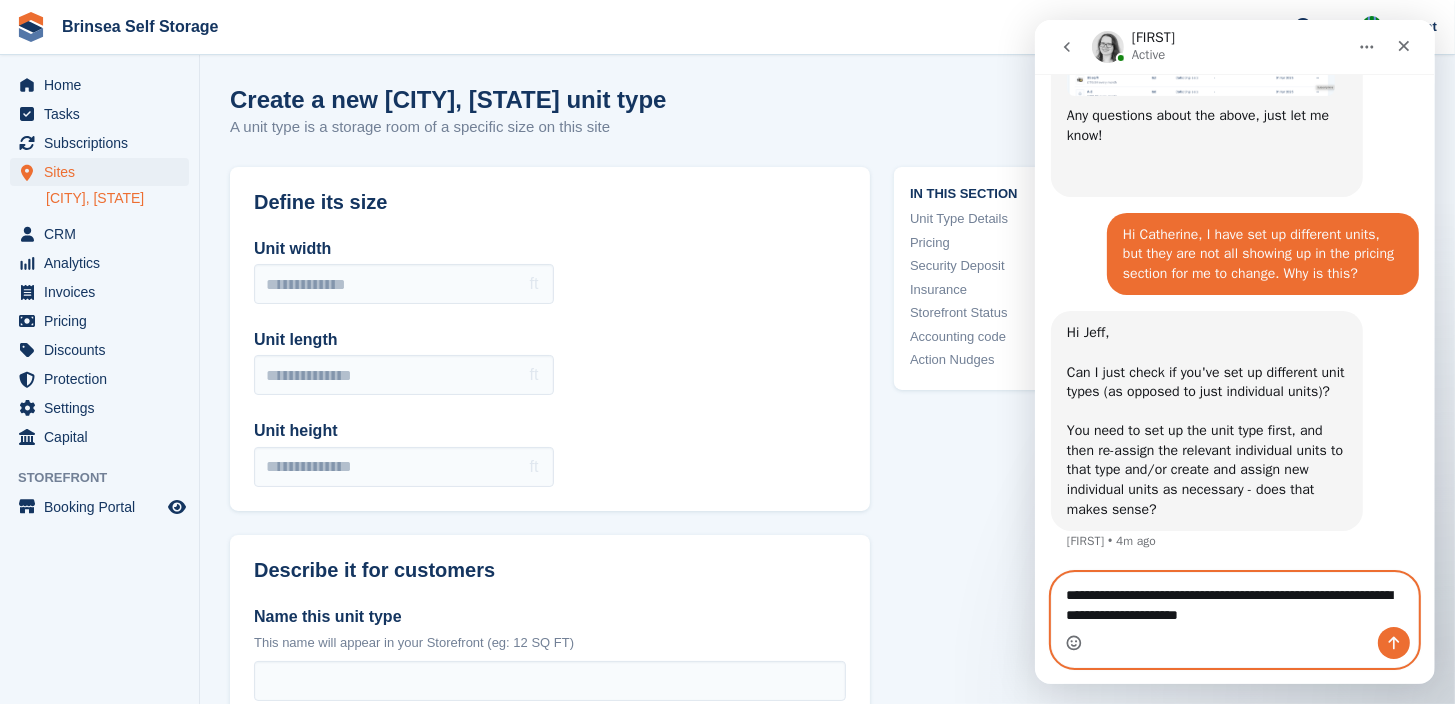 click 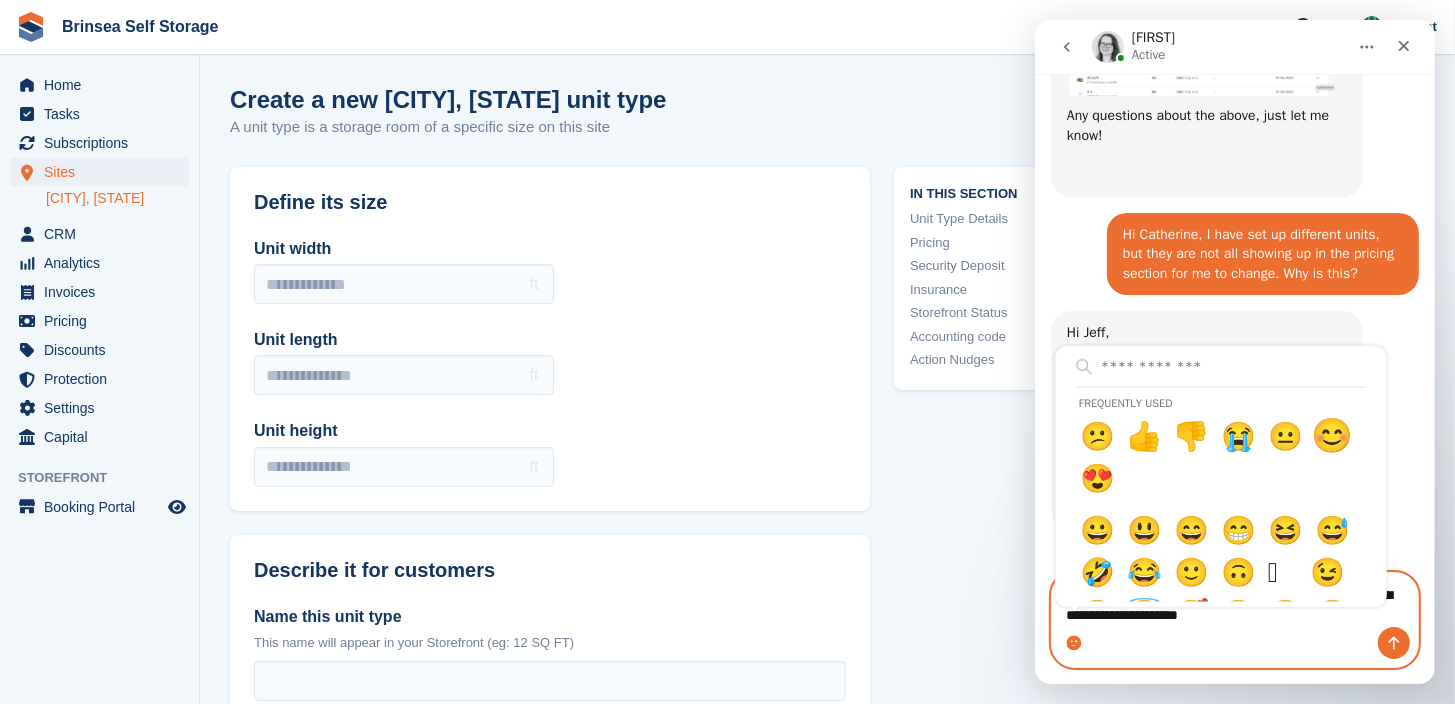 type on "**********" 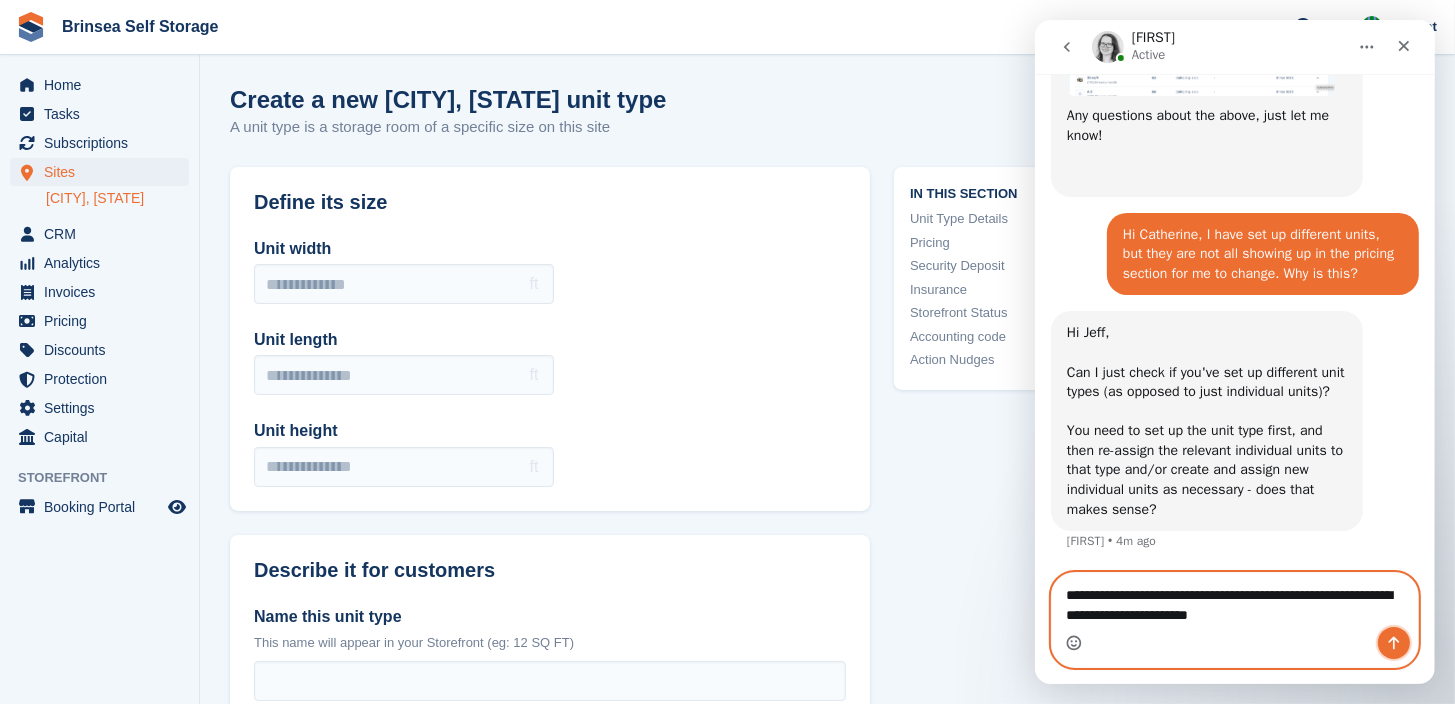 click 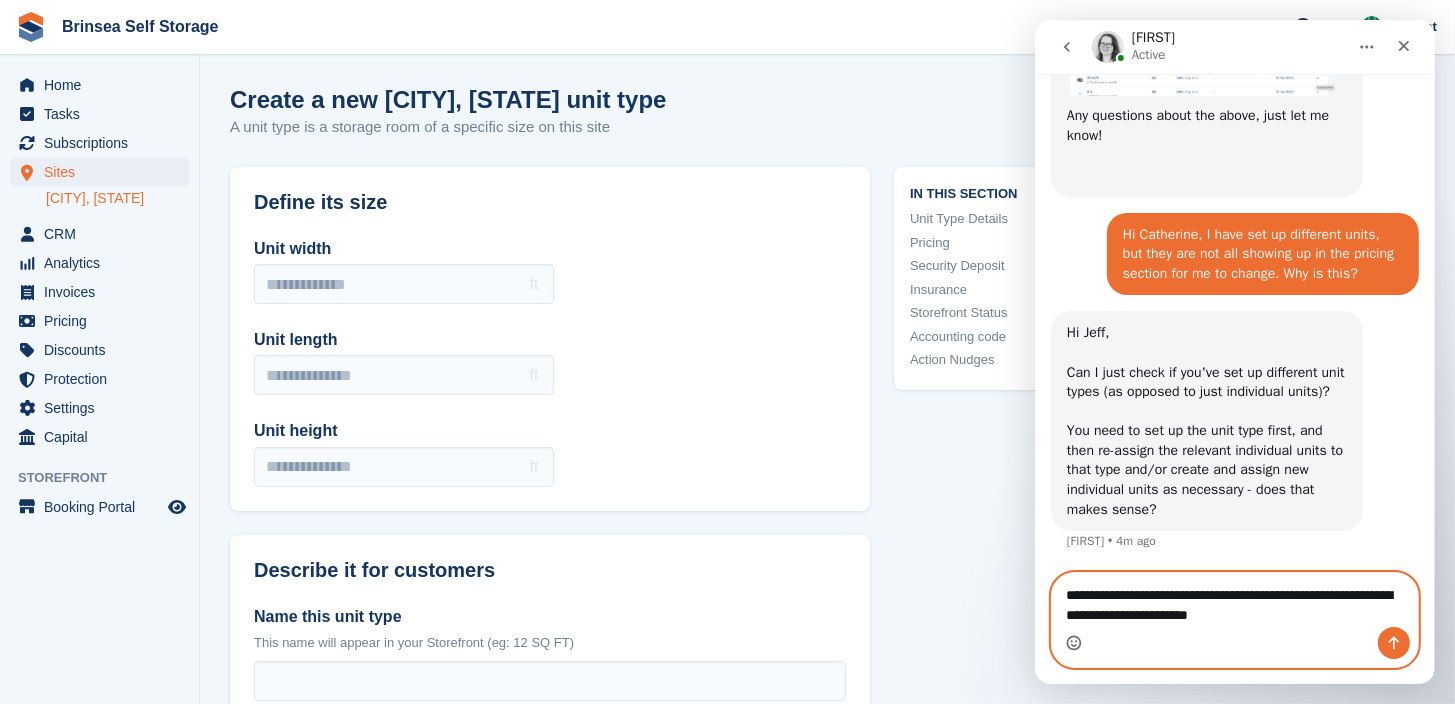 type 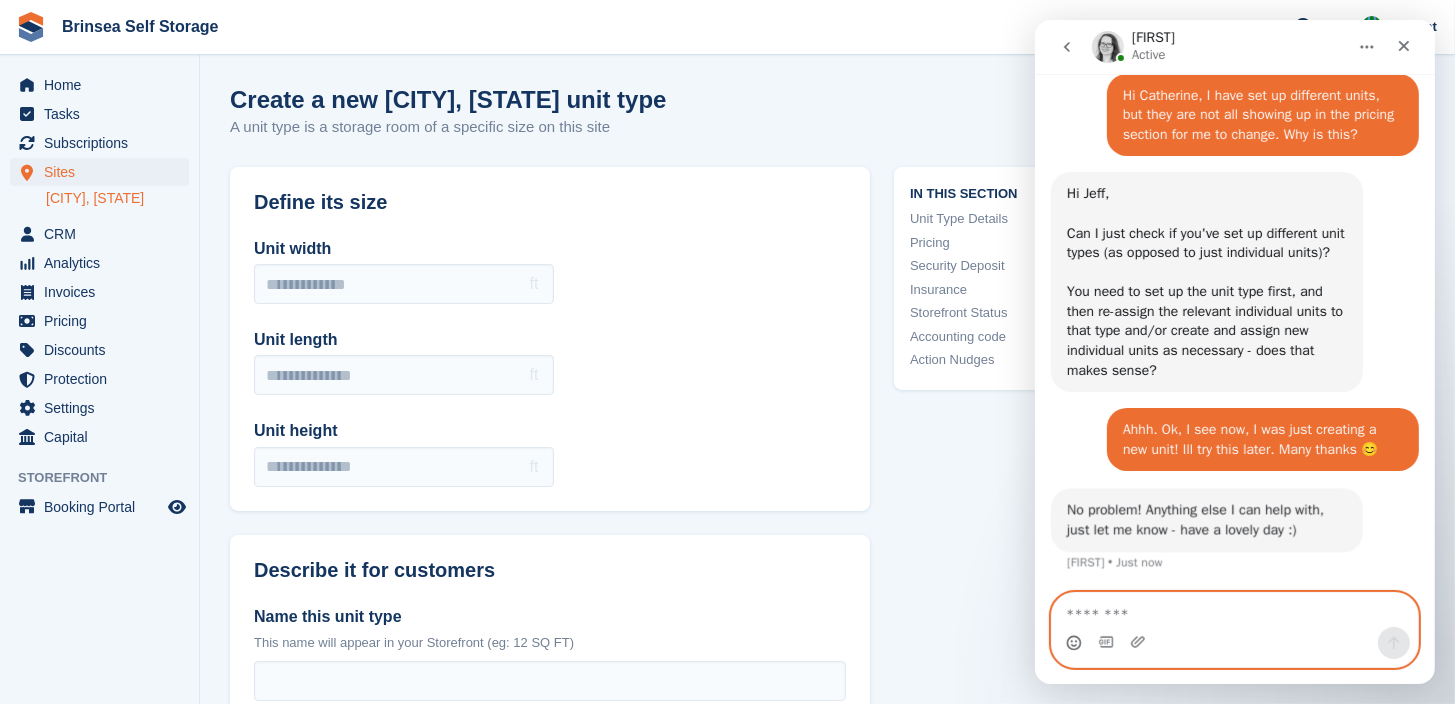 scroll, scrollTop: 2077, scrollLeft: 0, axis: vertical 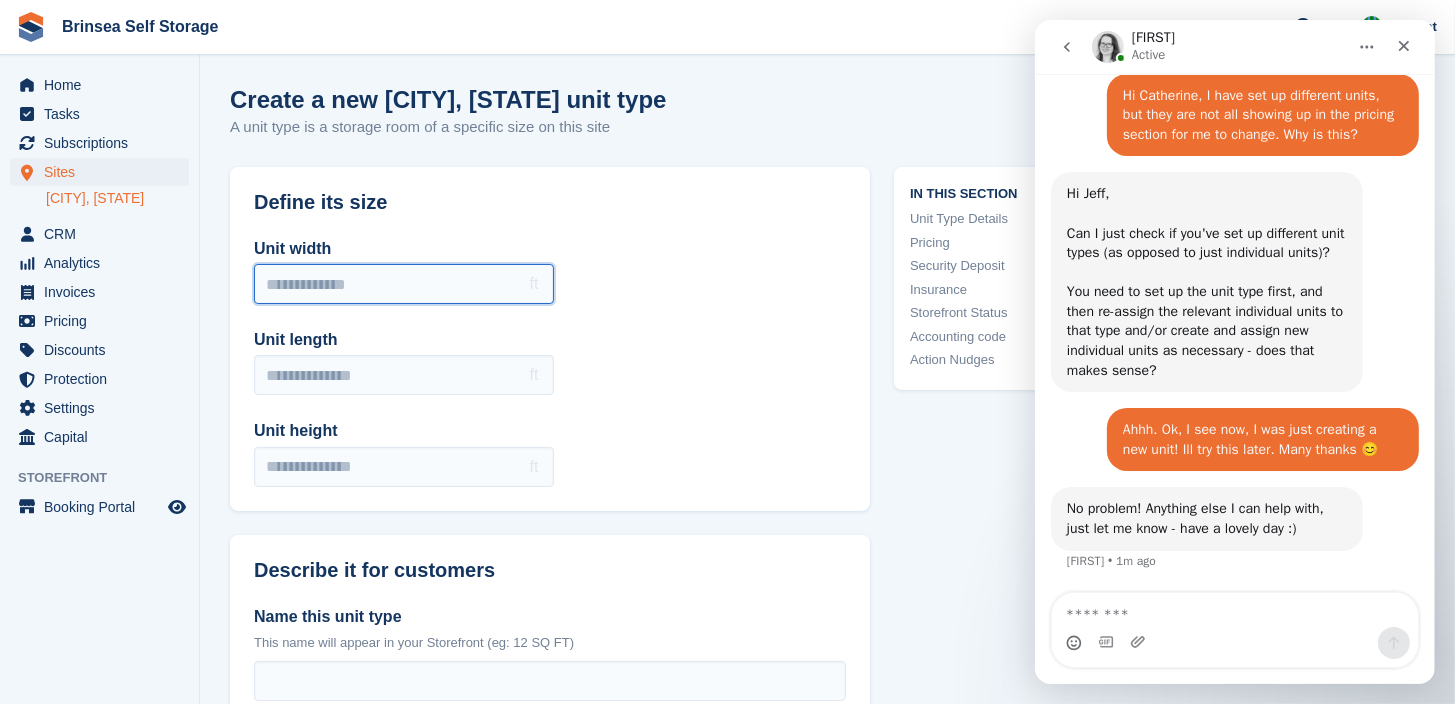 click on "Unit width" at bounding box center [404, 284] 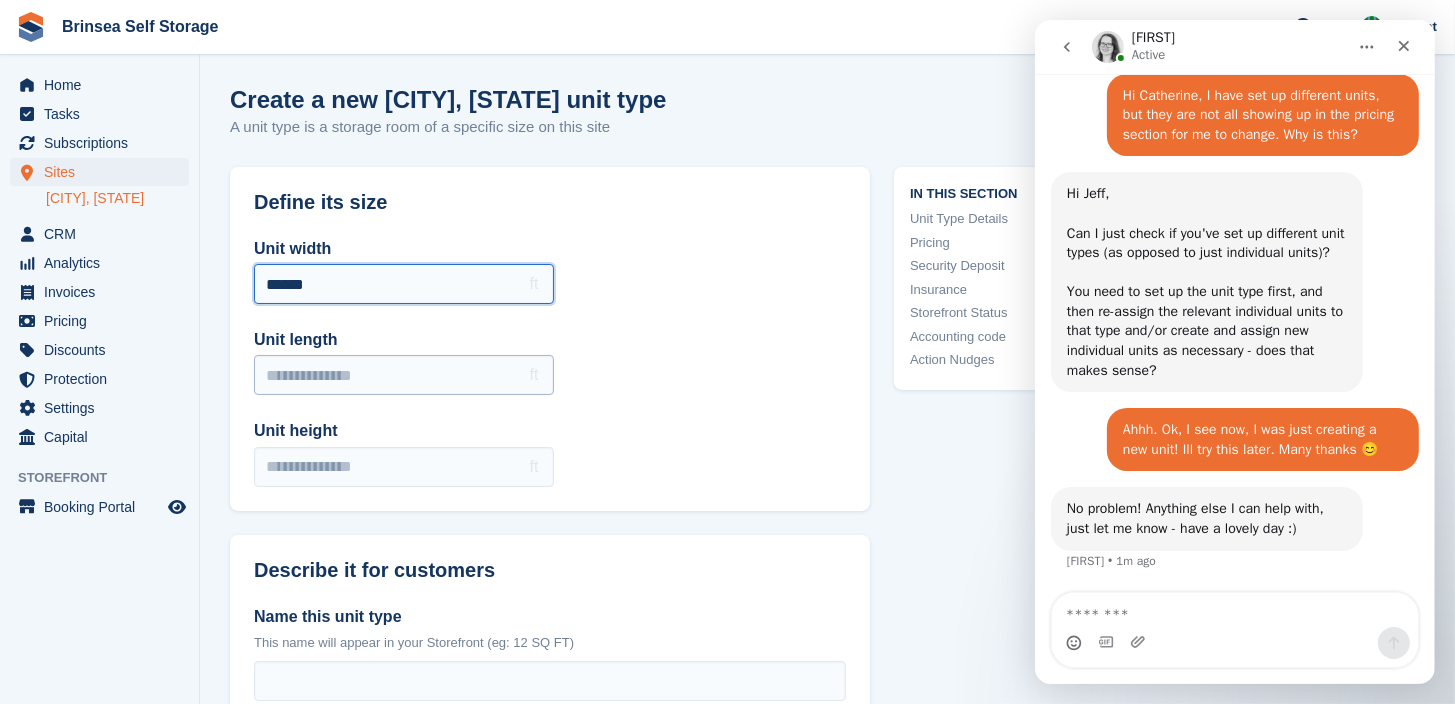 type on "******" 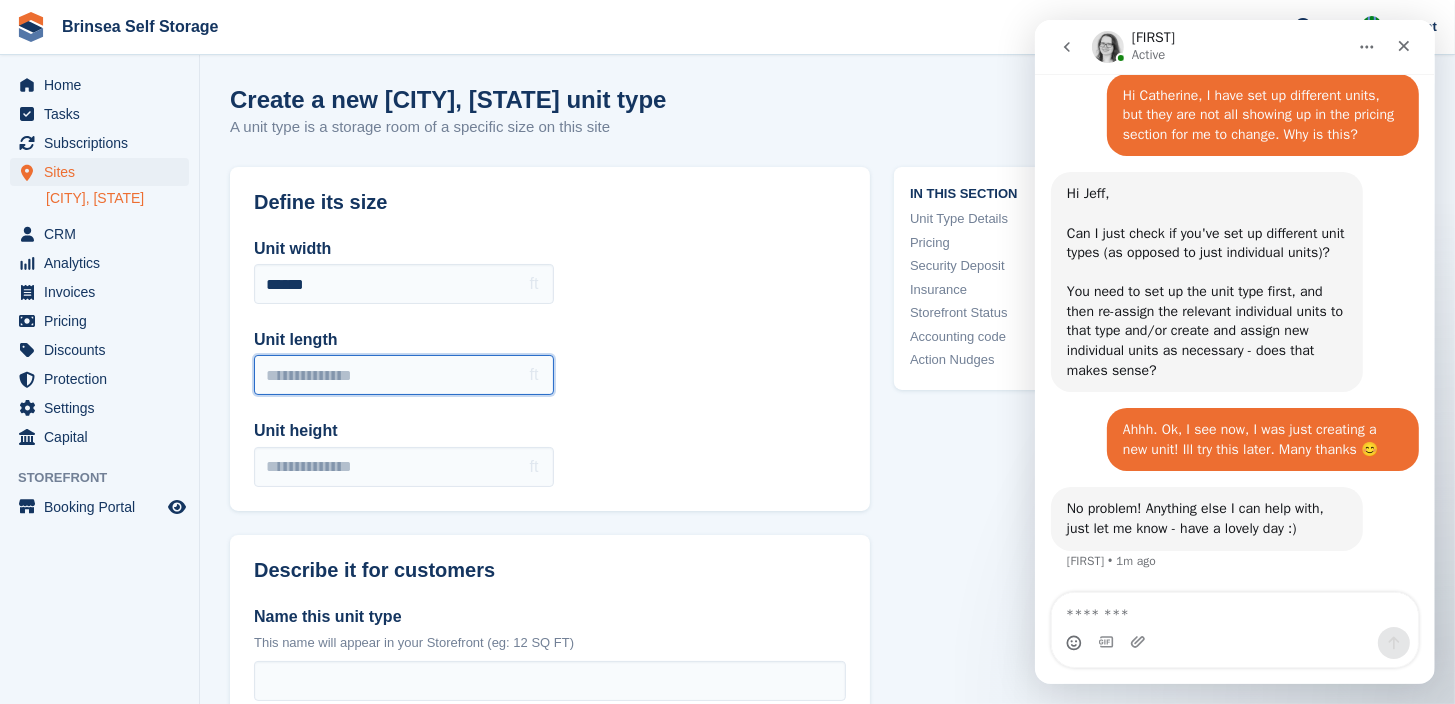 click on "Unit length" at bounding box center [404, 375] 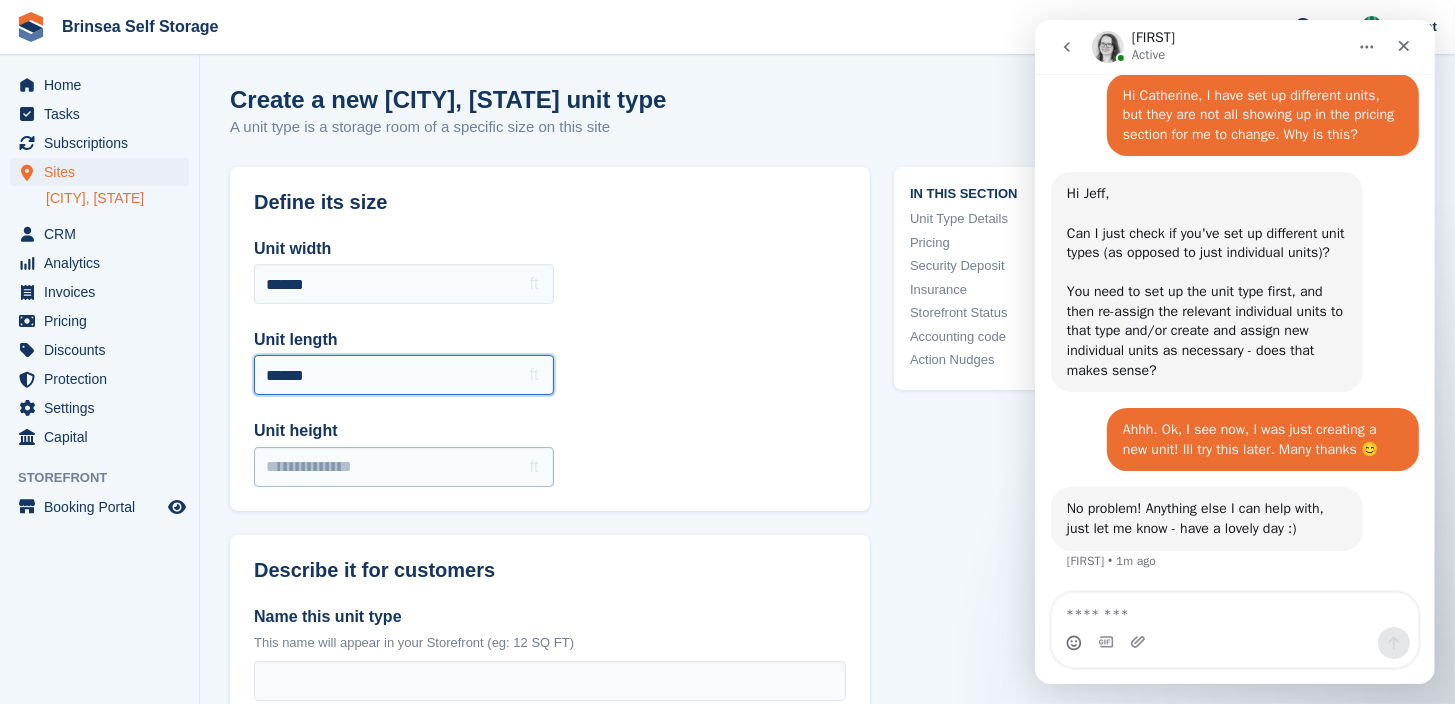 type on "******" 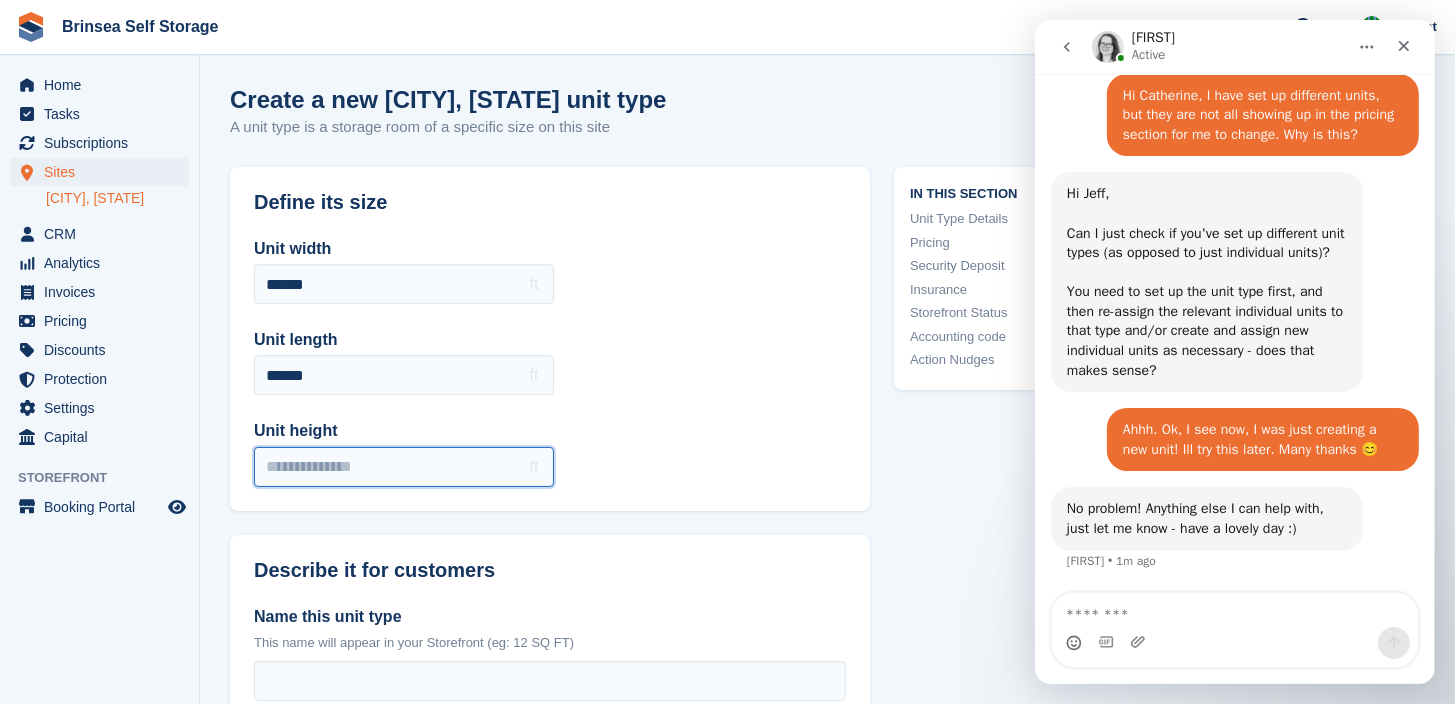 click on "Unit height" at bounding box center [404, 467] 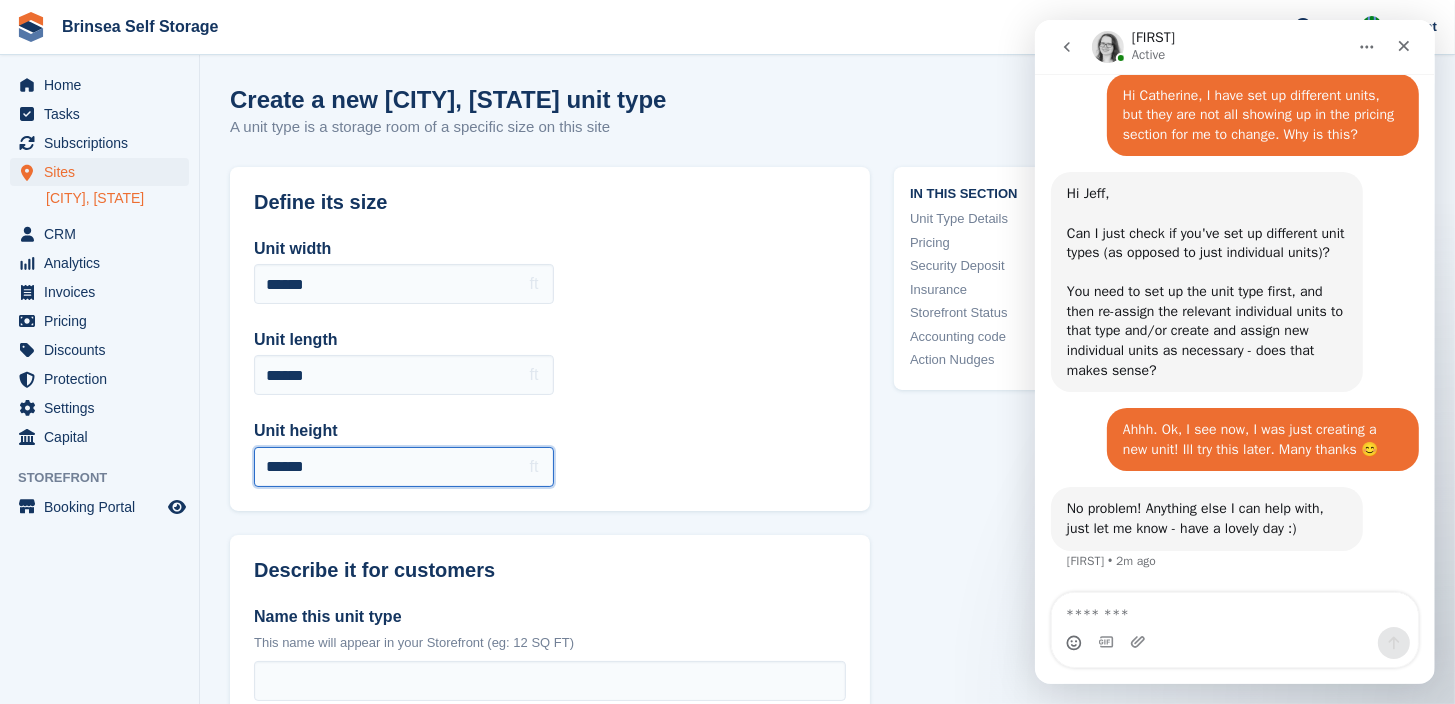 type on "******" 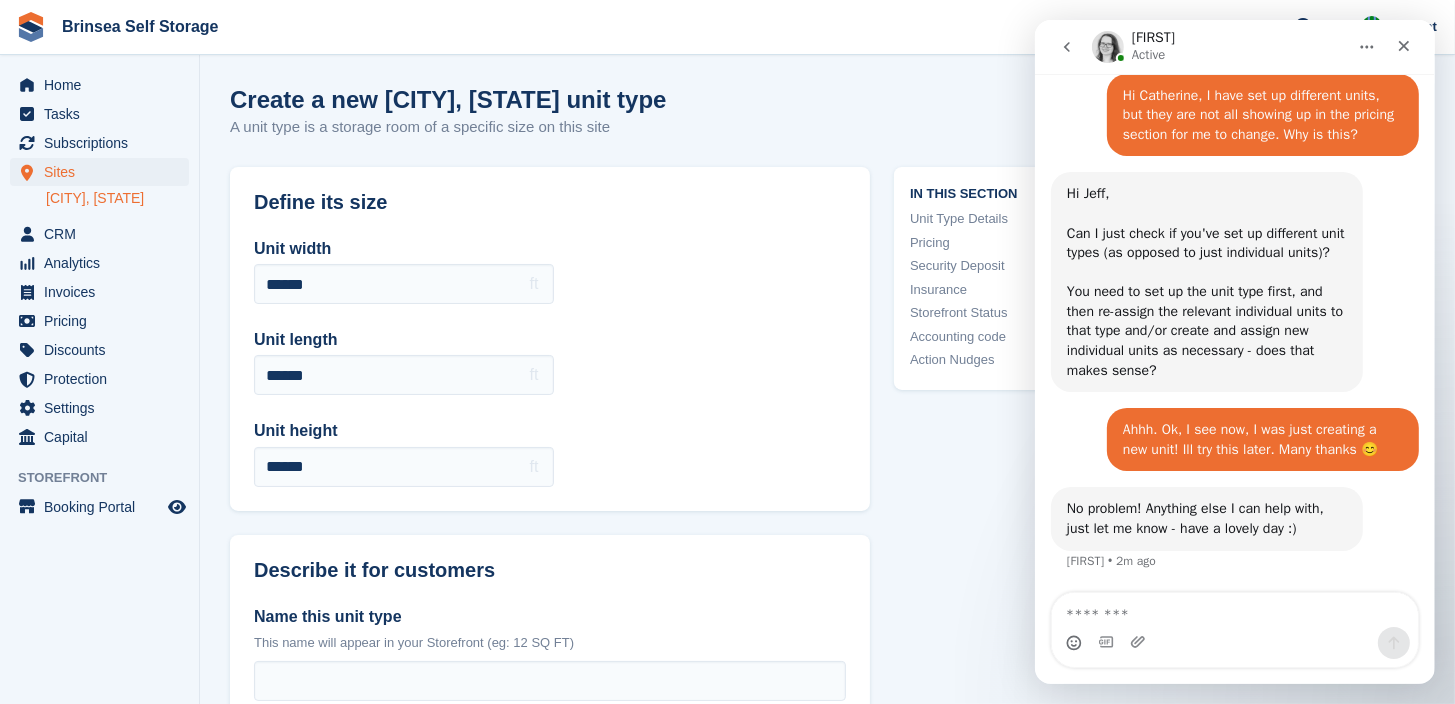 click on "In this section
Unit Type Details
Pricing
Security Deposit
Insurance
Storefront Status
Accounting code
Action Nudges" at bounding box center [972, 2153] 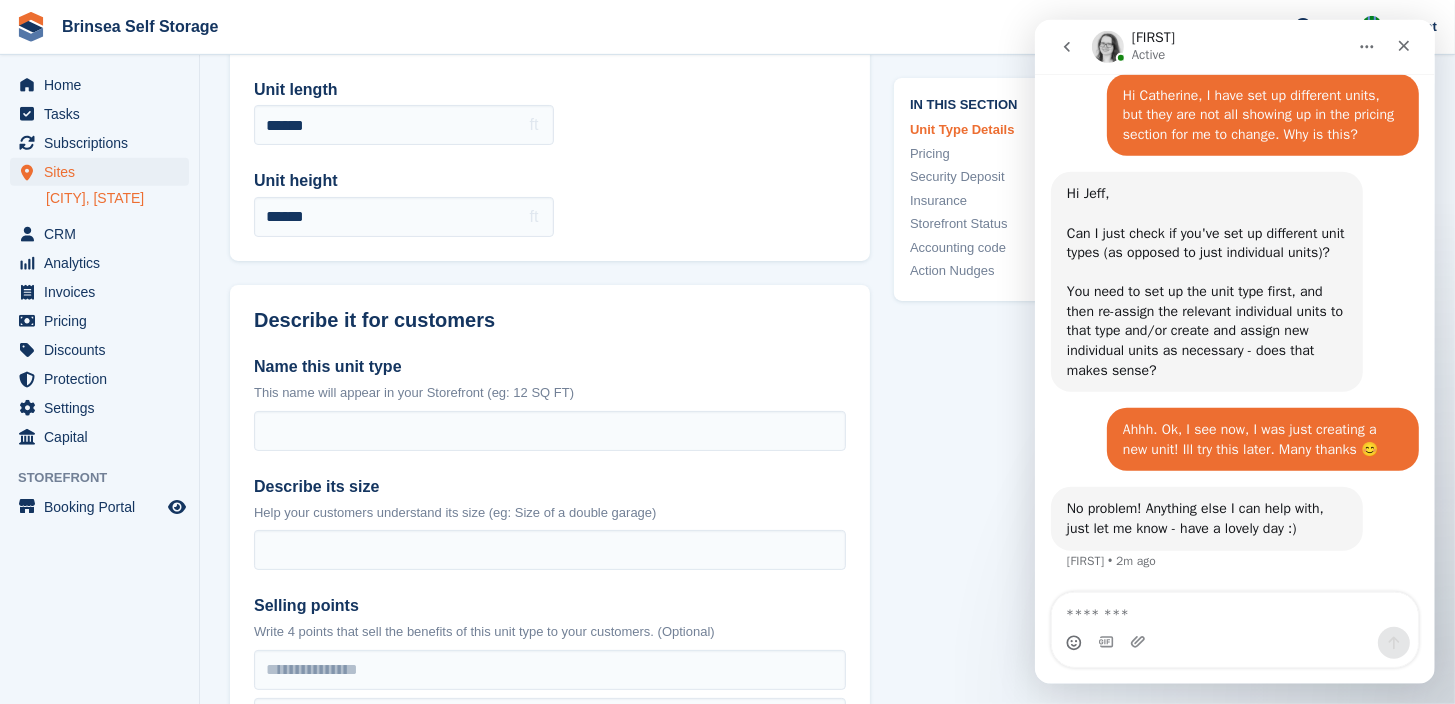 scroll, scrollTop: 255, scrollLeft: 0, axis: vertical 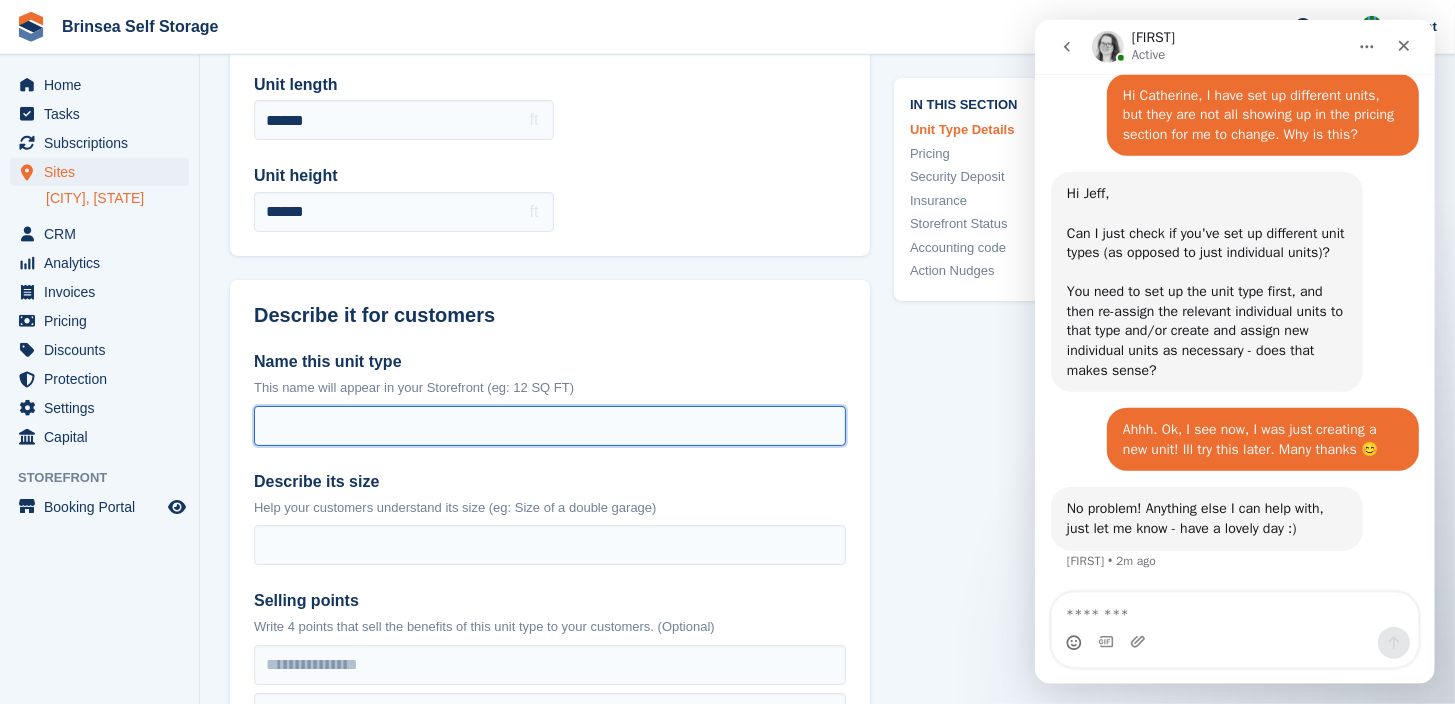 click on "Name this unit type" at bounding box center (550, 426) 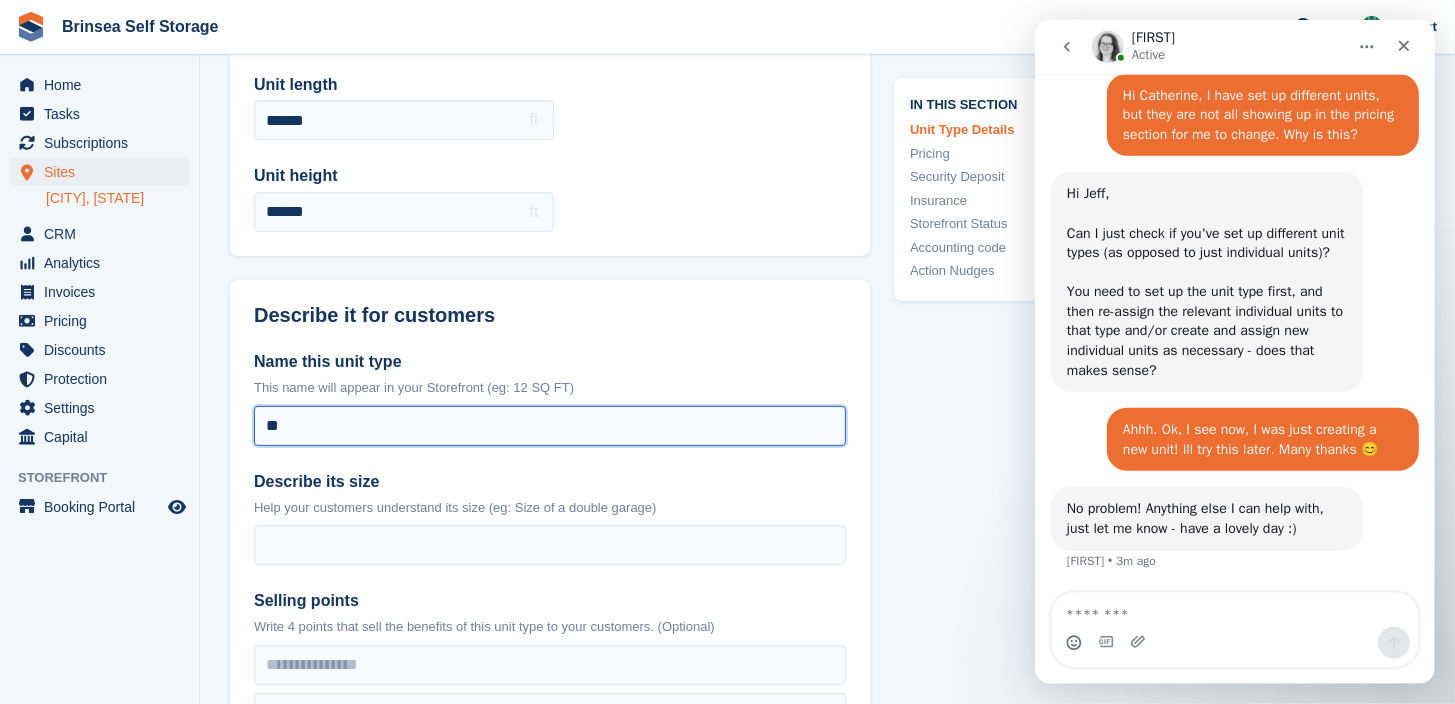 type on "*" 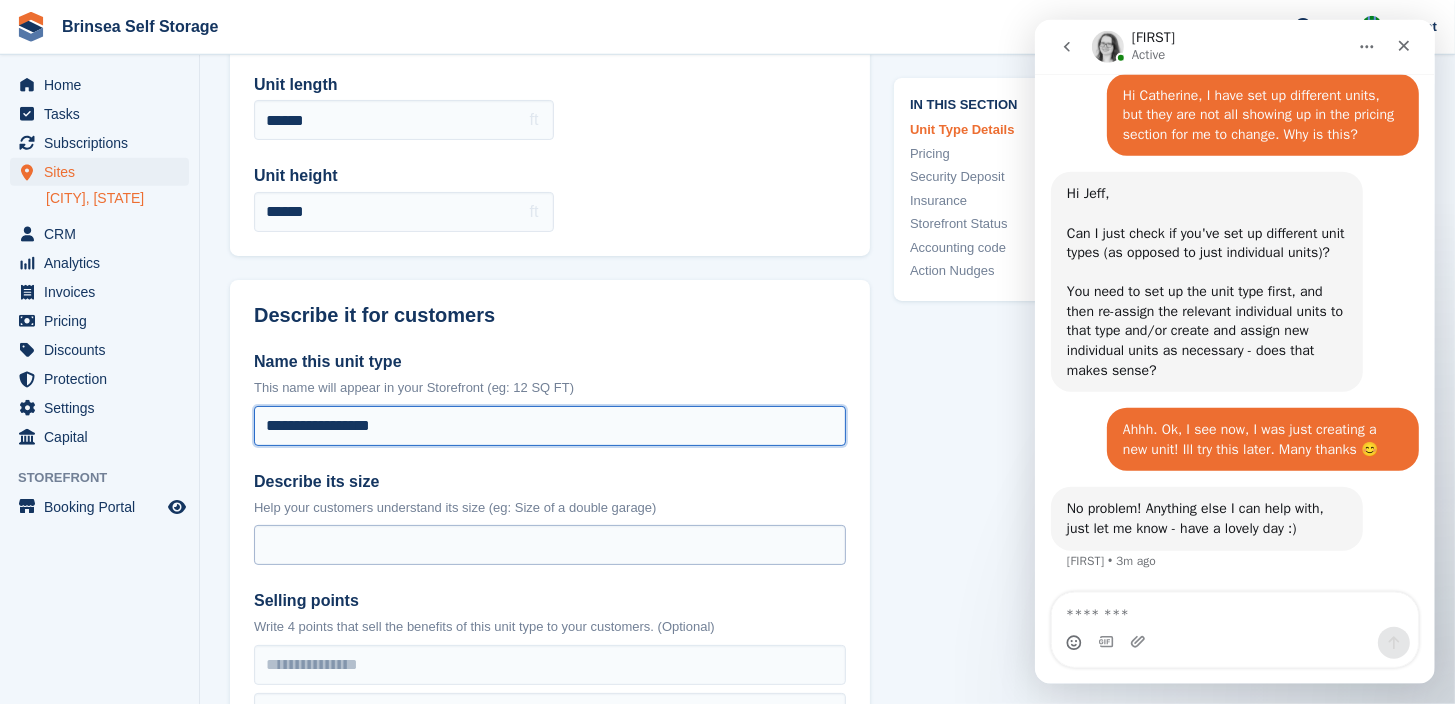 type on "**********" 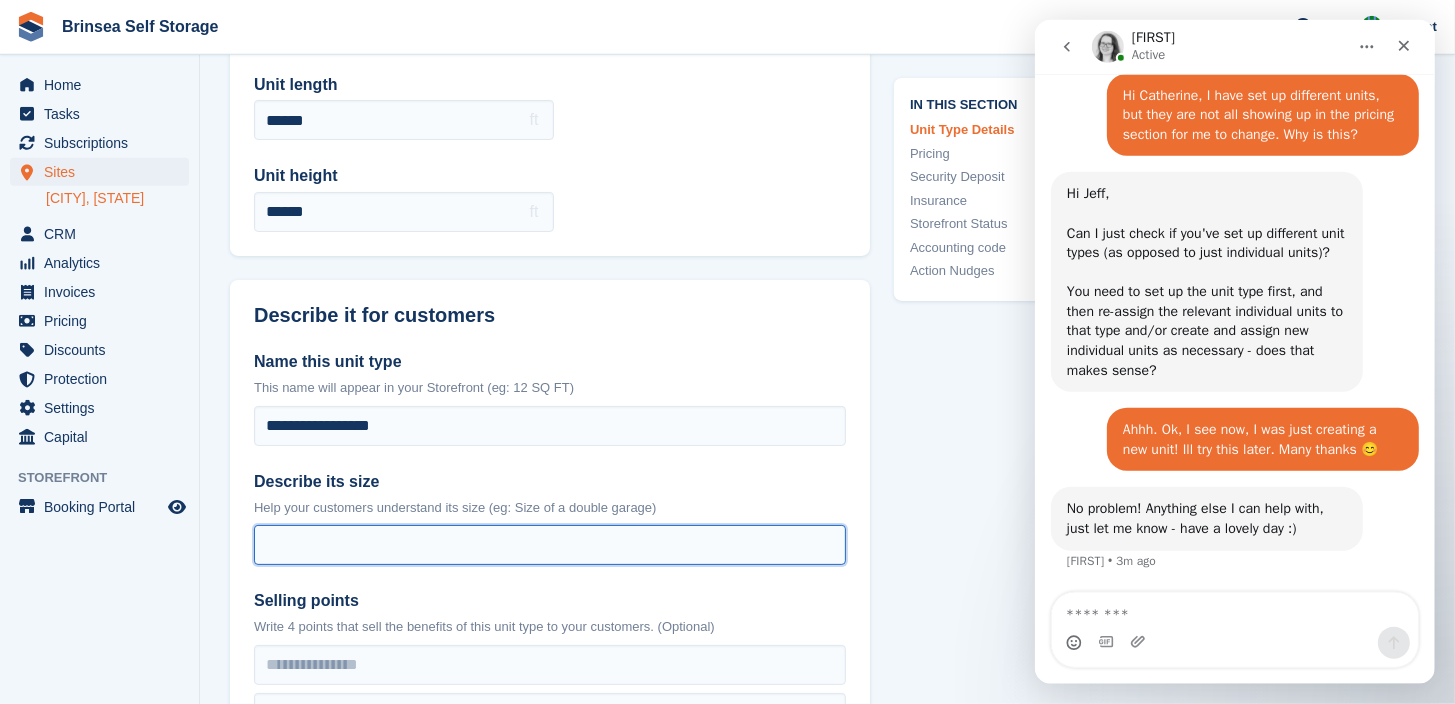 click on "Describe its size" at bounding box center (550, 545) 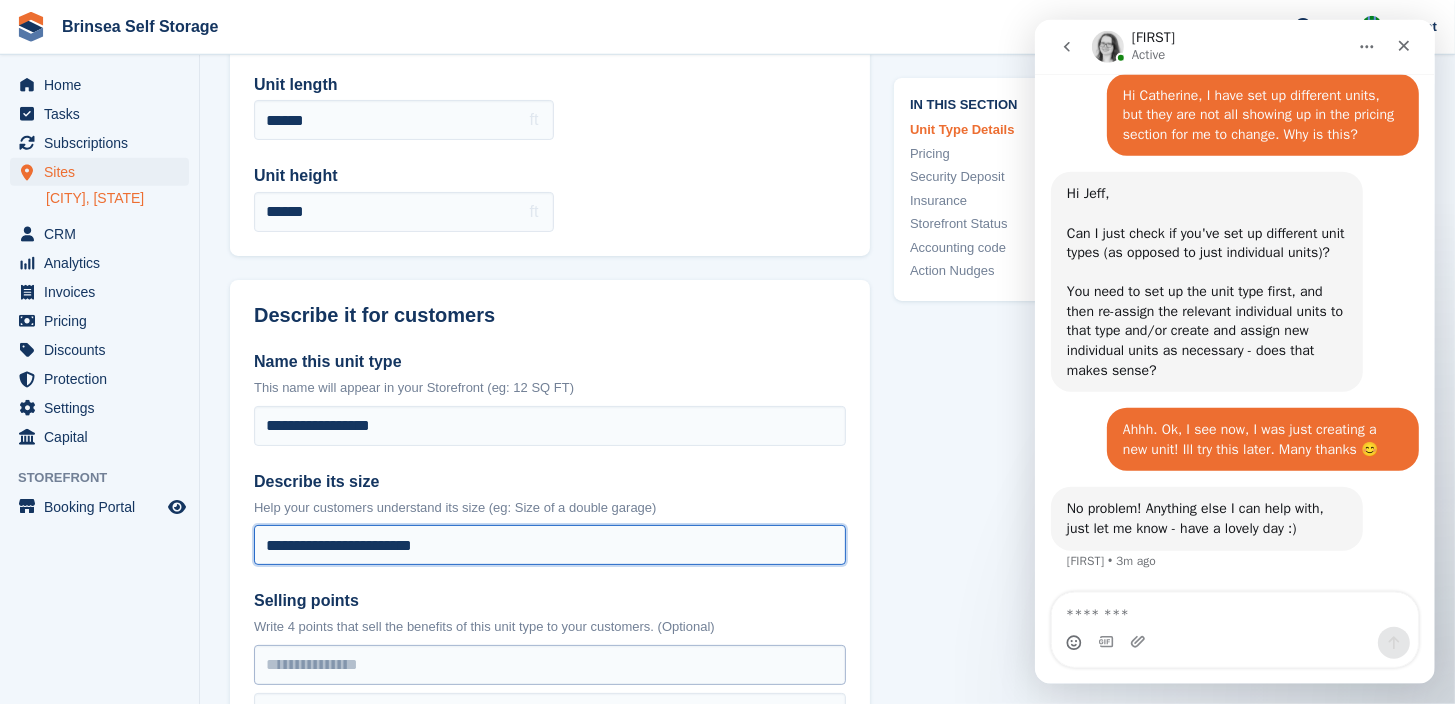 type on "**********" 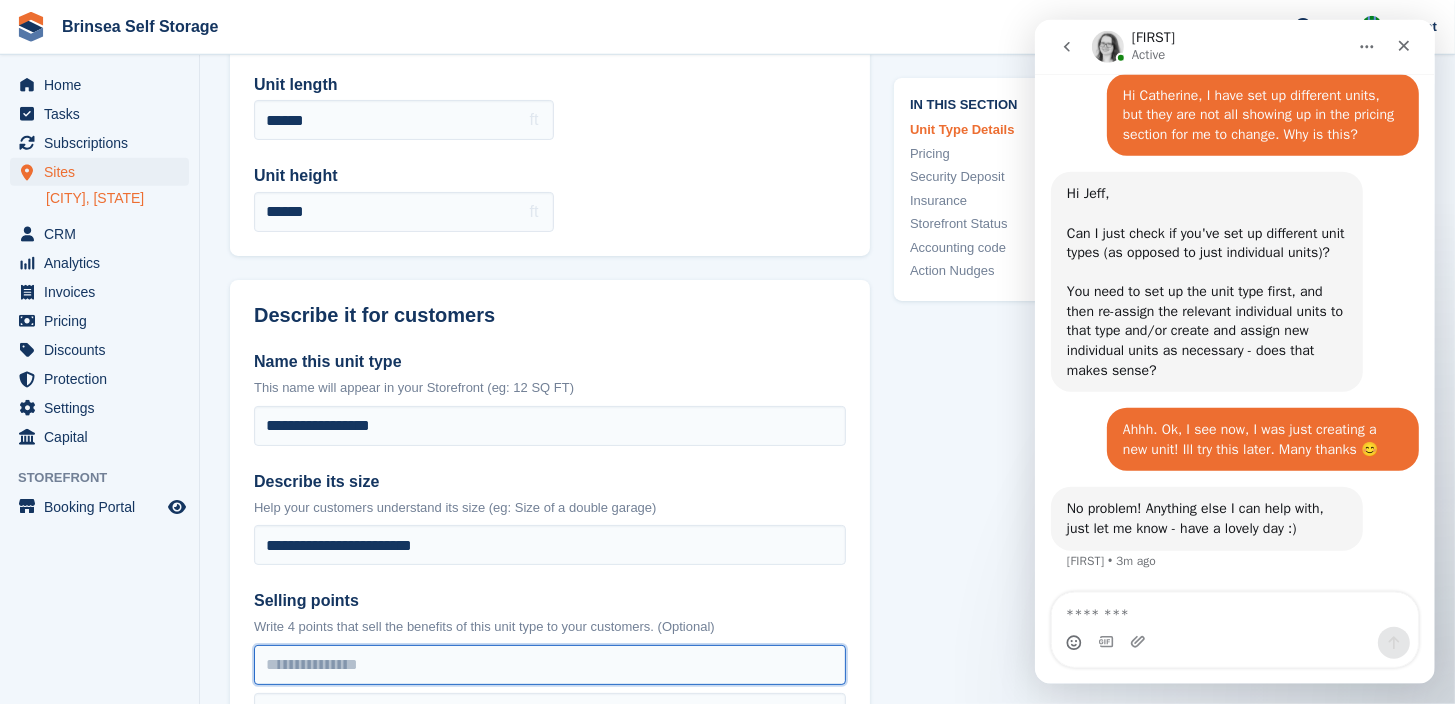 click at bounding box center (550, 665) 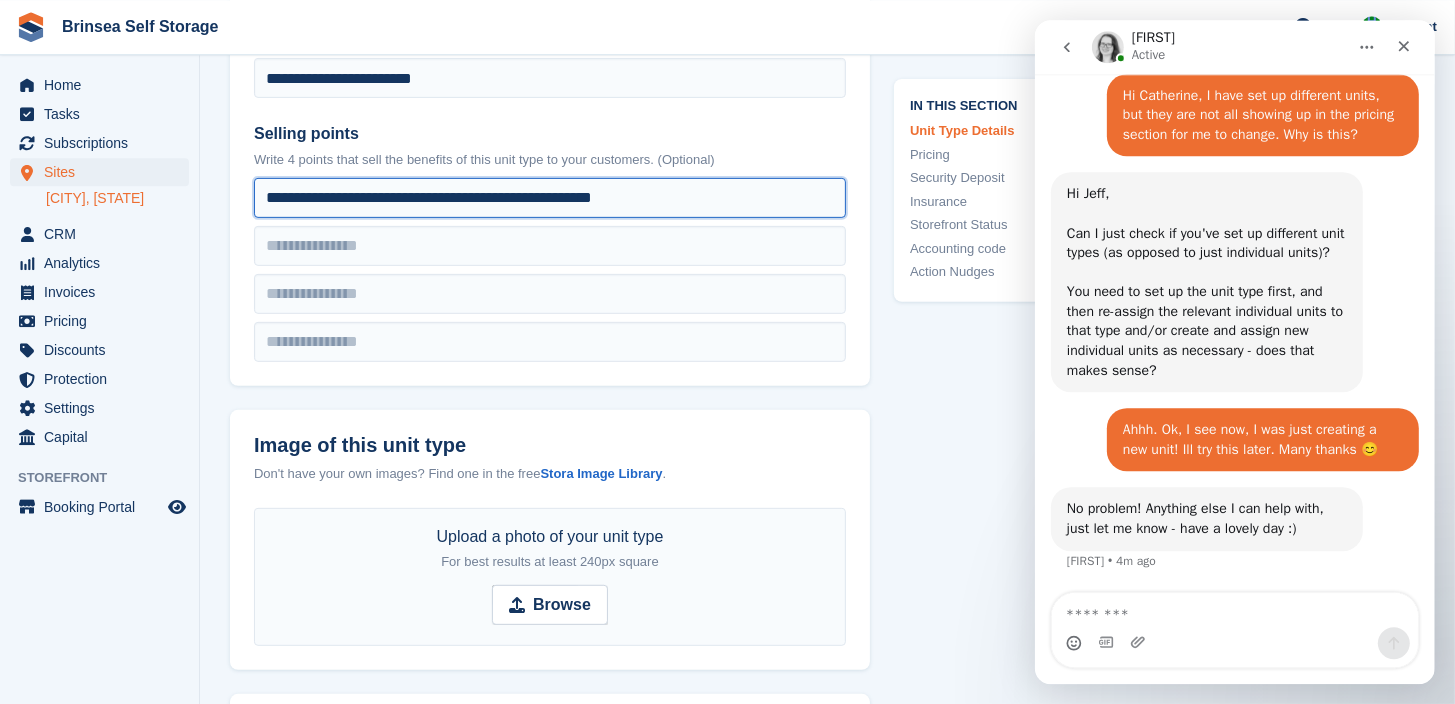 scroll, scrollTop: 732, scrollLeft: 0, axis: vertical 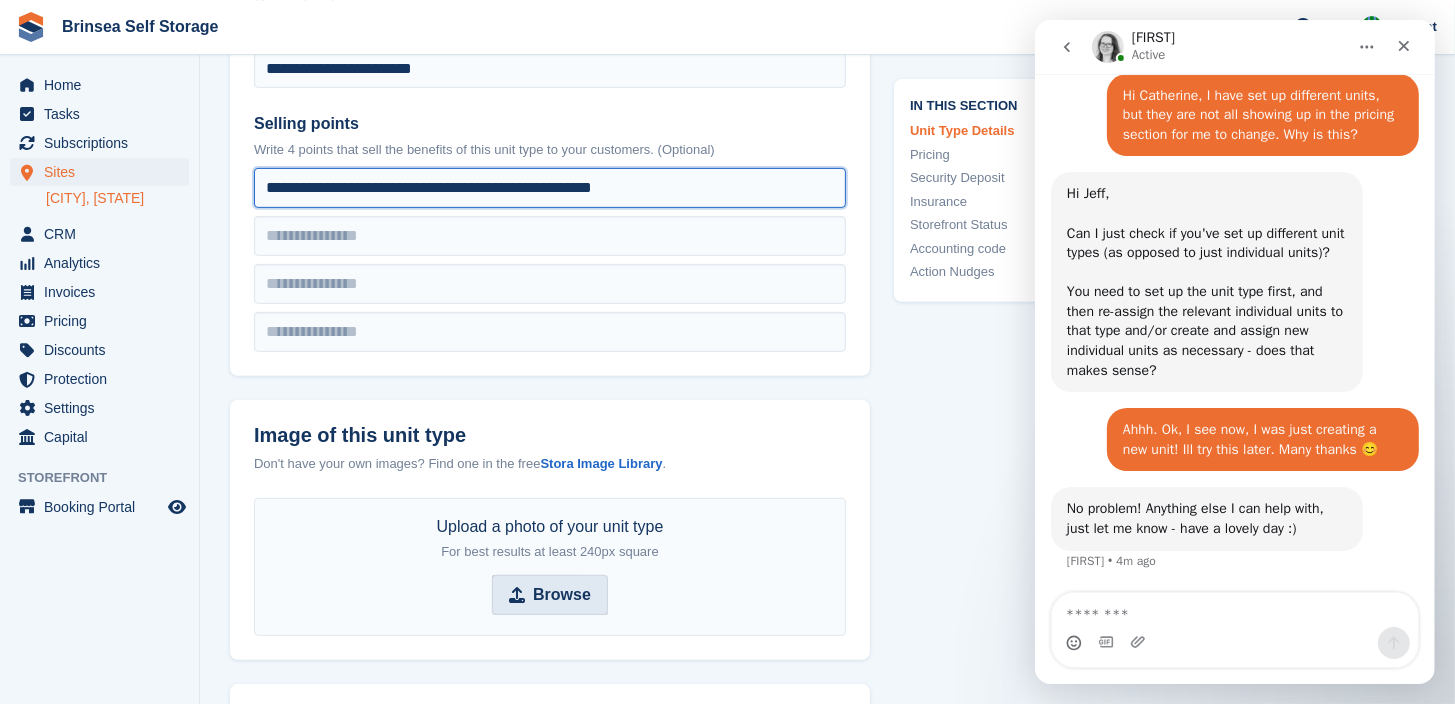 type on "**********" 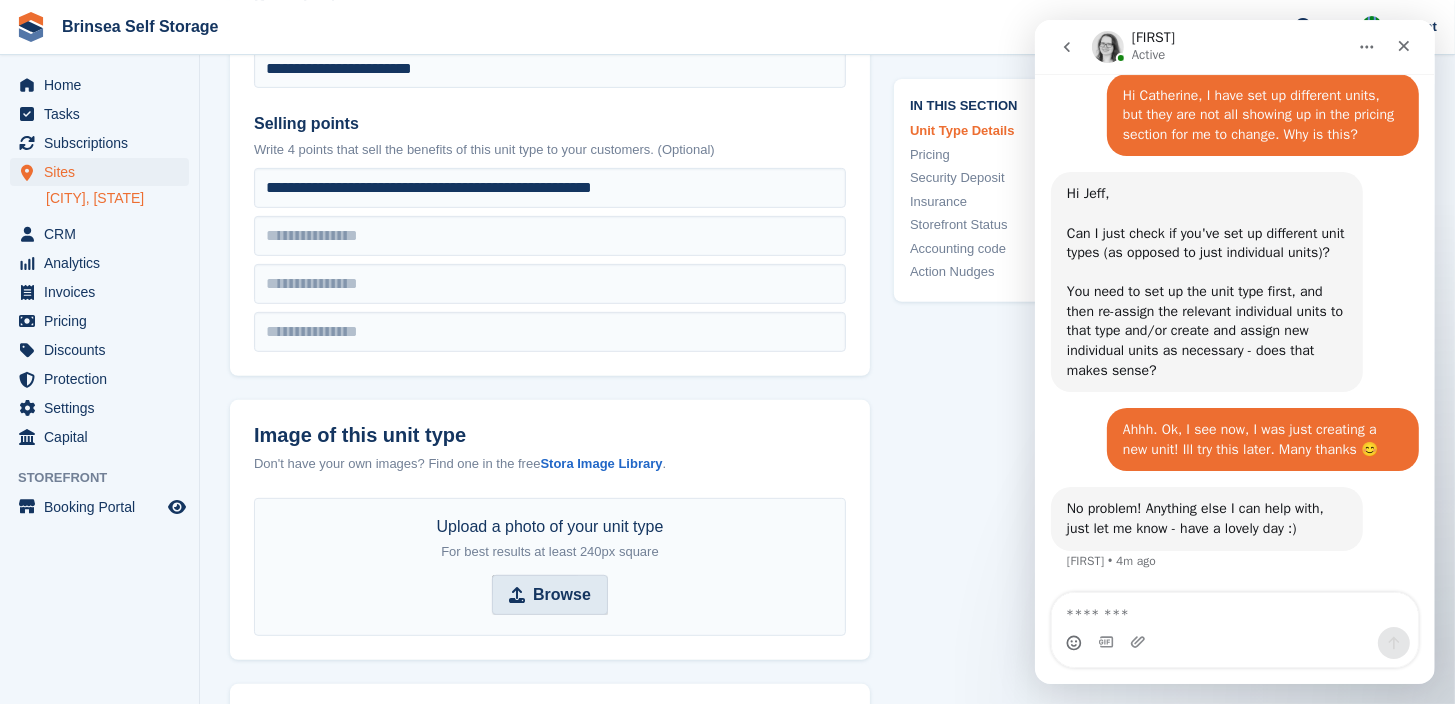click on "Browse" at bounding box center (562, 595) 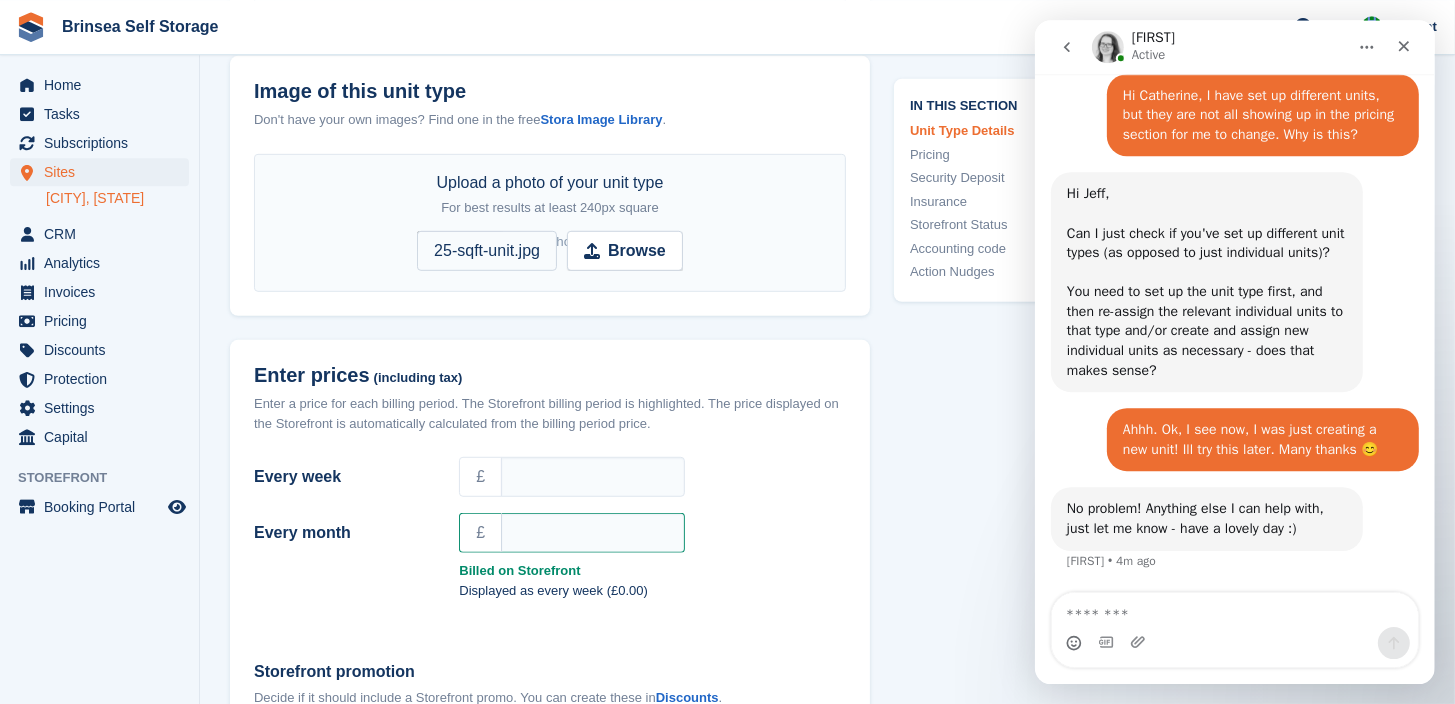scroll, scrollTop: 1085, scrollLeft: 0, axis: vertical 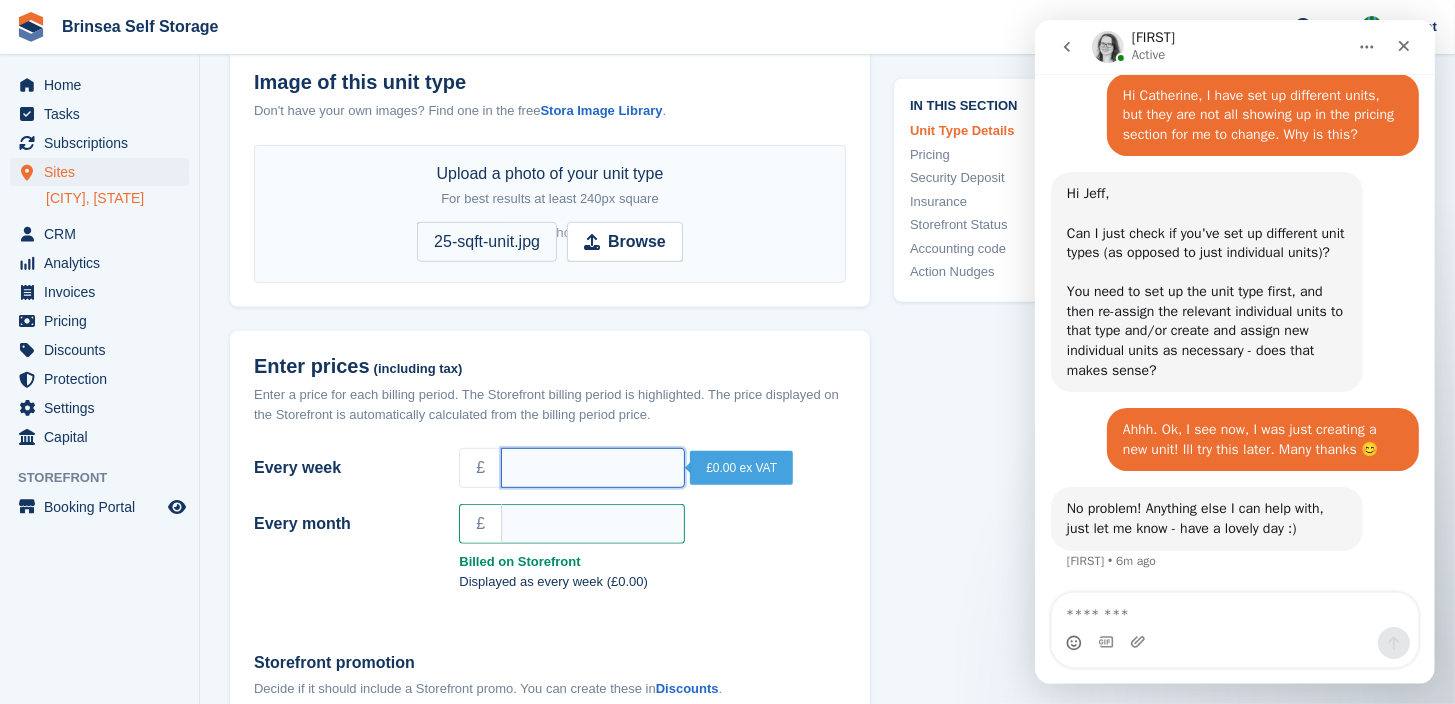 click on "Every week" at bounding box center (593, 468) 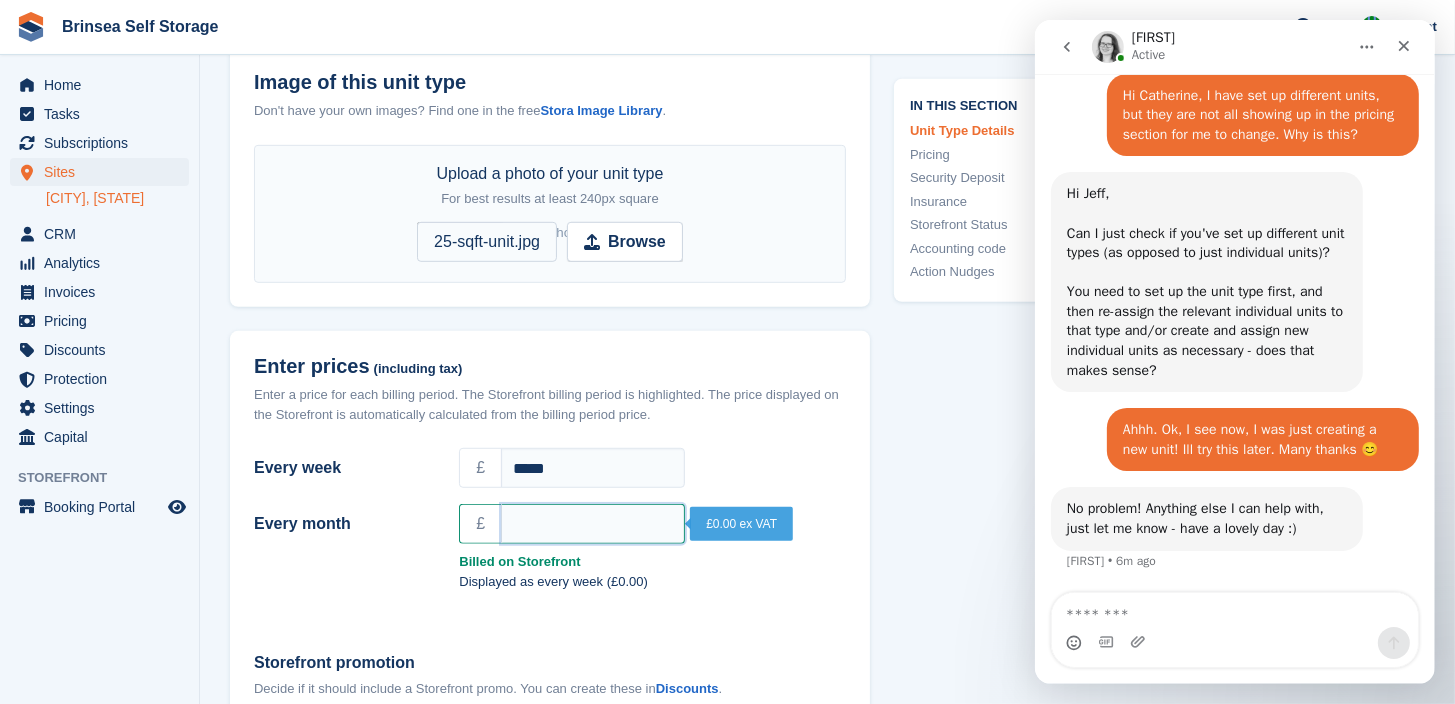 click on "Every month" at bounding box center [593, 524] 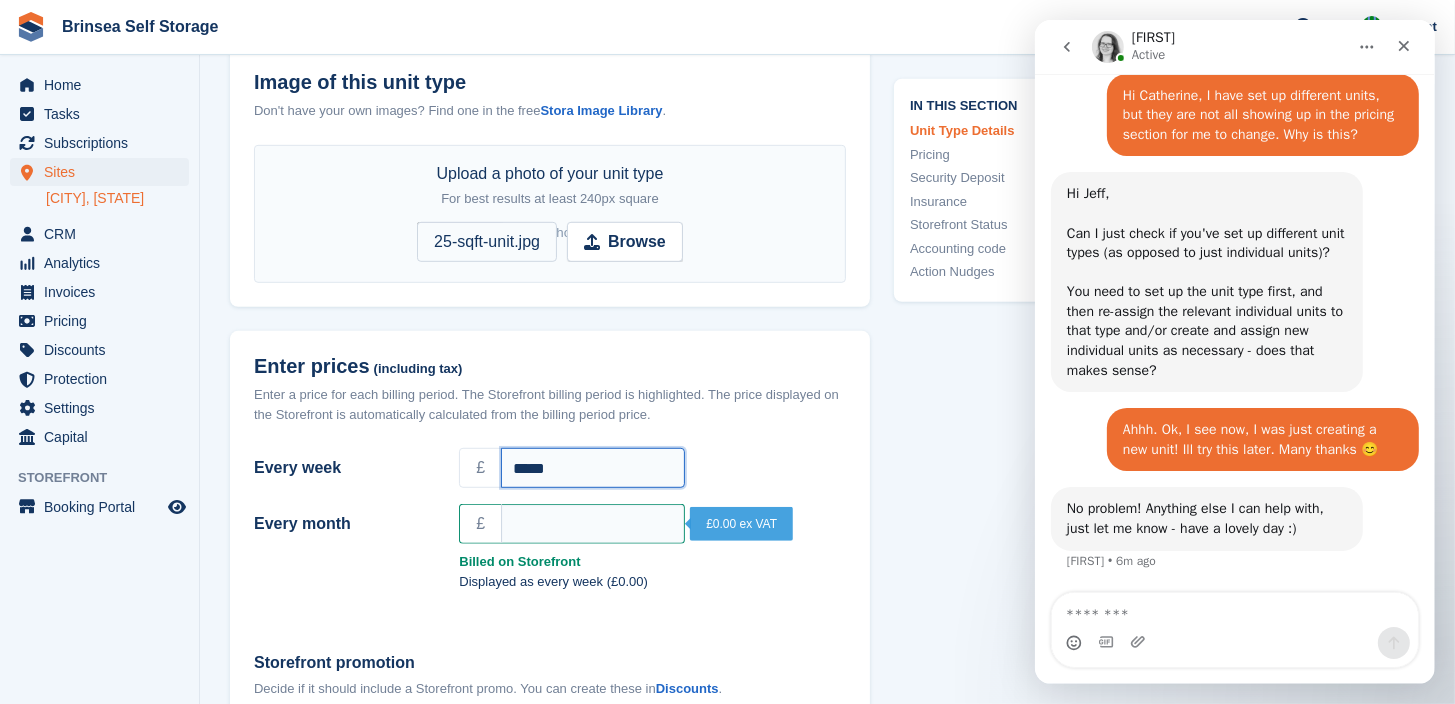 click on "*****" at bounding box center (593, 468) 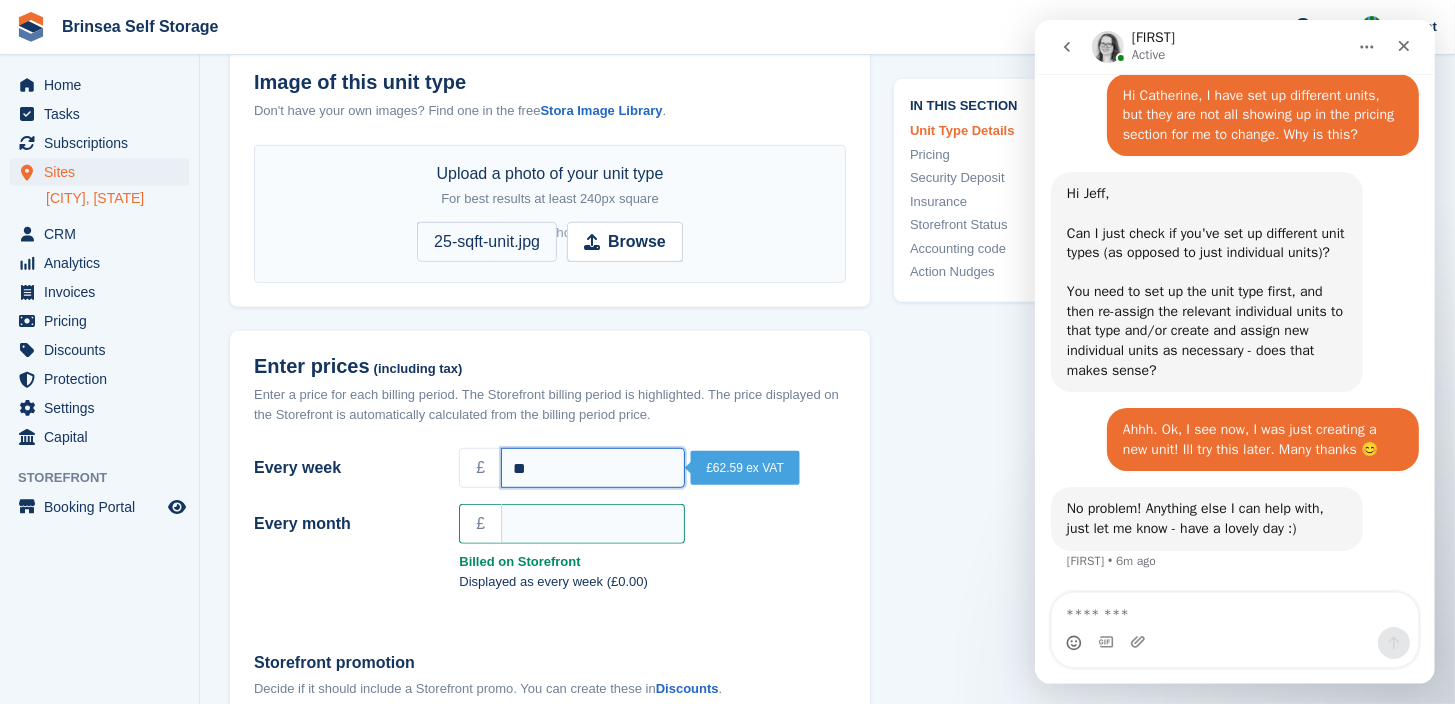 type on "*" 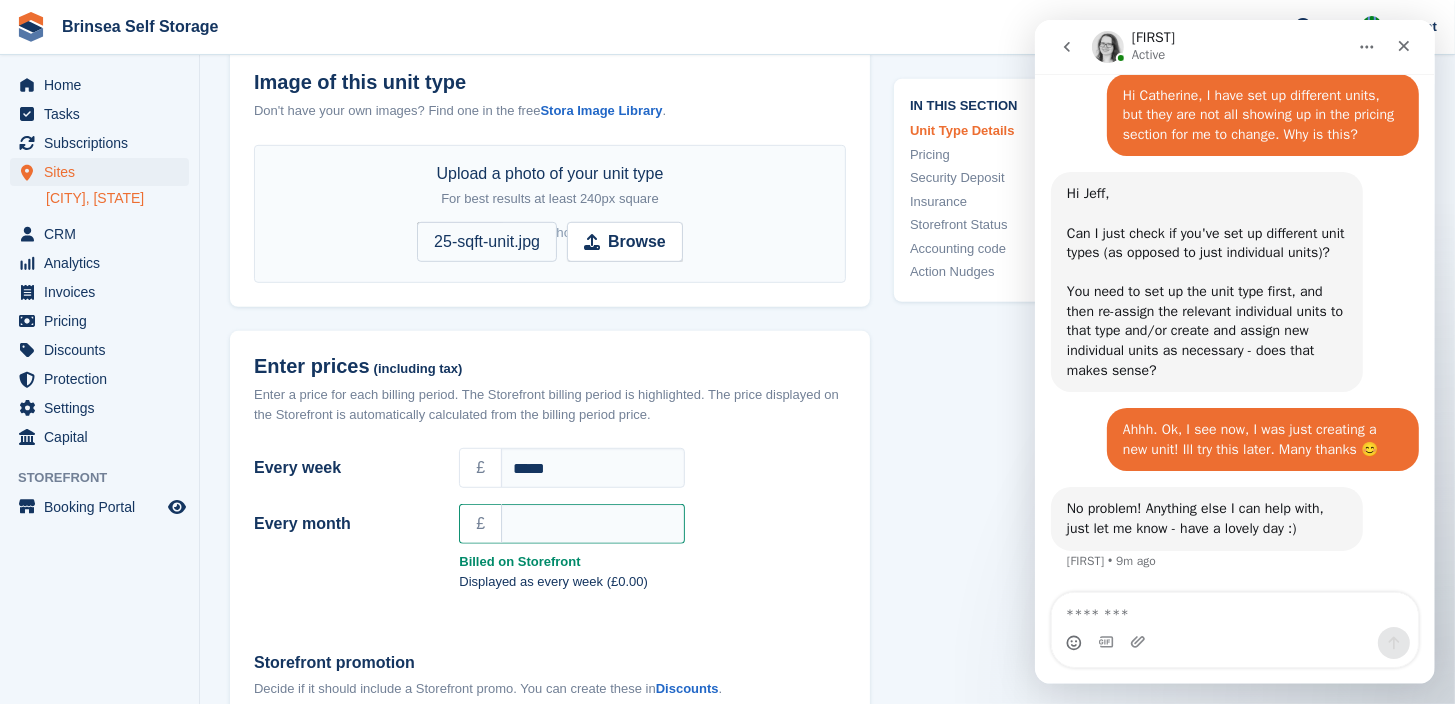click on "£" at bounding box center (652, 524) 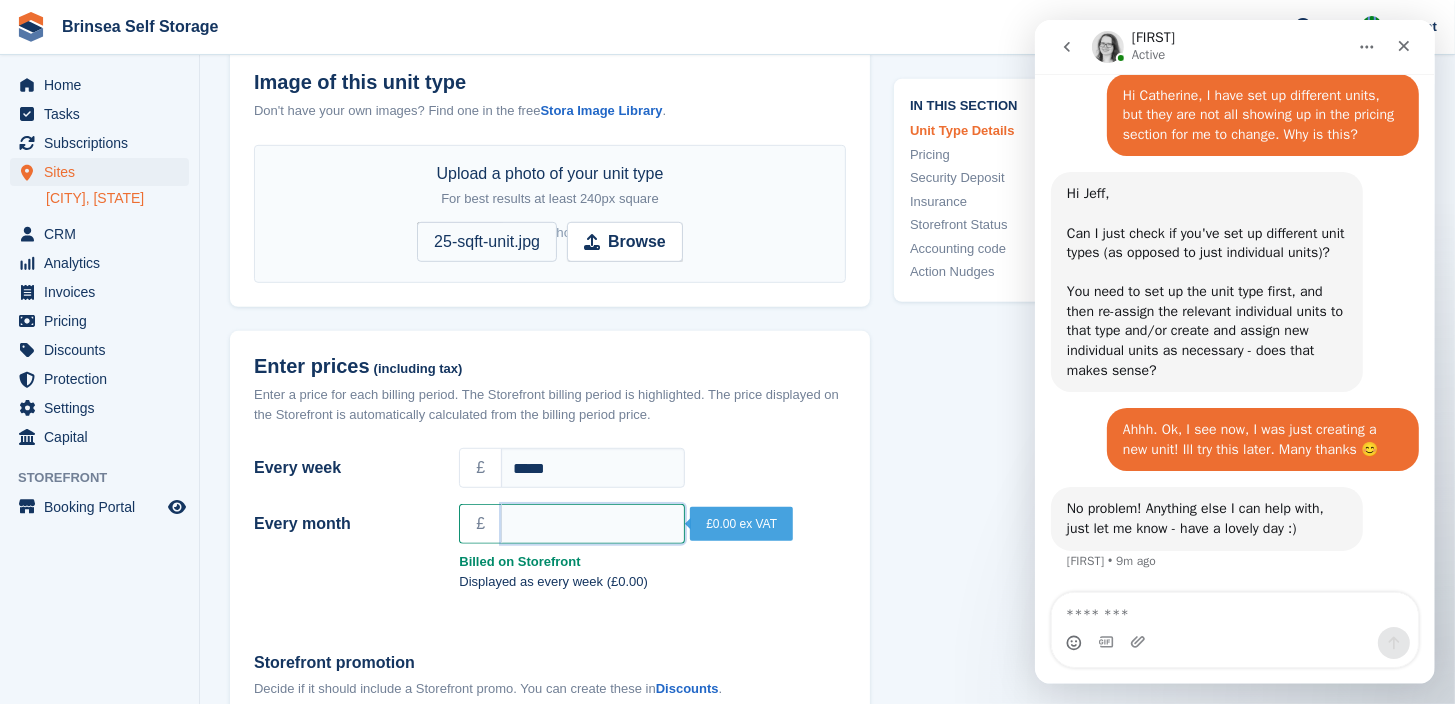 click on "Every month" at bounding box center [593, 524] 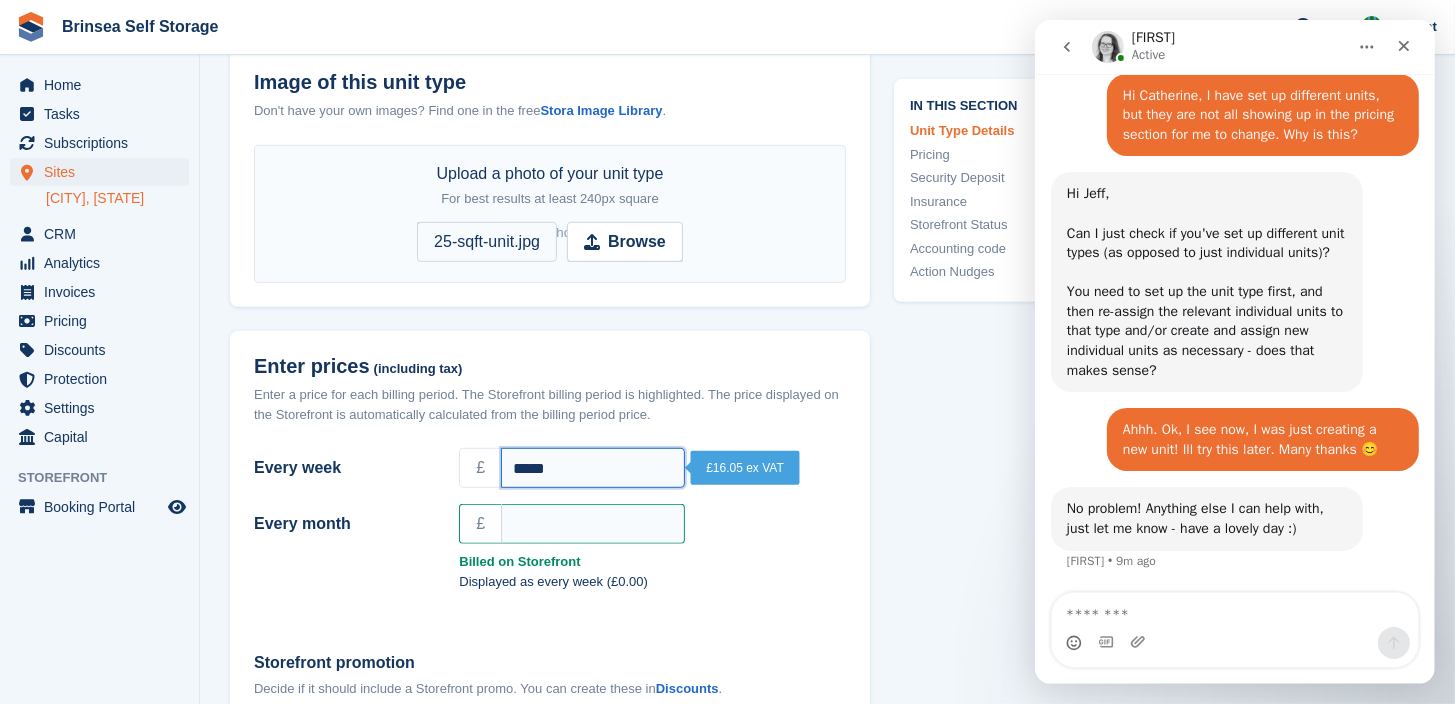 click on "*****" at bounding box center [593, 468] 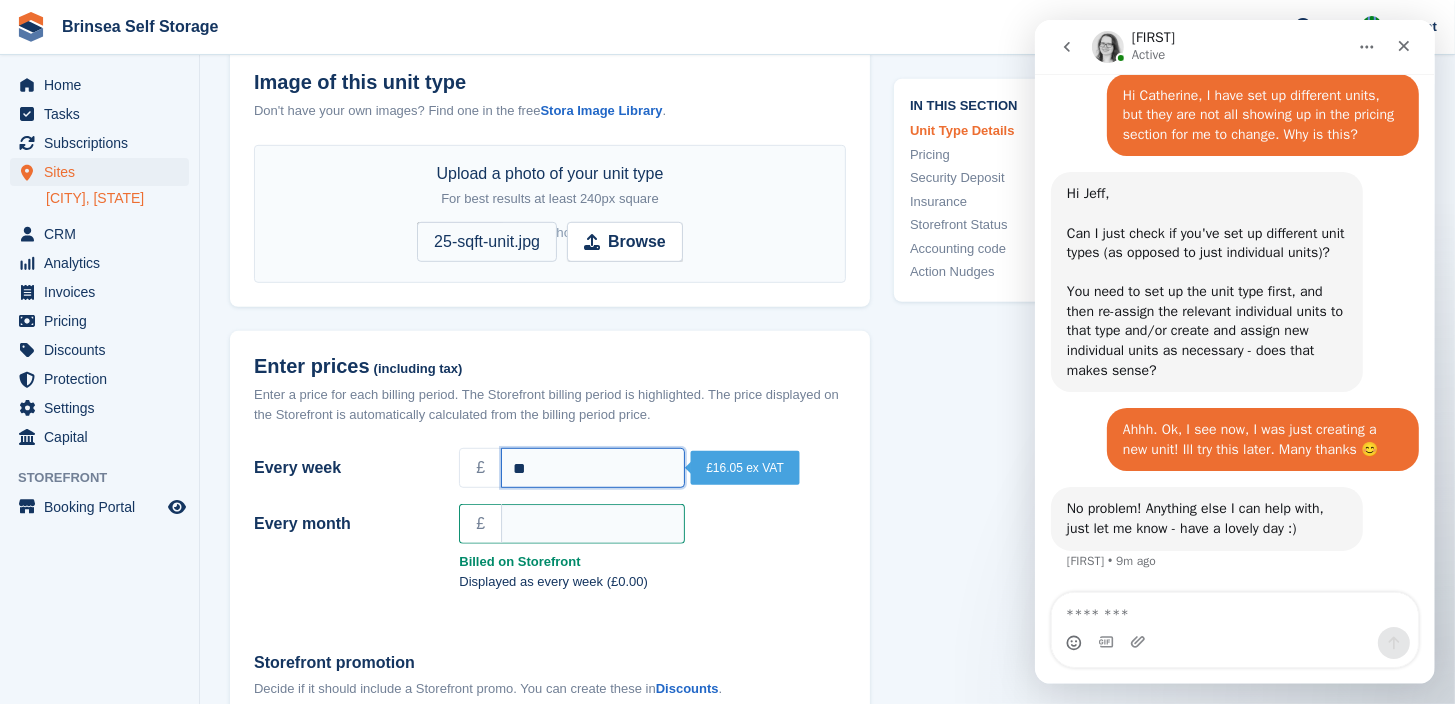 type on "*" 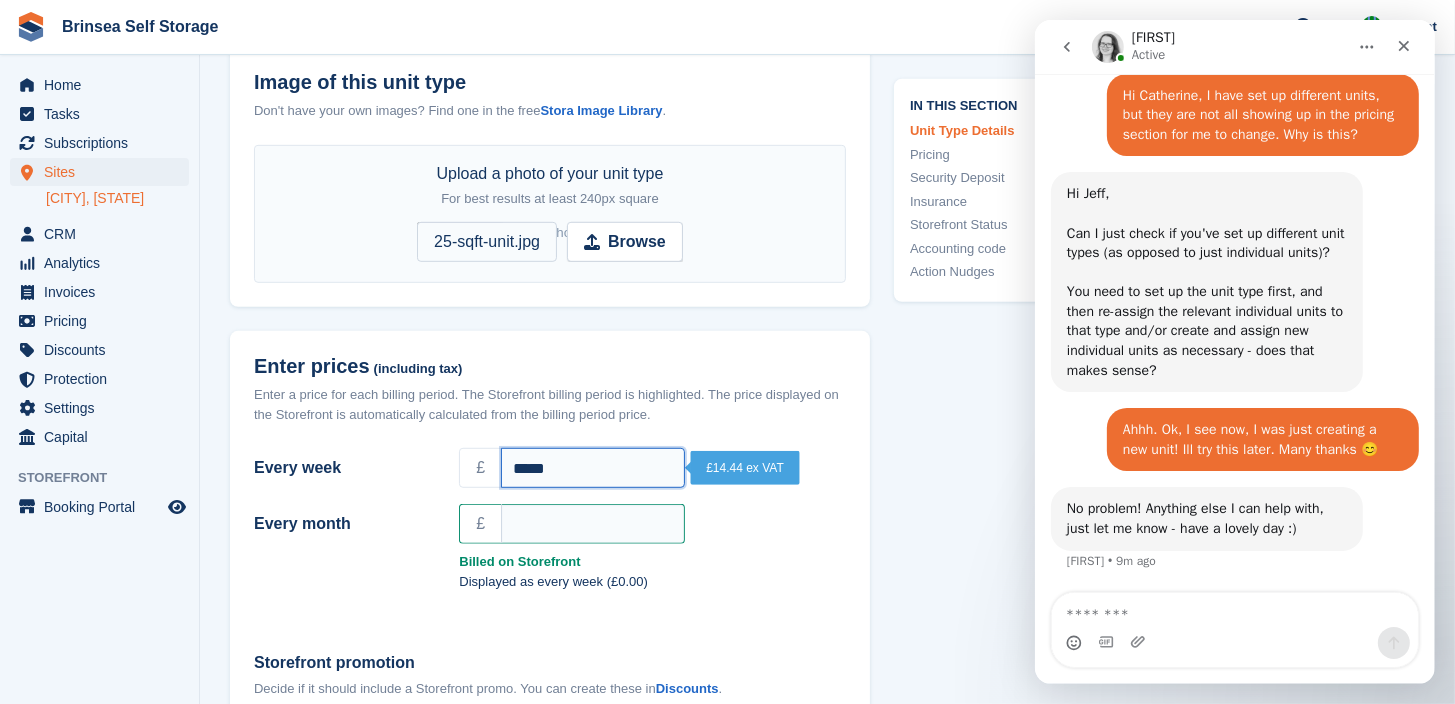 type on "*****" 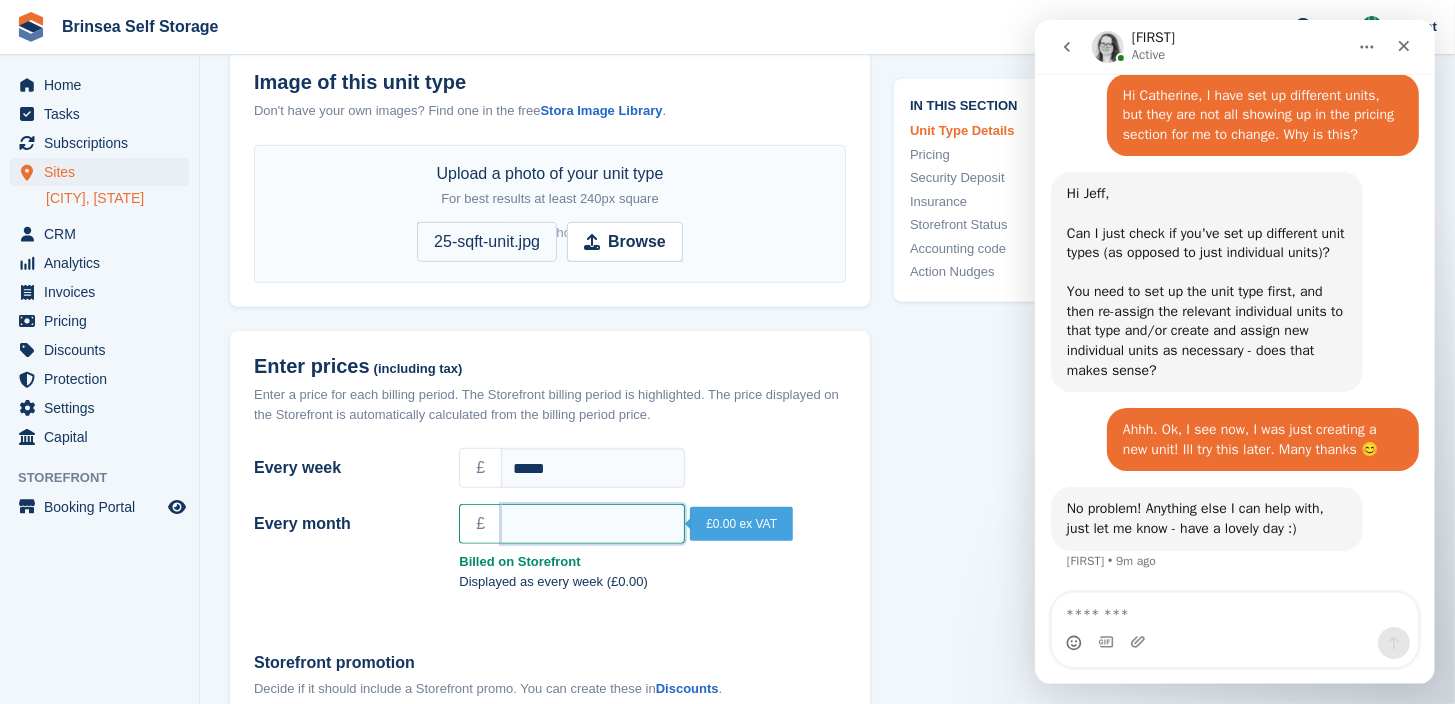 click on "Every month" at bounding box center (593, 524) 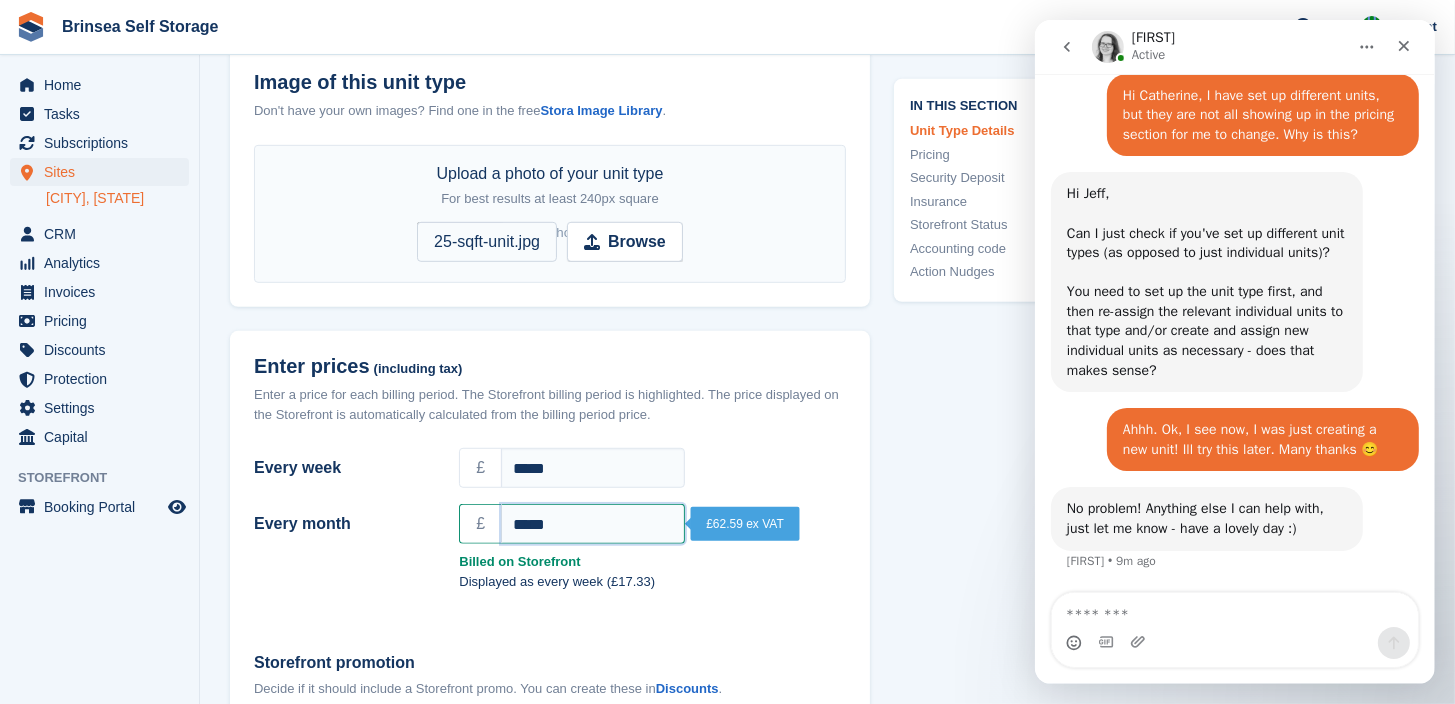 type on "*****" 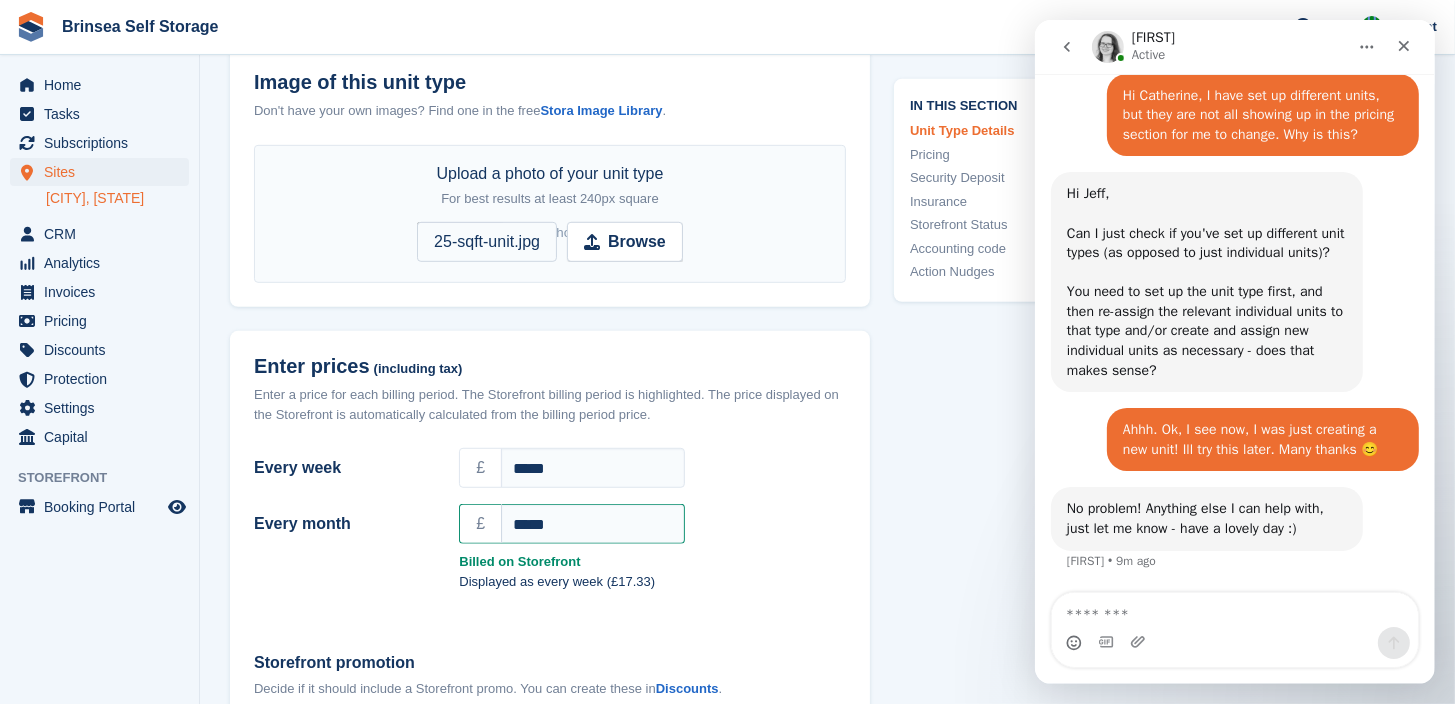 click on "In this section
Unit Type Details
Pricing
Security Deposit
Insurance
Storefront Status
Accounting code
Action Nudges" at bounding box center (972, 1068) 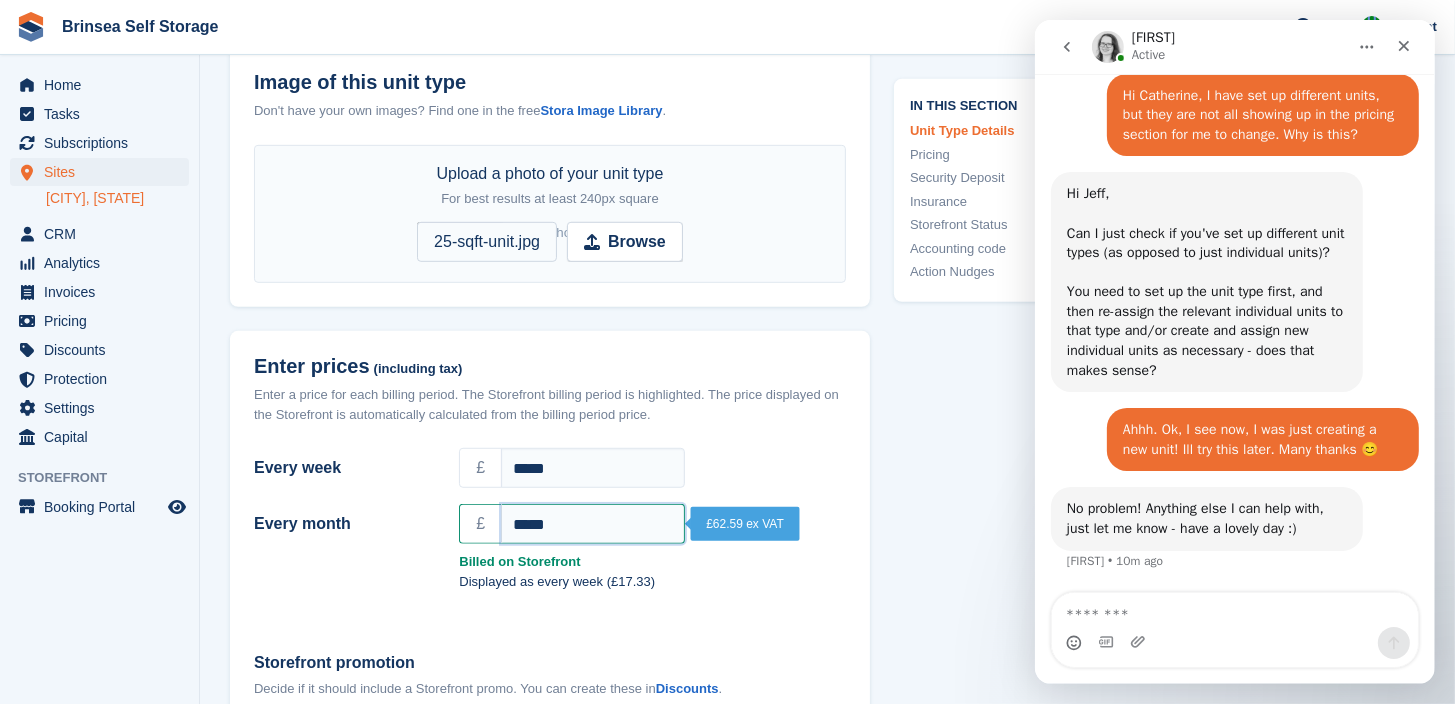 click on "*****" at bounding box center (593, 524) 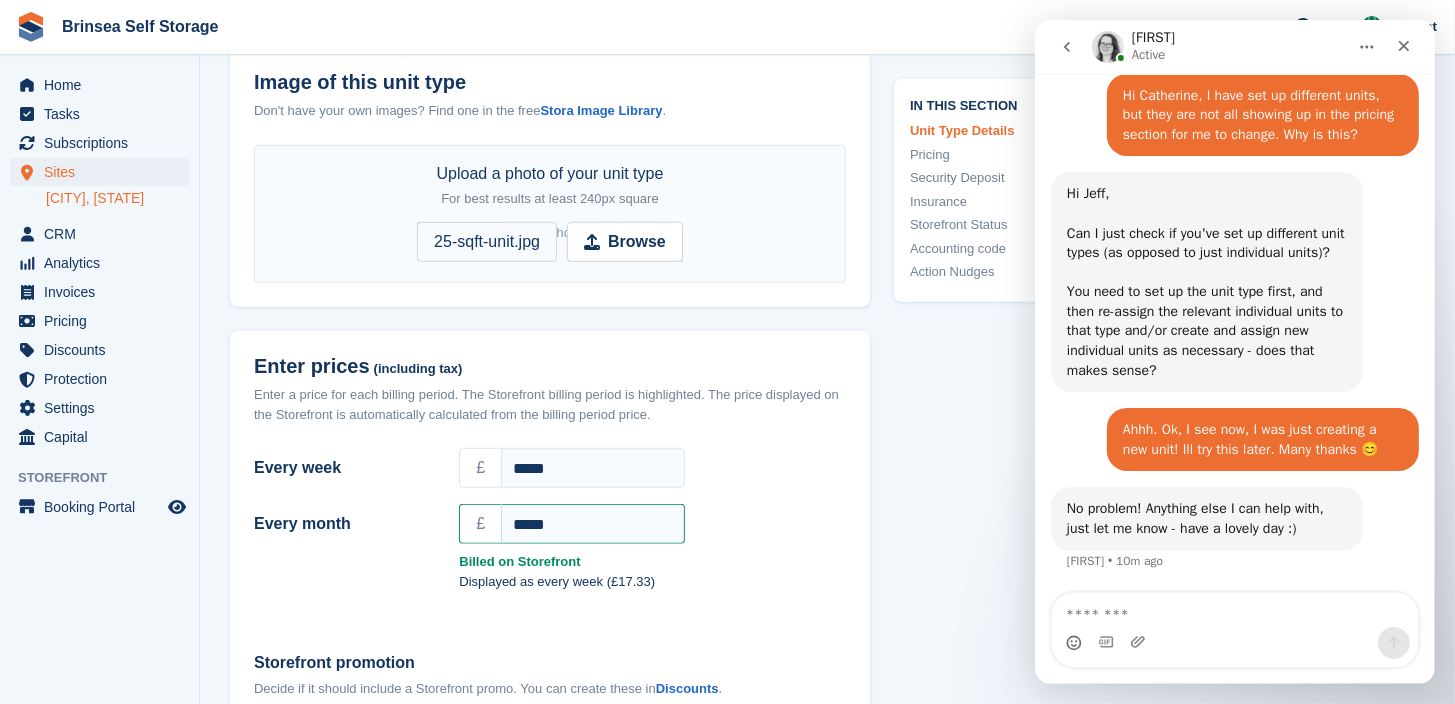 click on "In this section
Unit Type Details
Pricing
Security Deposit
Insurance
Storefront Status
Accounting code
Action Nudges" at bounding box center (972, 1068) 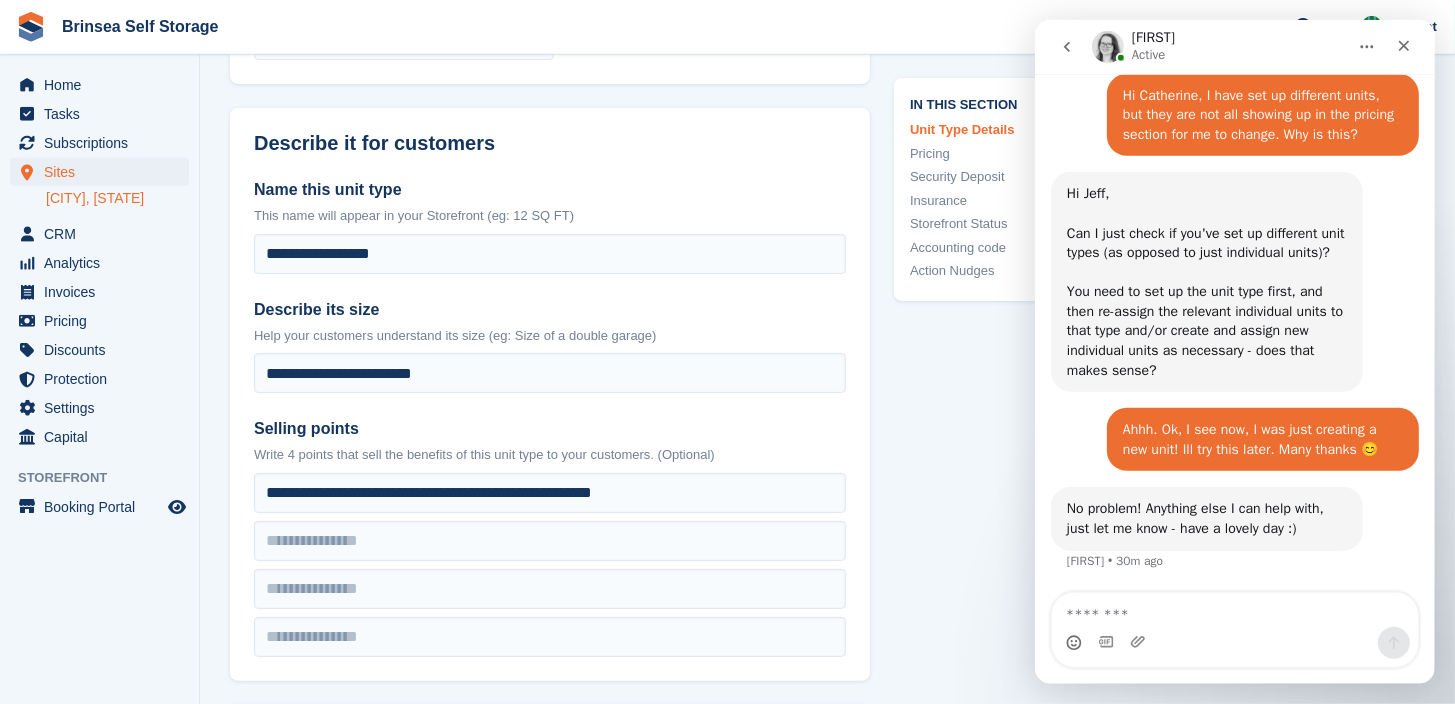 scroll, scrollTop: 412, scrollLeft: 0, axis: vertical 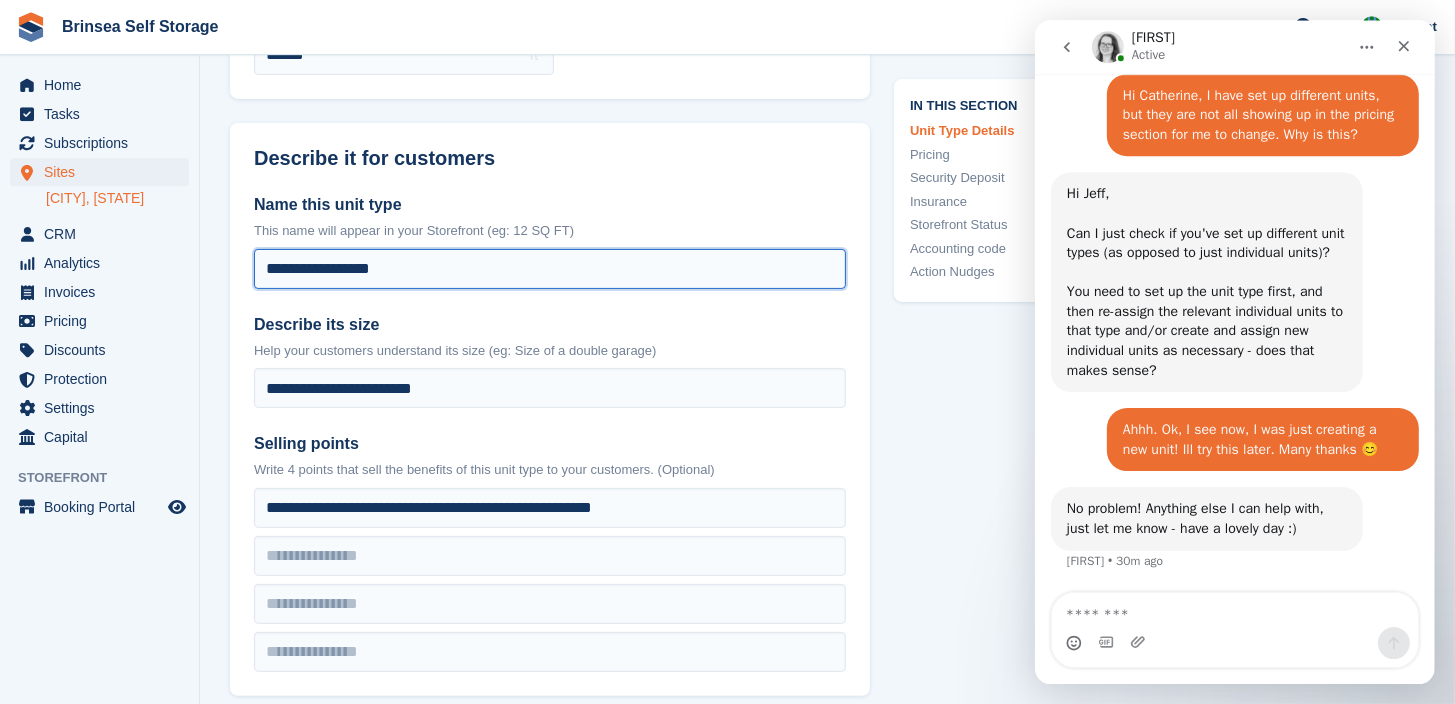 click on "**********" at bounding box center (550, 269) 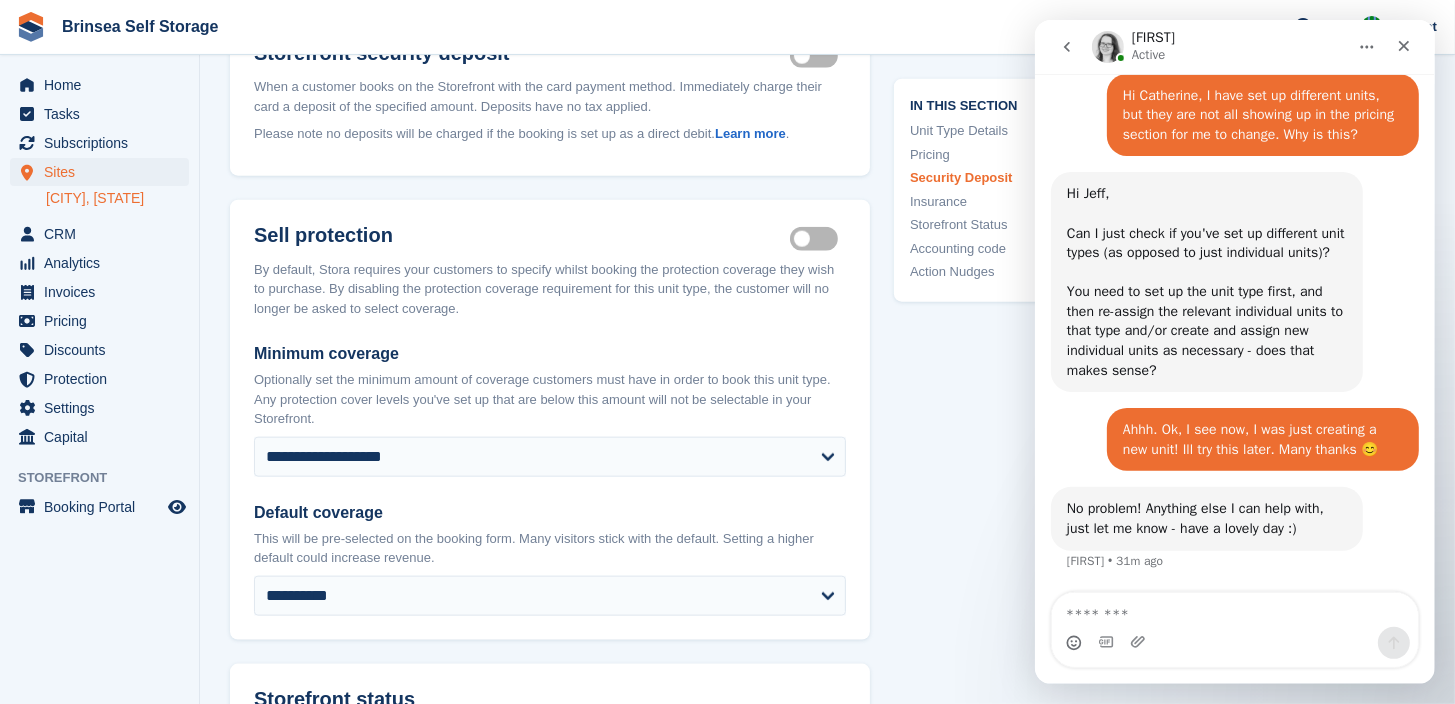 scroll, scrollTop: 2152, scrollLeft: 0, axis: vertical 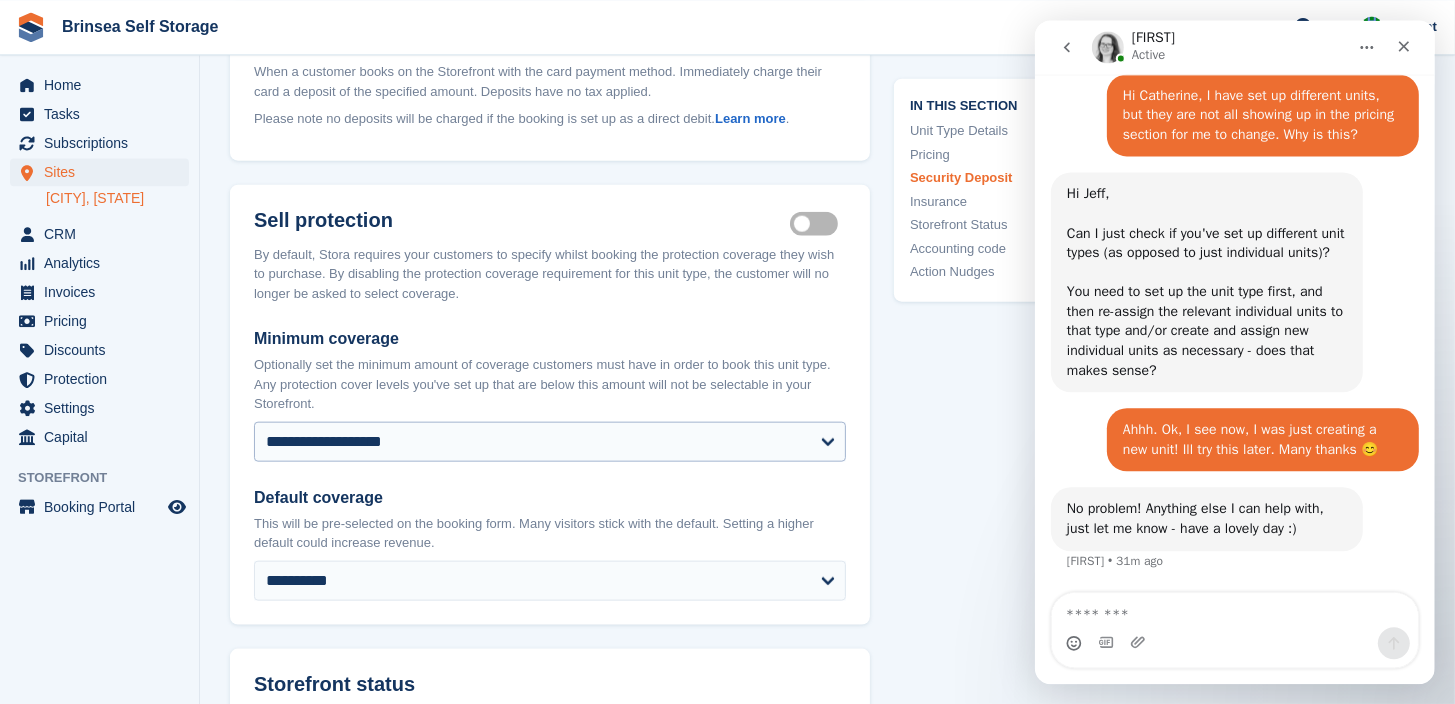 type on "**********" 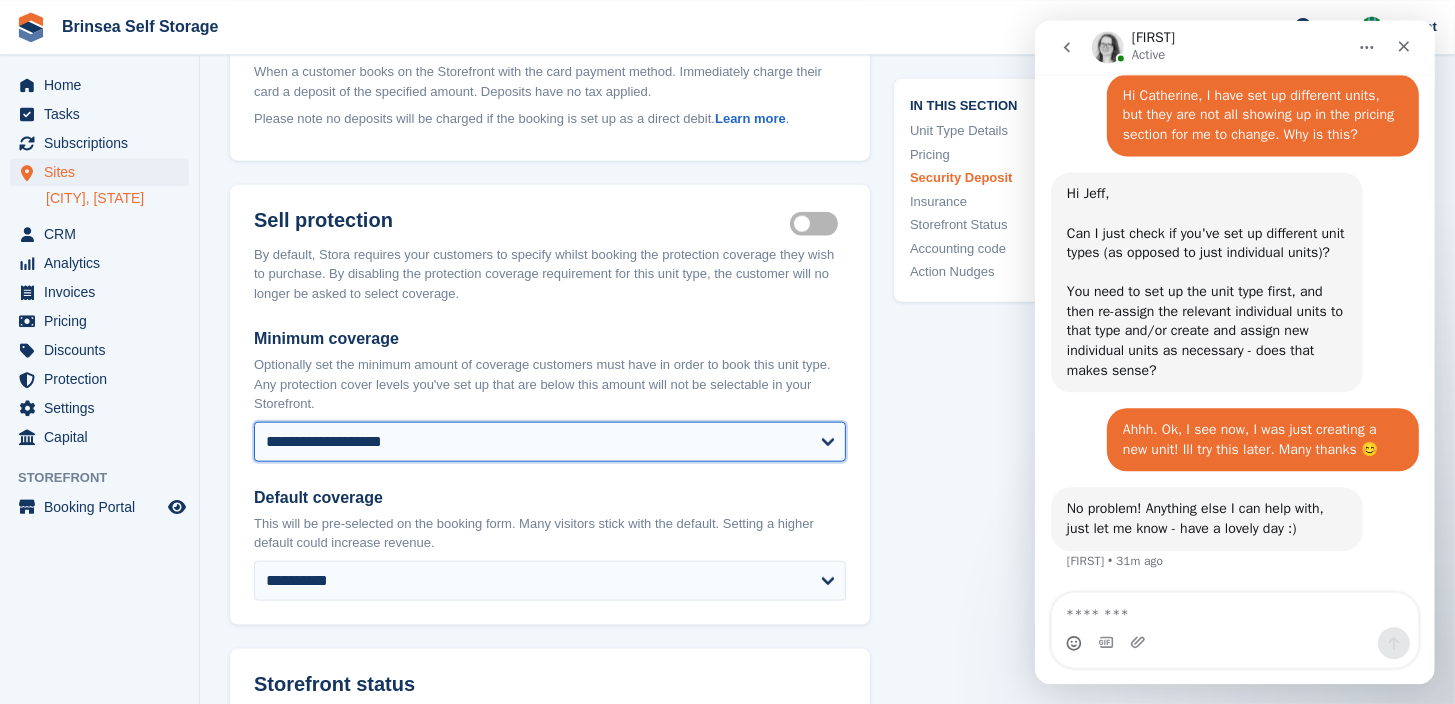 click on "**********" at bounding box center [550, 441] 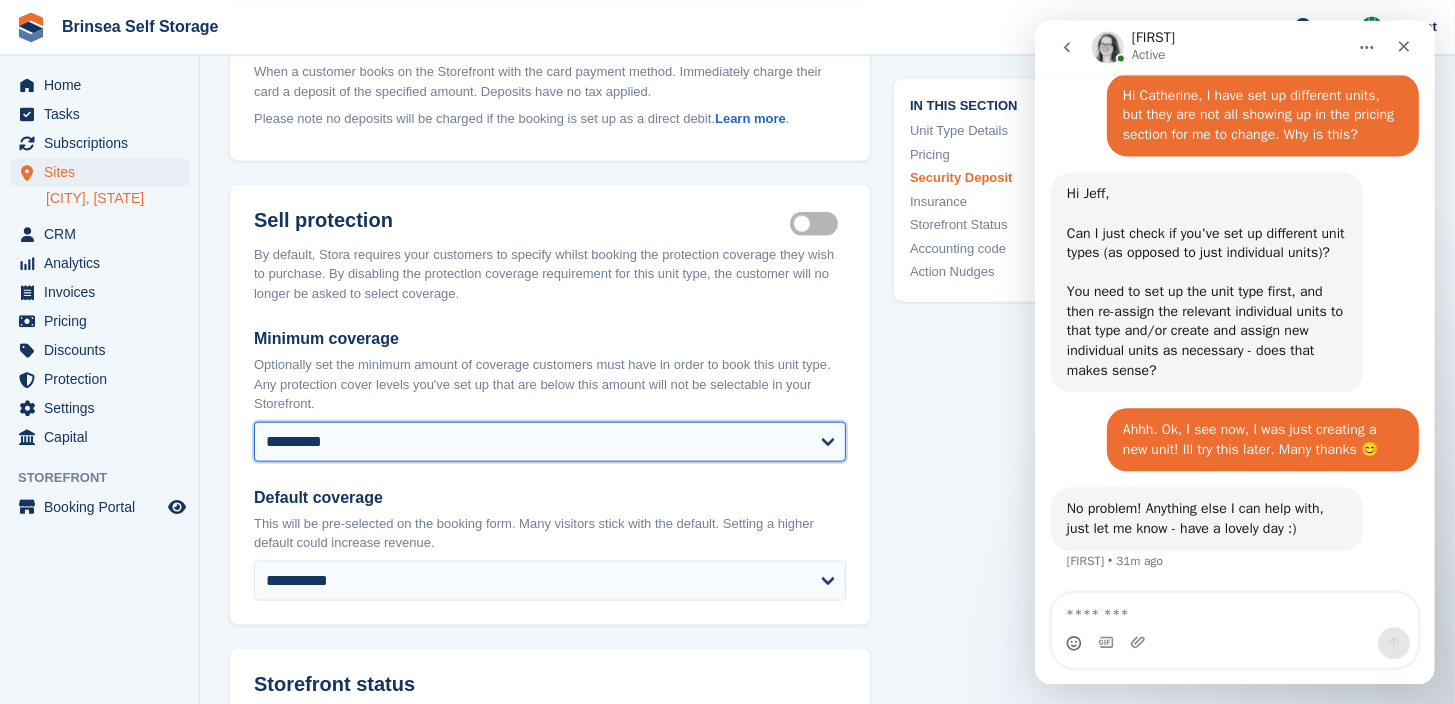 click on "*********" at bounding box center [0, 0] 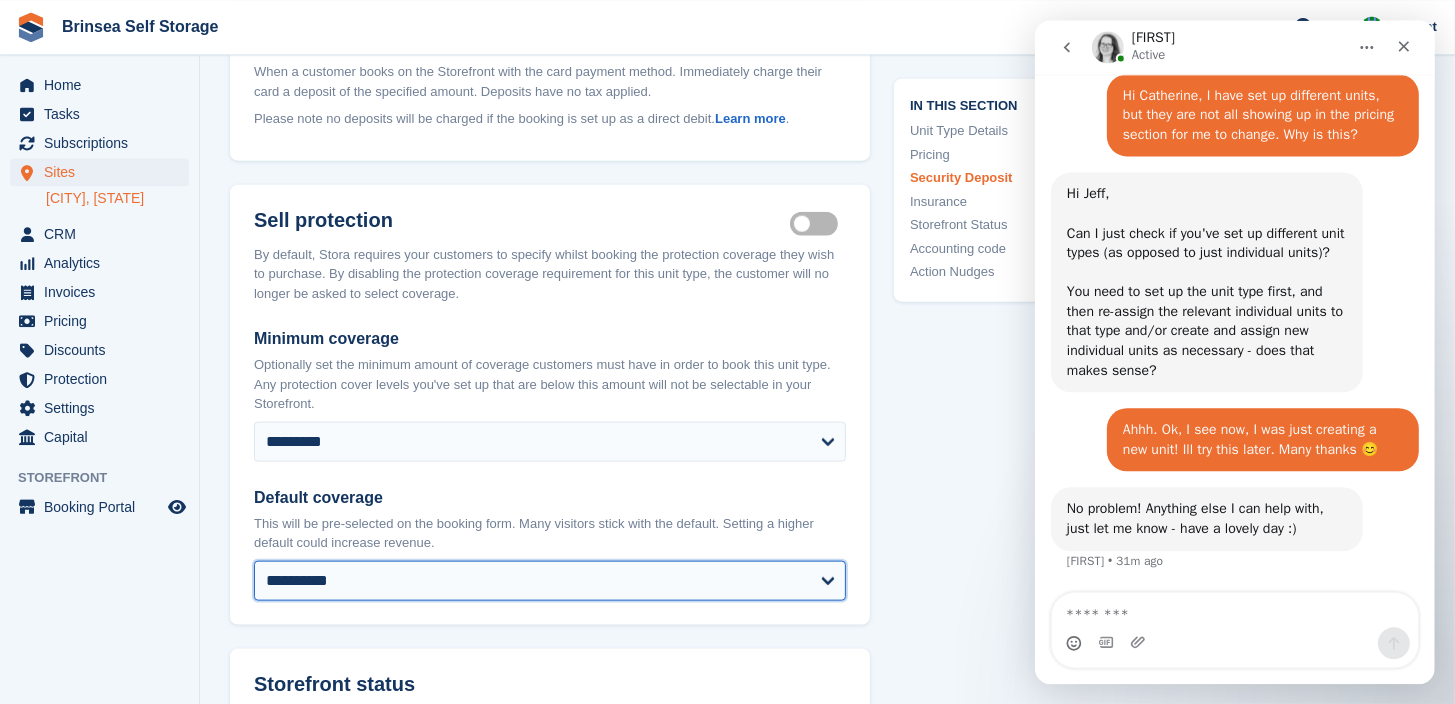 click on "**********" at bounding box center (550, 580) 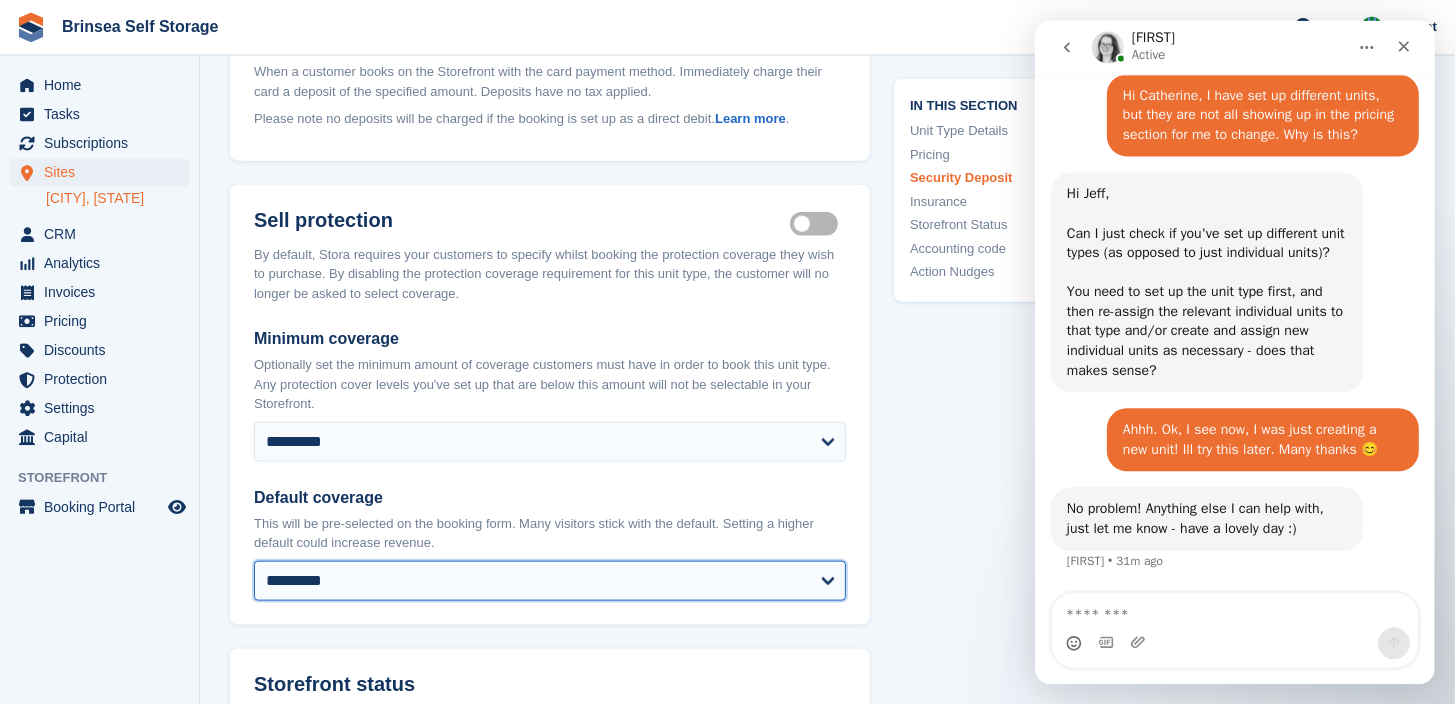 click on "*********" at bounding box center [0, 0] 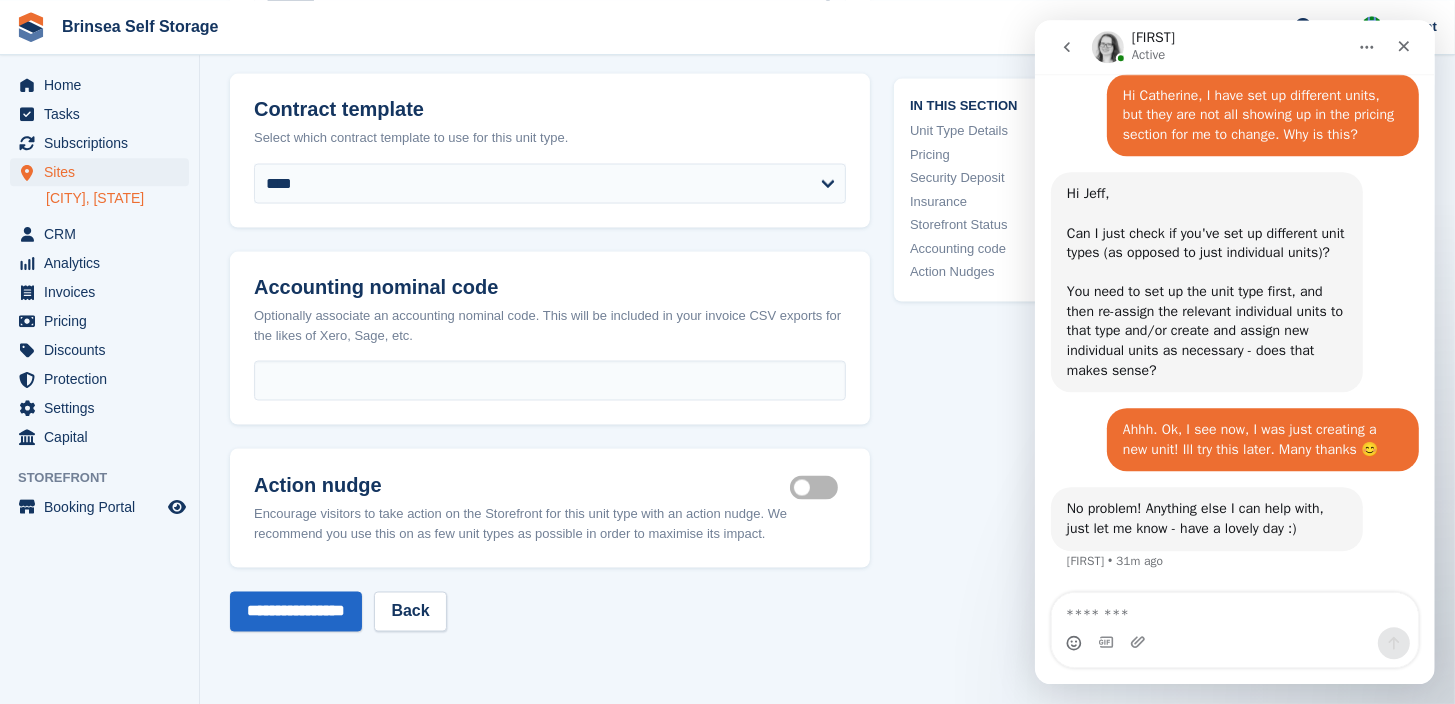 scroll, scrollTop: 3144, scrollLeft: 0, axis: vertical 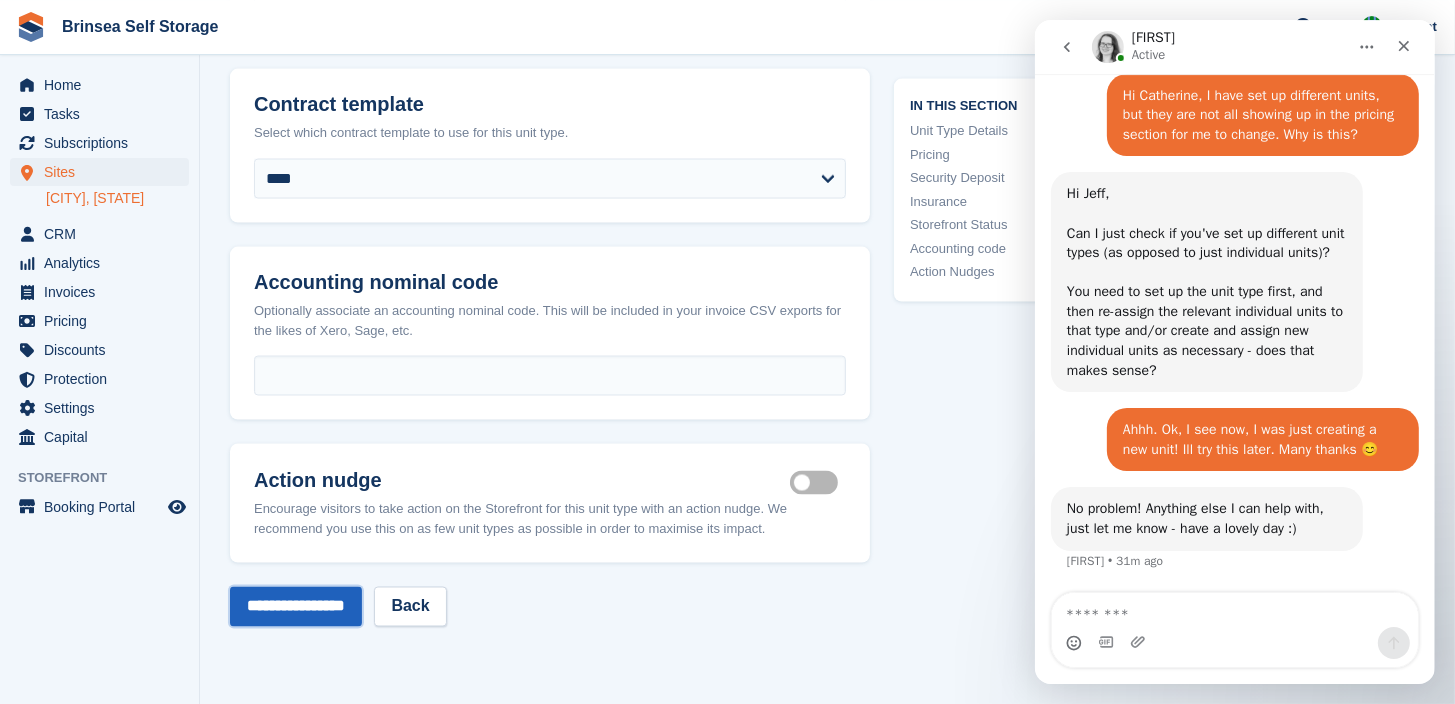 click on "**********" at bounding box center [296, 606] 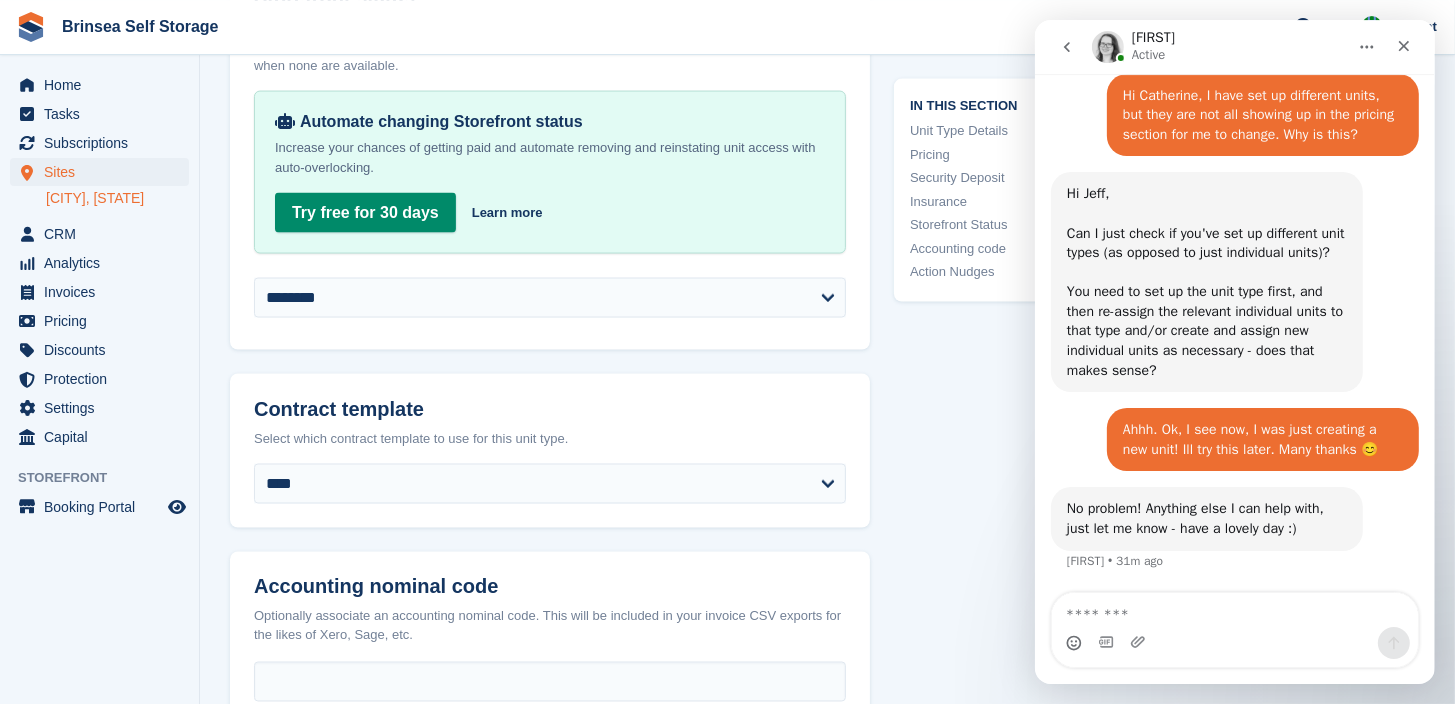 scroll, scrollTop: 3163, scrollLeft: 0, axis: vertical 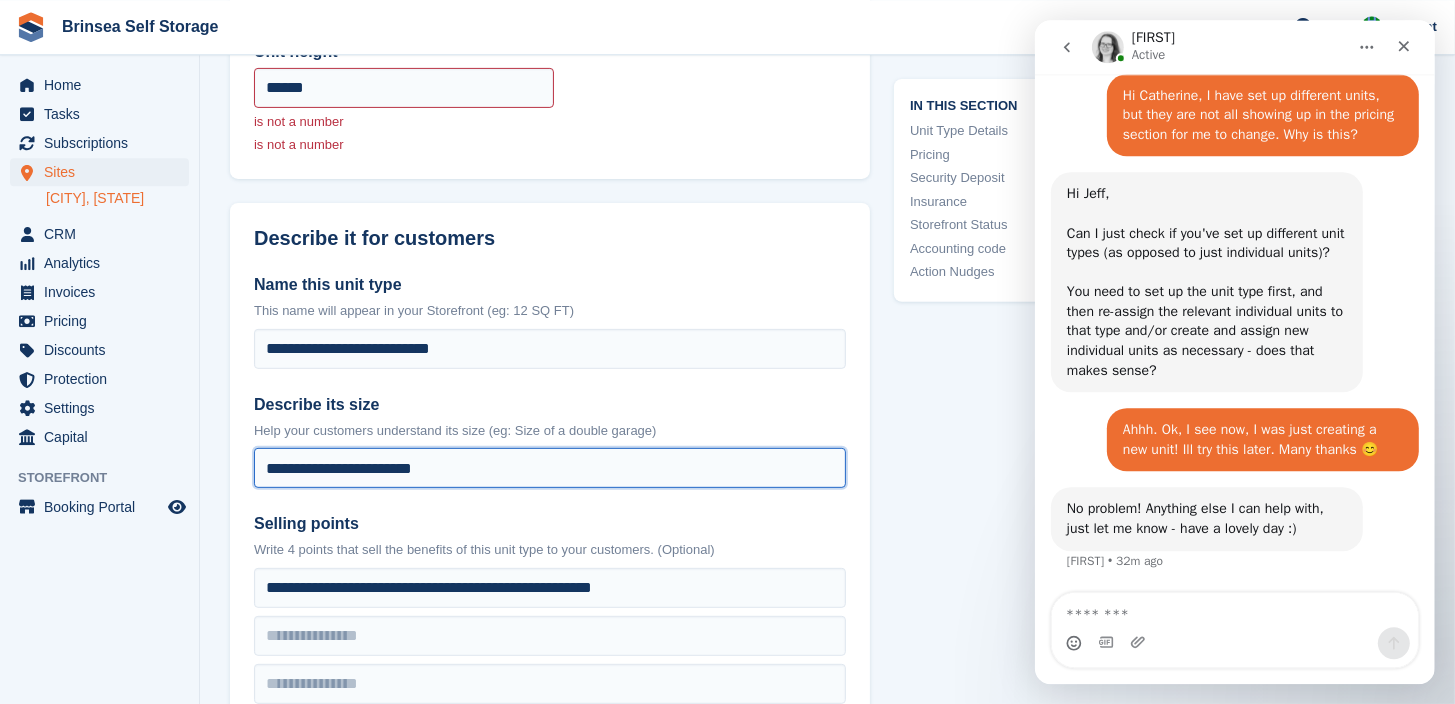 click on "**********" at bounding box center (550, 468) 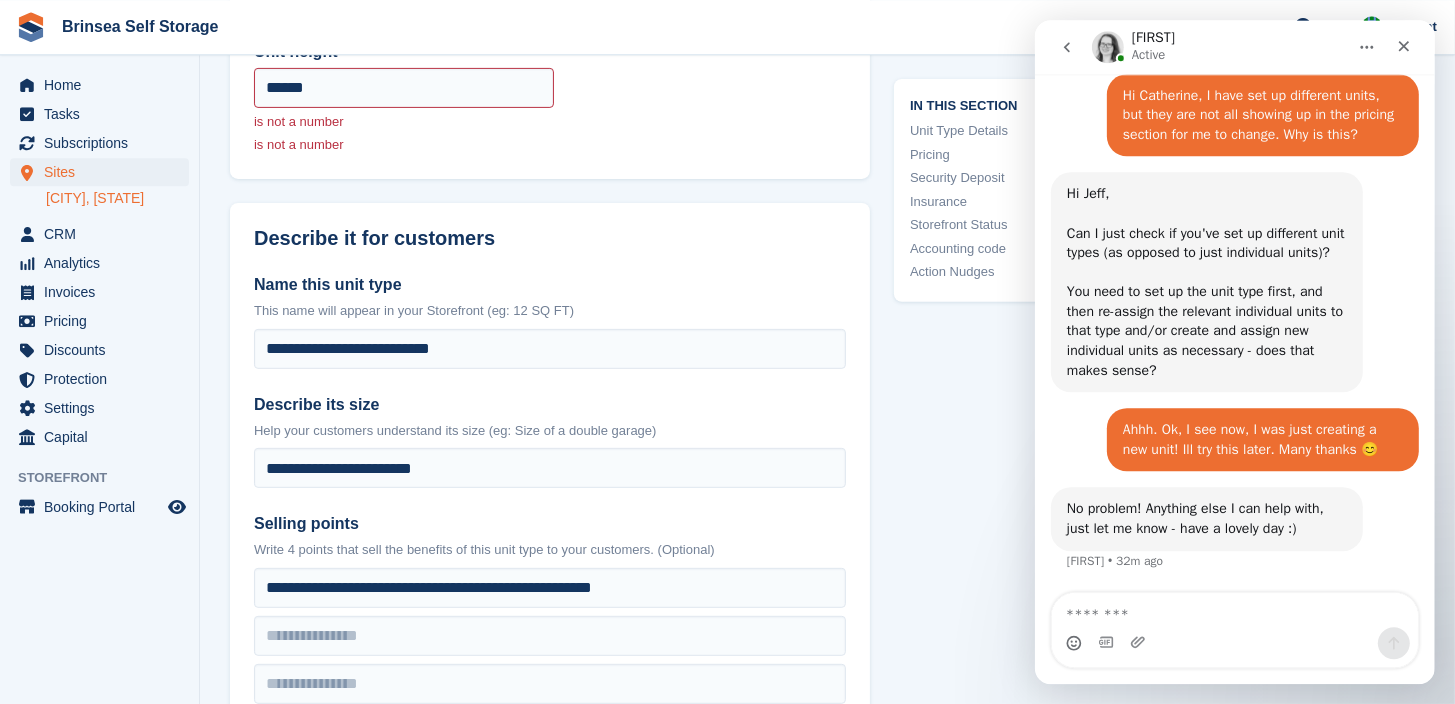 click on "**********" at bounding box center (550, 512) 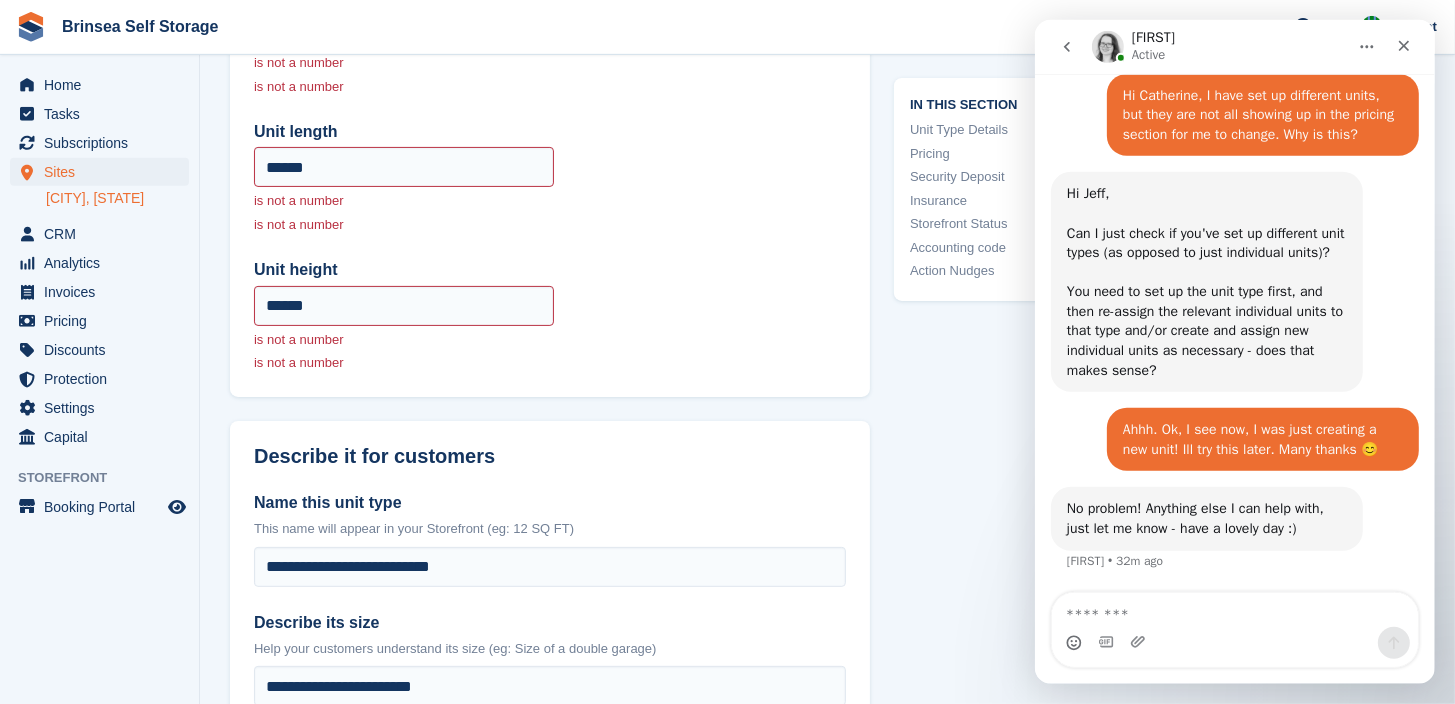 scroll, scrollTop: 434, scrollLeft: 0, axis: vertical 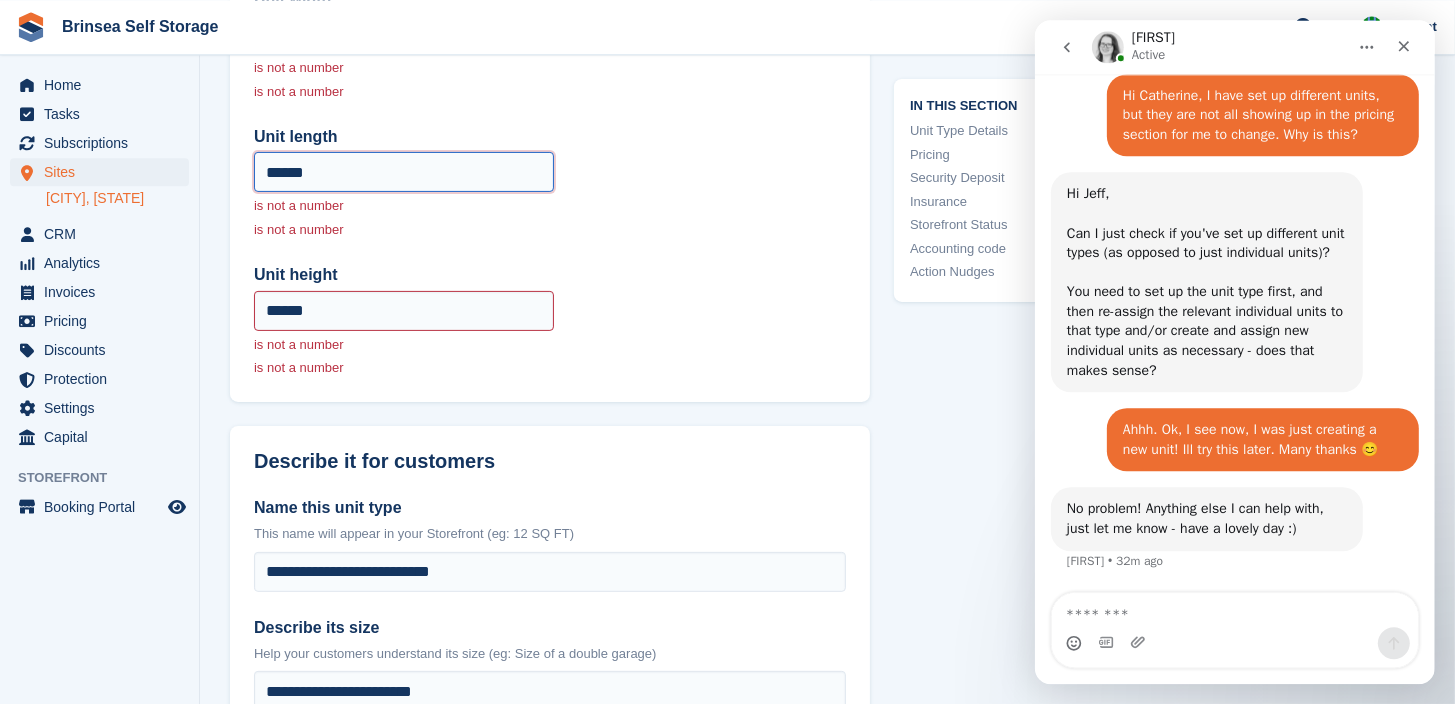 click on "******" at bounding box center [404, 172] 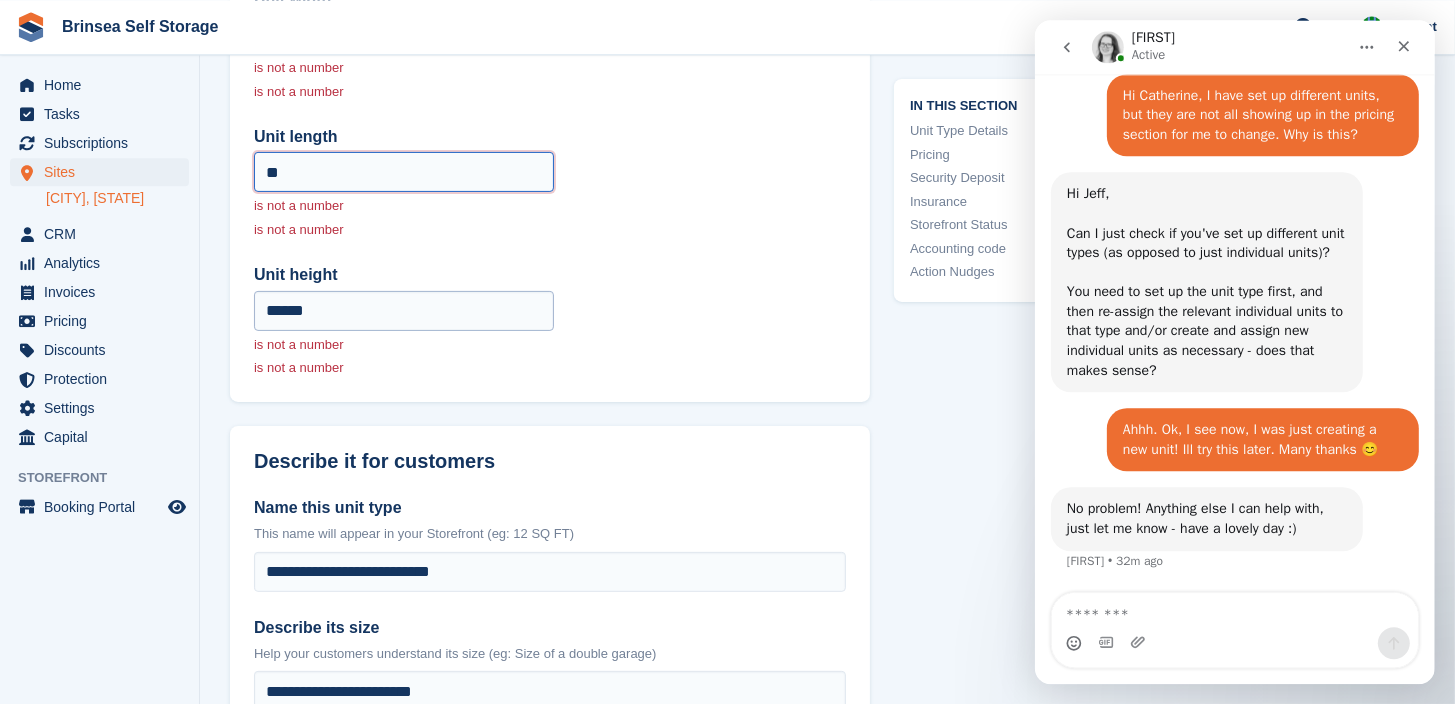 type on "*" 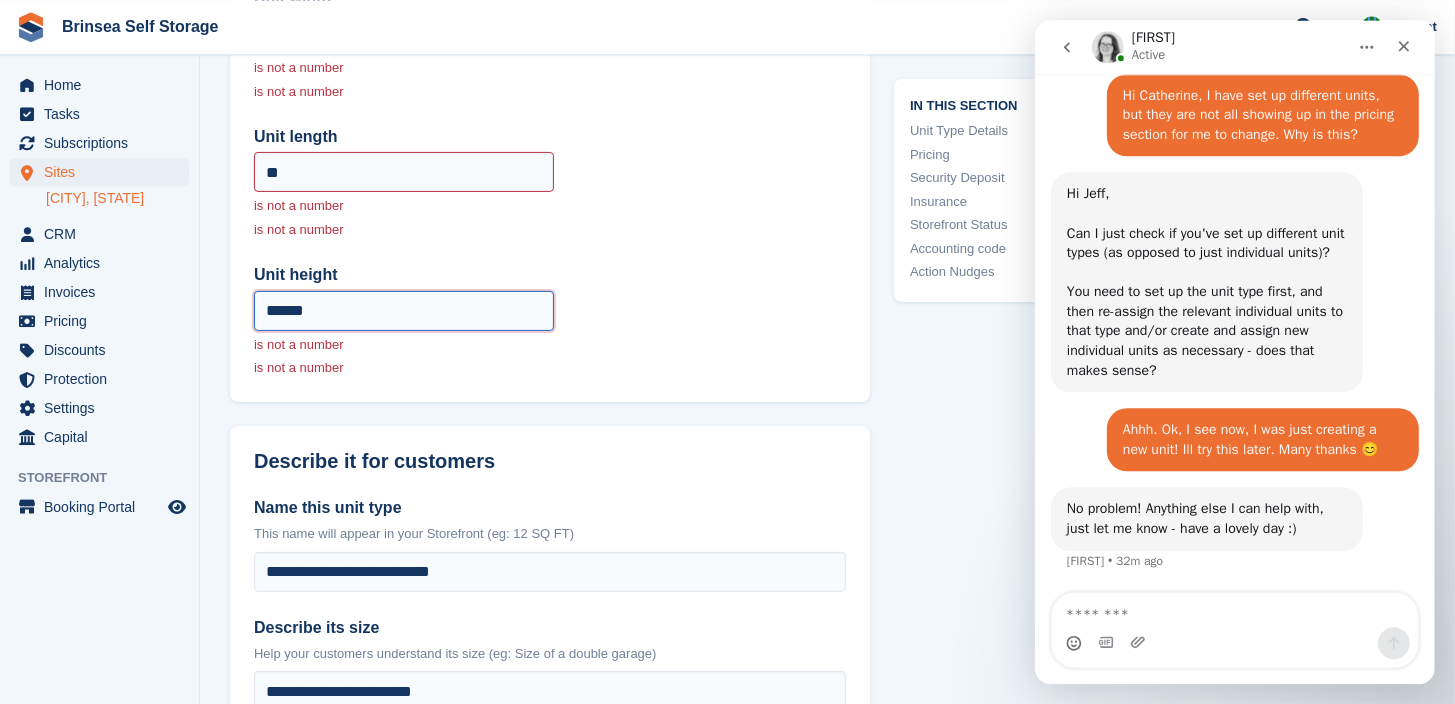 click on "******" at bounding box center (404, 311) 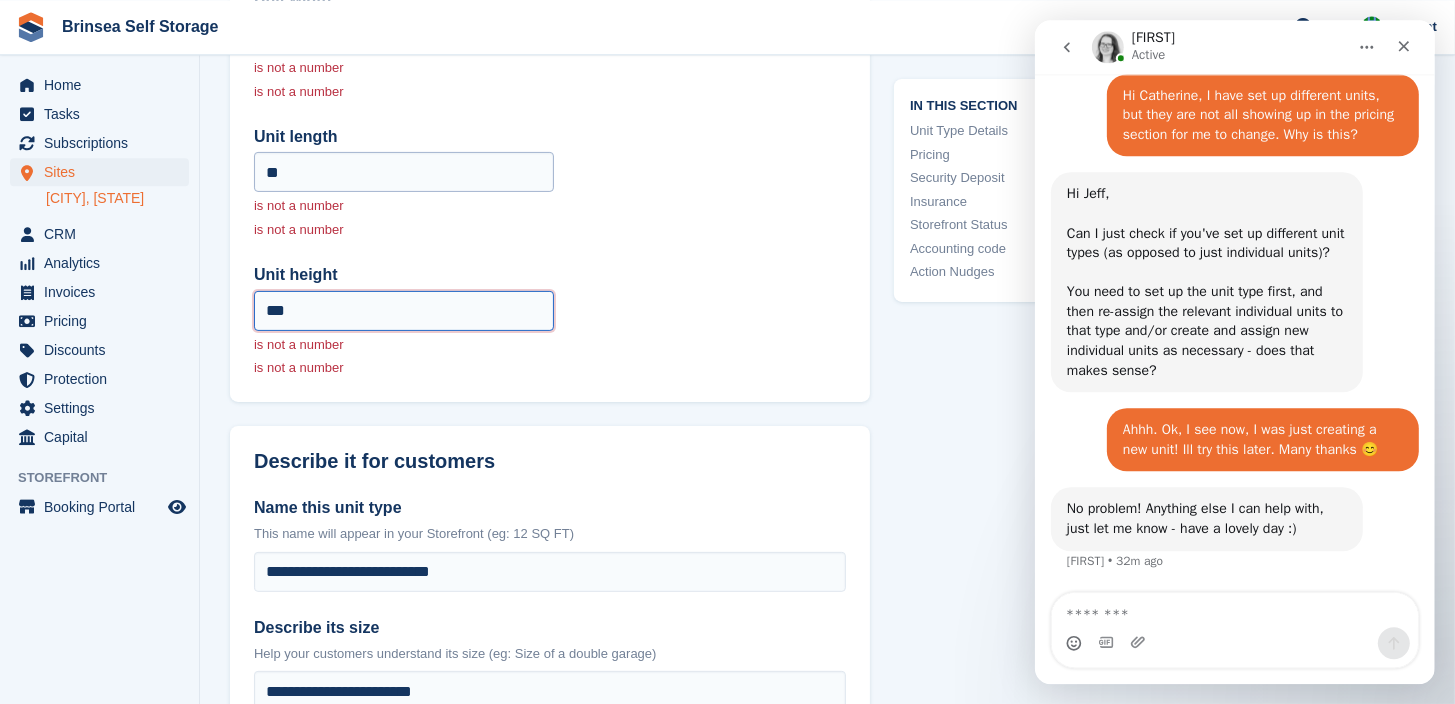 type on "***" 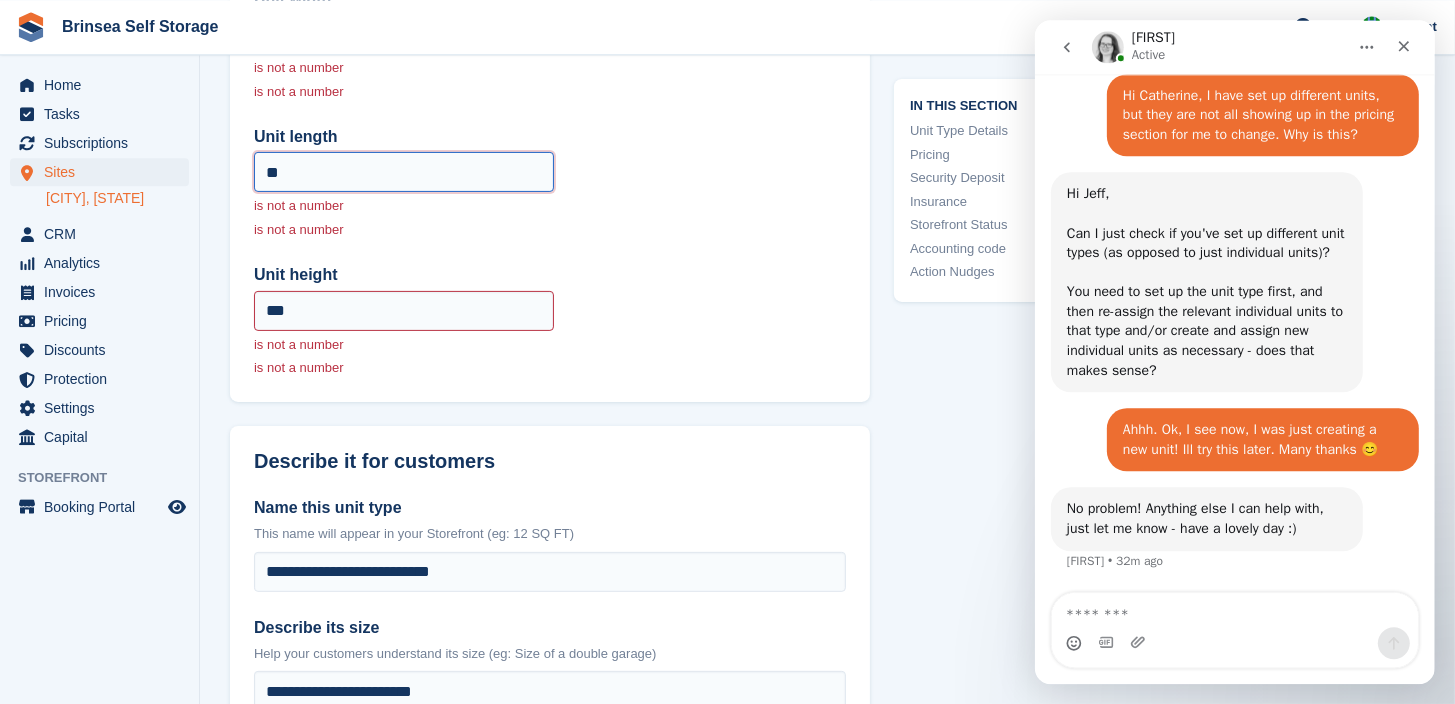 click on "*" at bounding box center [404, 172] 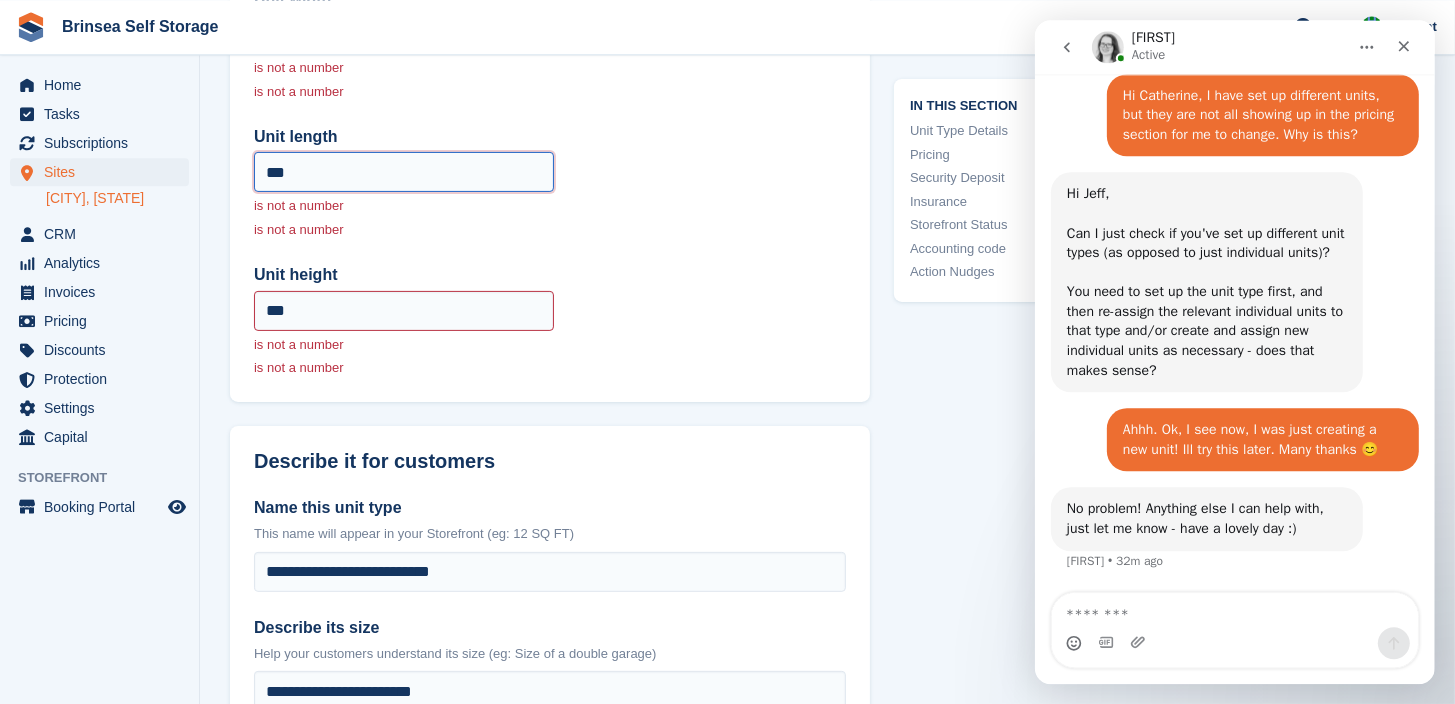 type on "***" 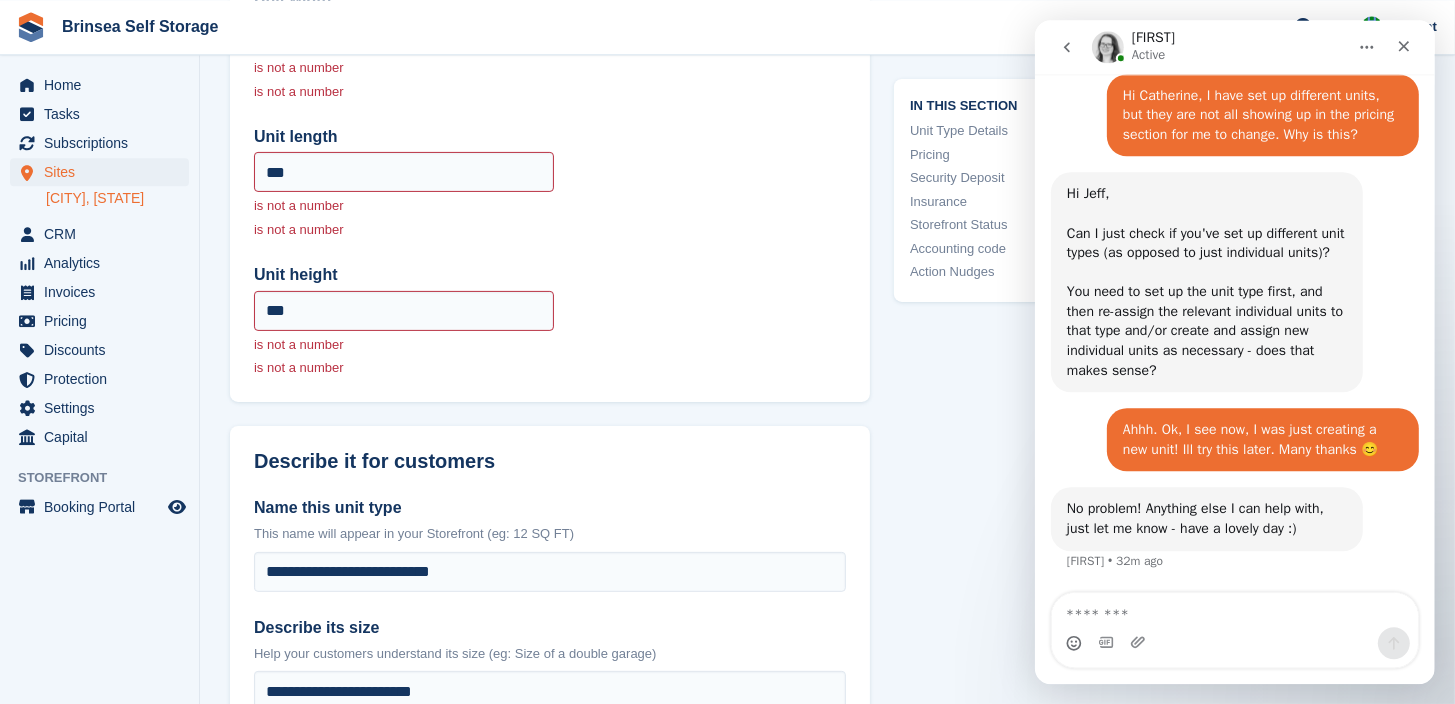 click on "In this section
Unit Type Details
Pricing
Security Deposit
Insurance
Storefront Status
Accounting code
Action Nudges" at bounding box center (972, 1881) 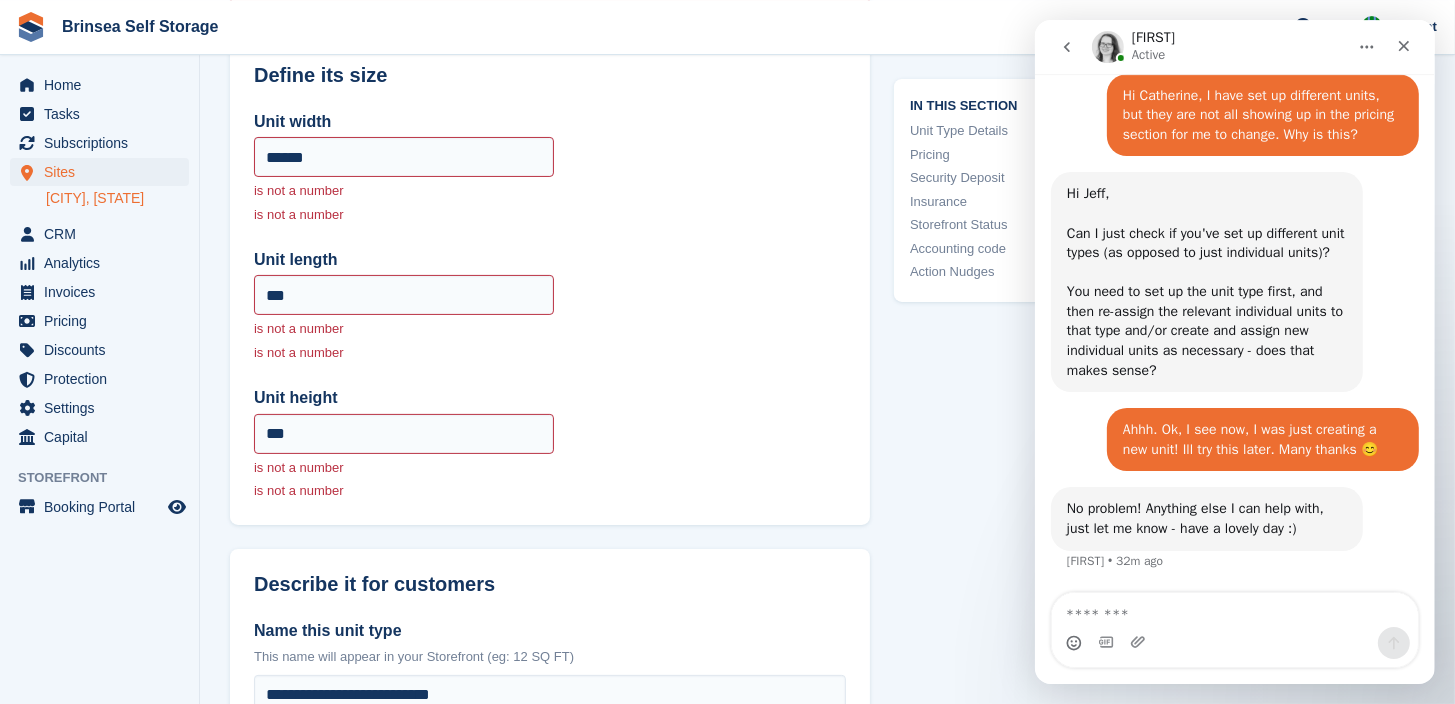 scroll, scrollTop: 304, scrollLeft: 0, axis: vertical 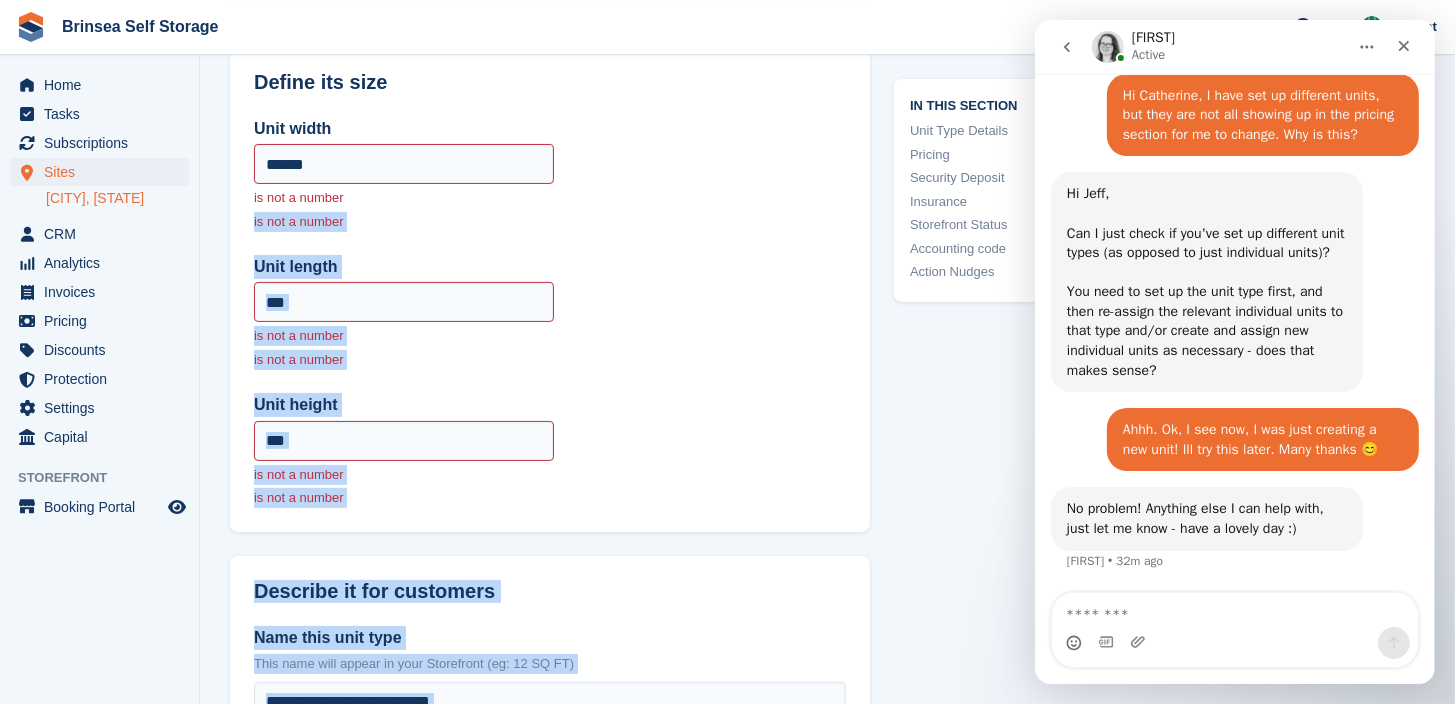 drag, startPoint x: 931, startPoint y: 375, endPoint x: 379, endPoint y: 198, distance: 579.68353 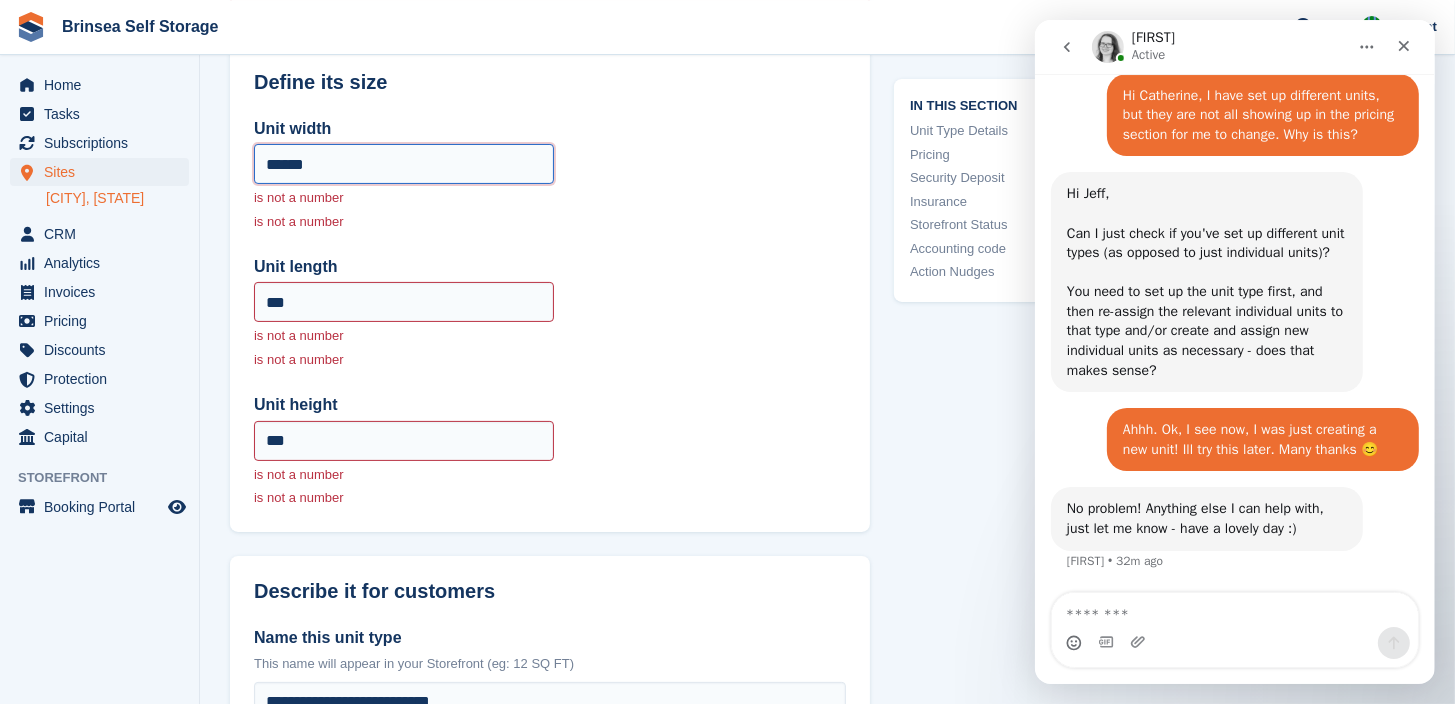 click on "******" at bounding box center [404, 164] 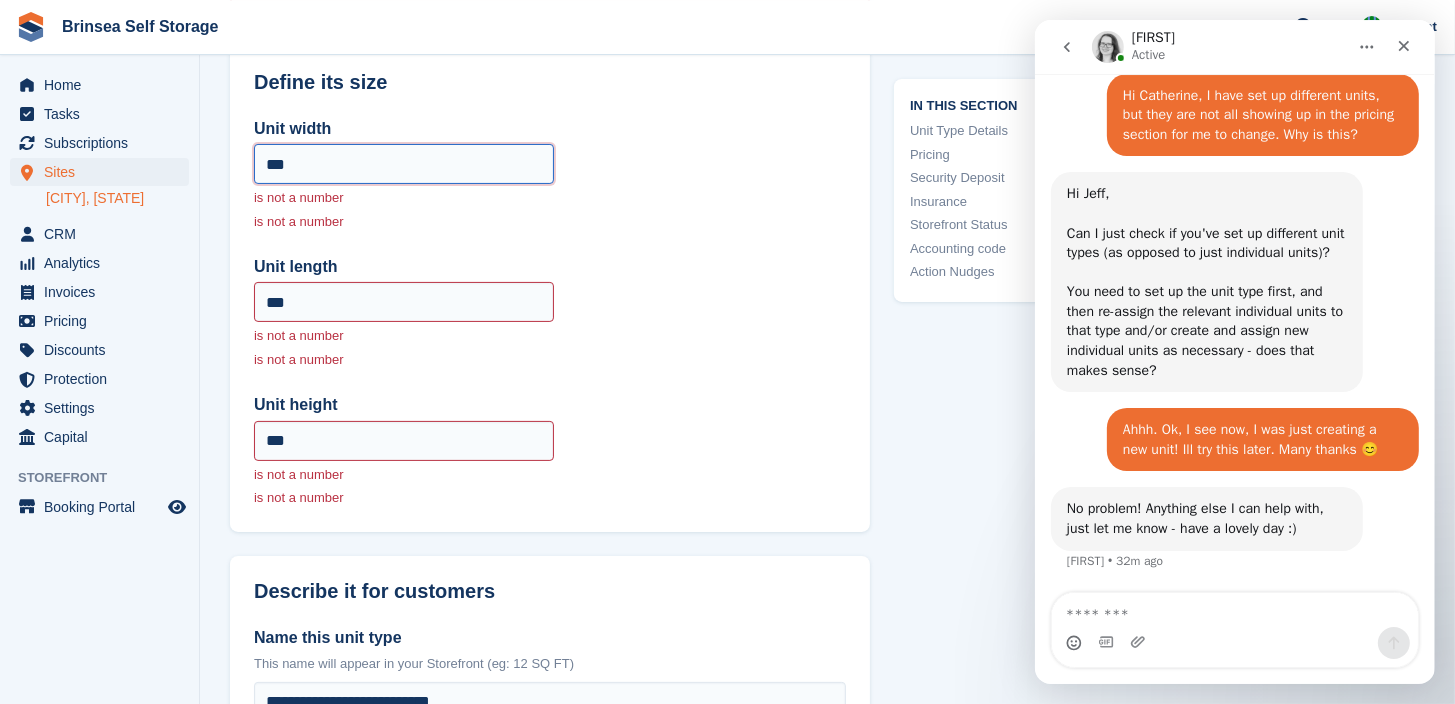 type on "***" 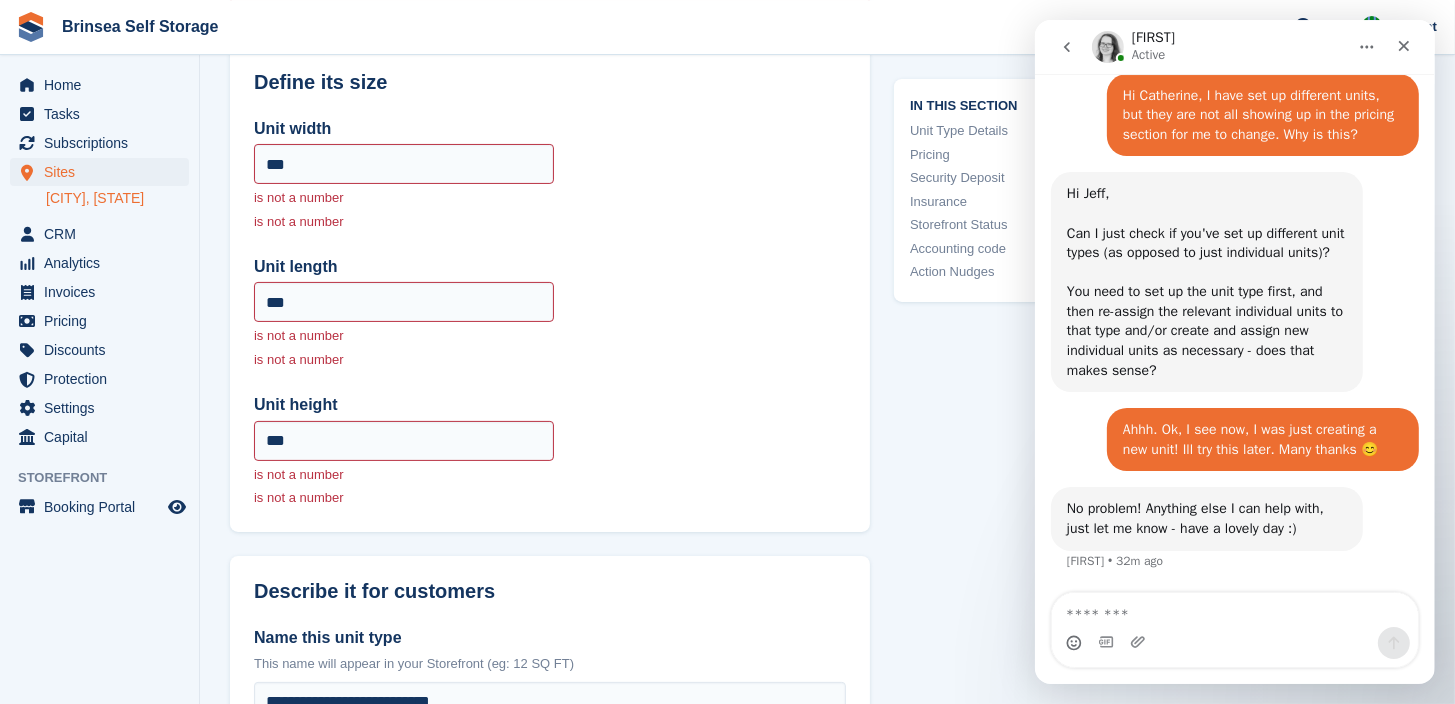click on "In this section
Unit Type Details
Pricing
Security Deposit
Insurance
Storefront Status
Accounting code
Action Nudges" at bounding box center (972, 2011) 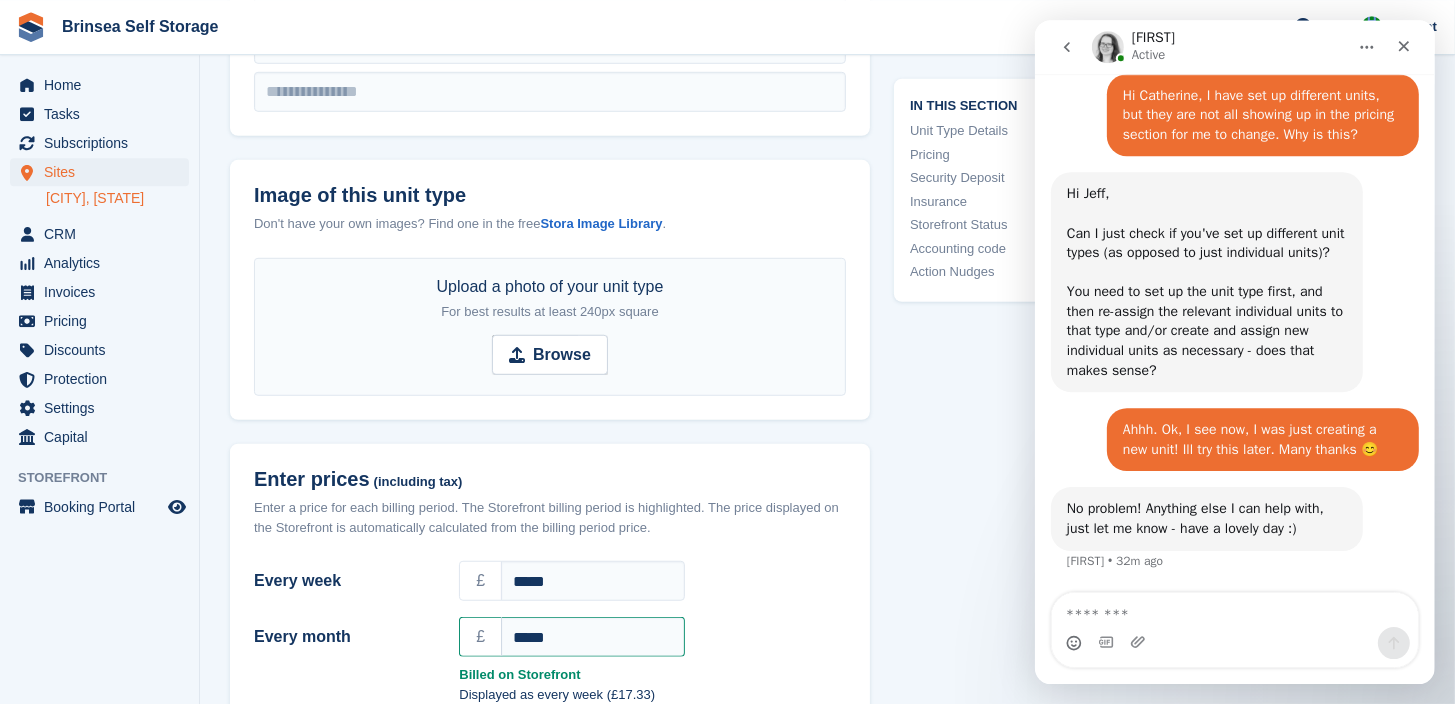 scroll, scrollTop: 1313, scrollLeft: 0, axis: vertical 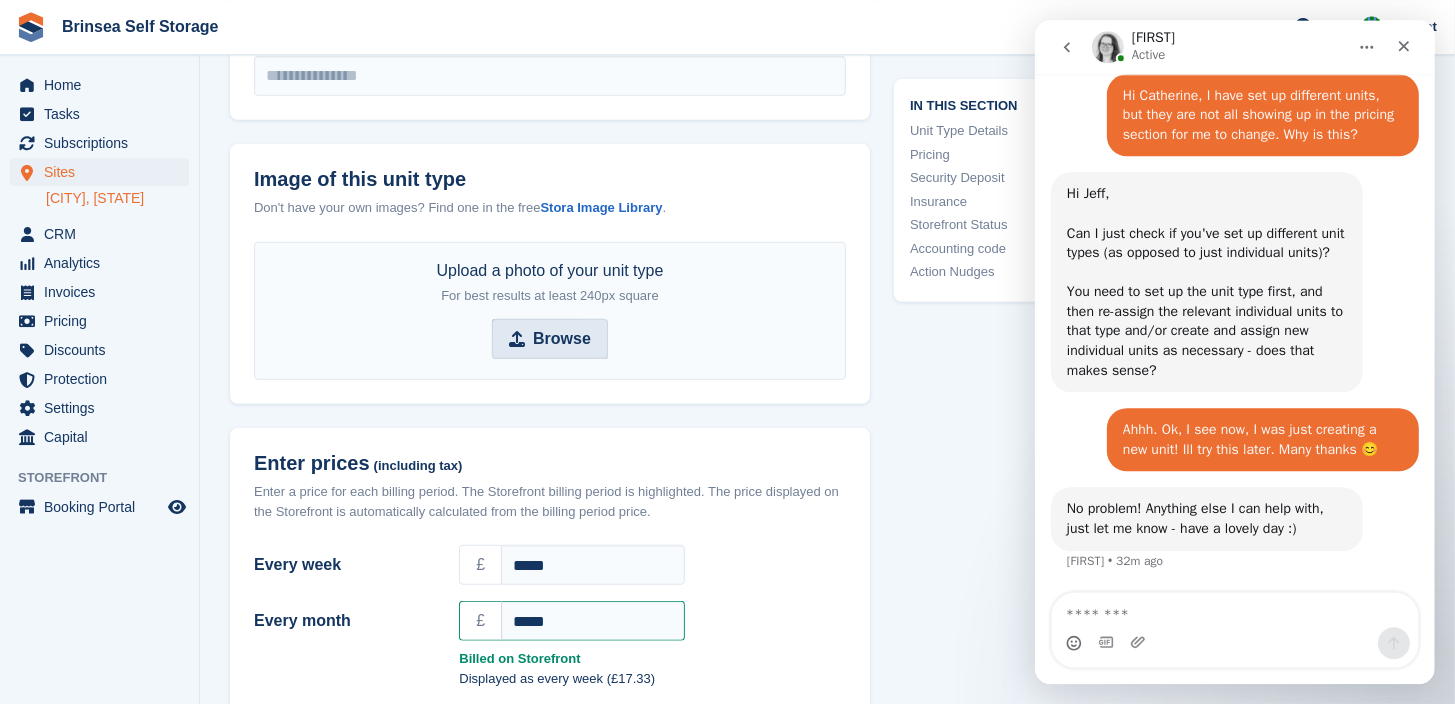 click on "Browse" at bounding box center [562, 339] 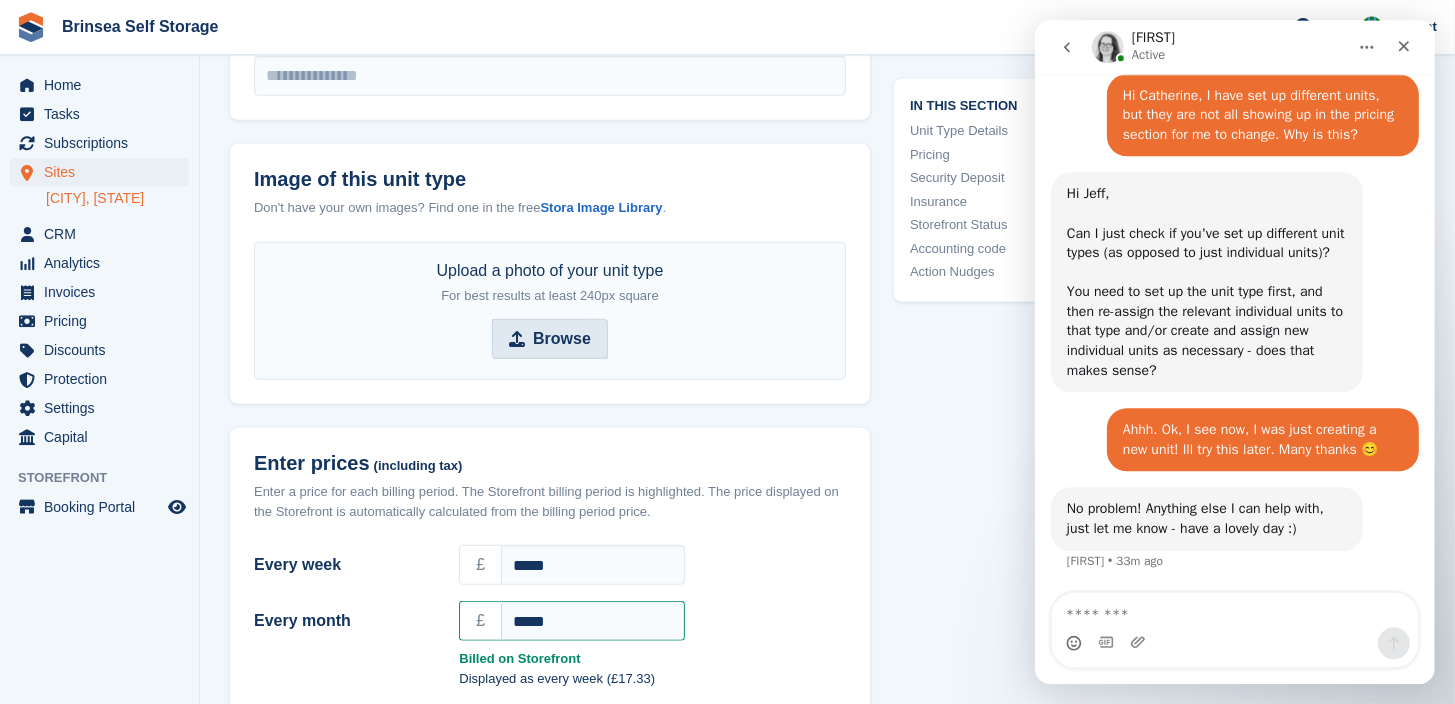 type on "**********" 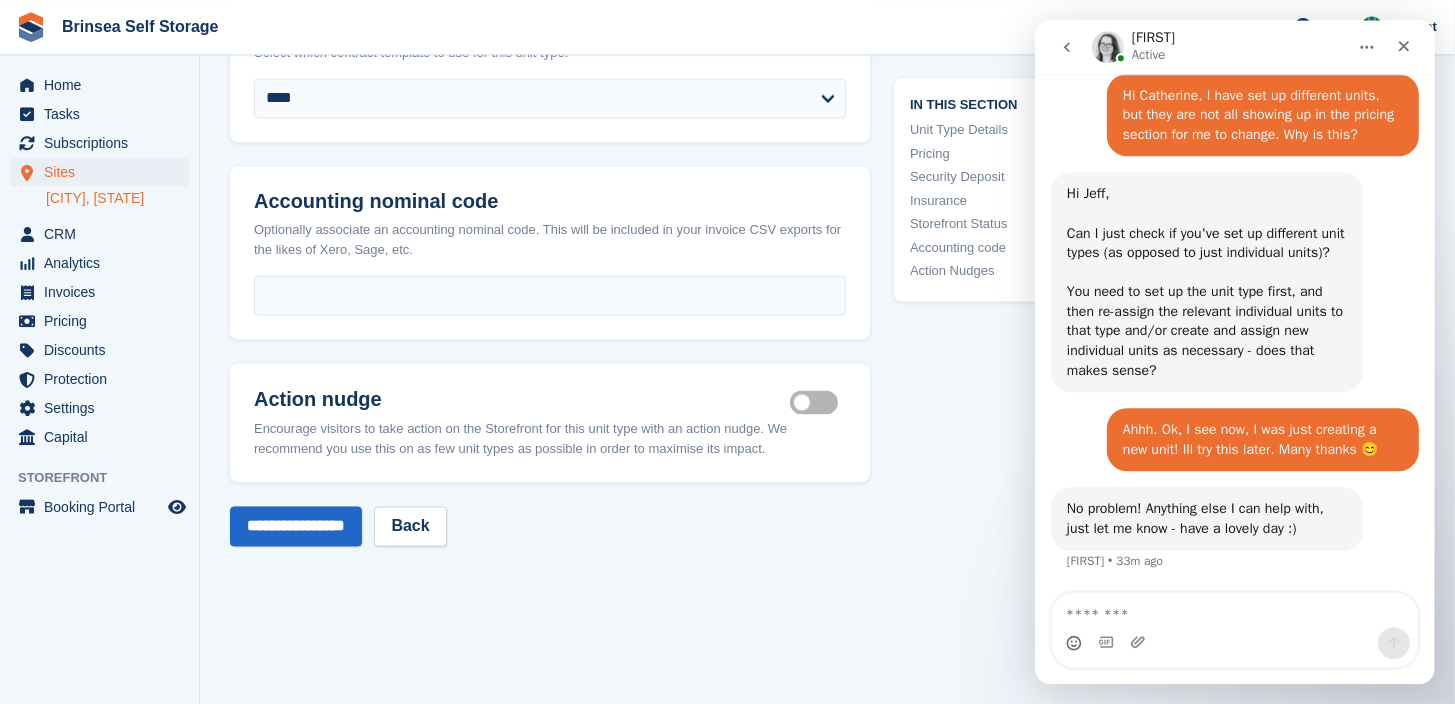 scroll, scrollTop: 3553, scrollLeft: 0, axis: vertical 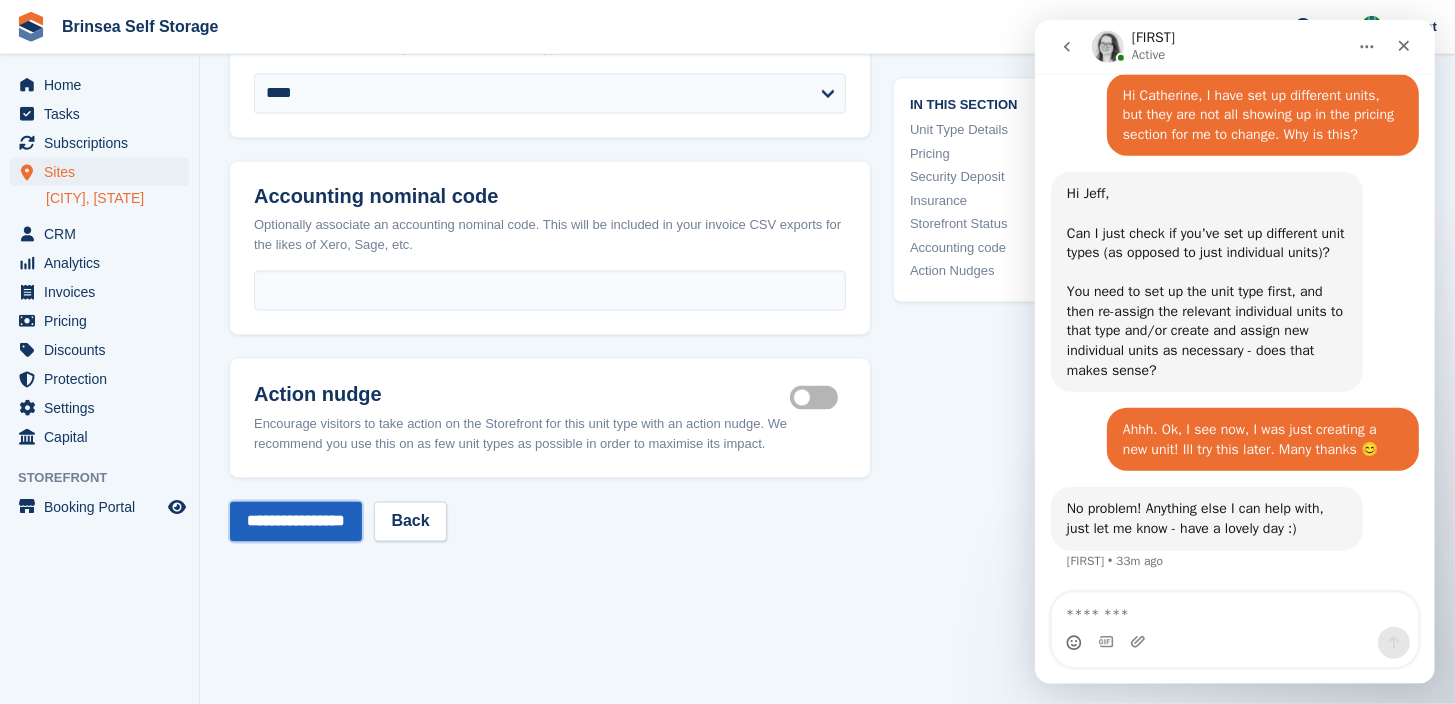 click on "**********" at bounding box center (296, 522) 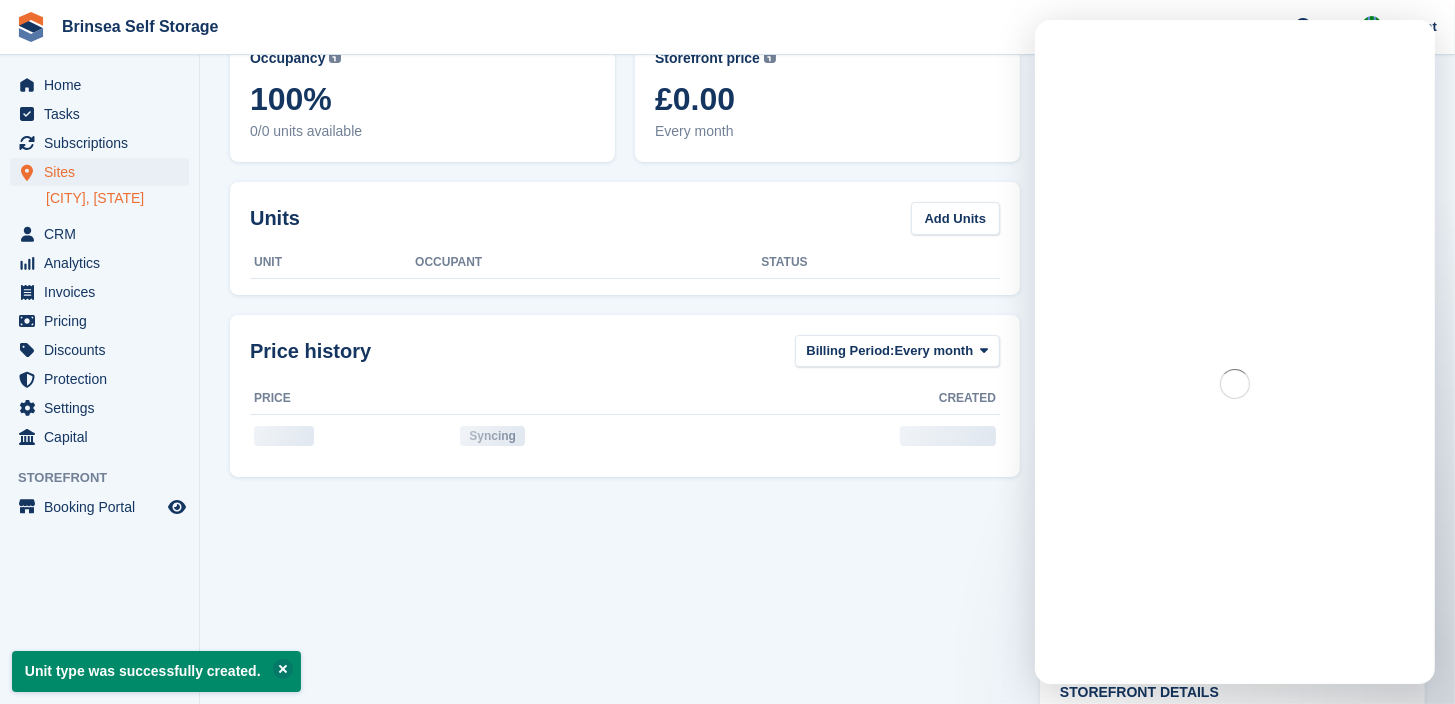 scroll, scrollTop: 0, scrollLeft: 0, axis: both 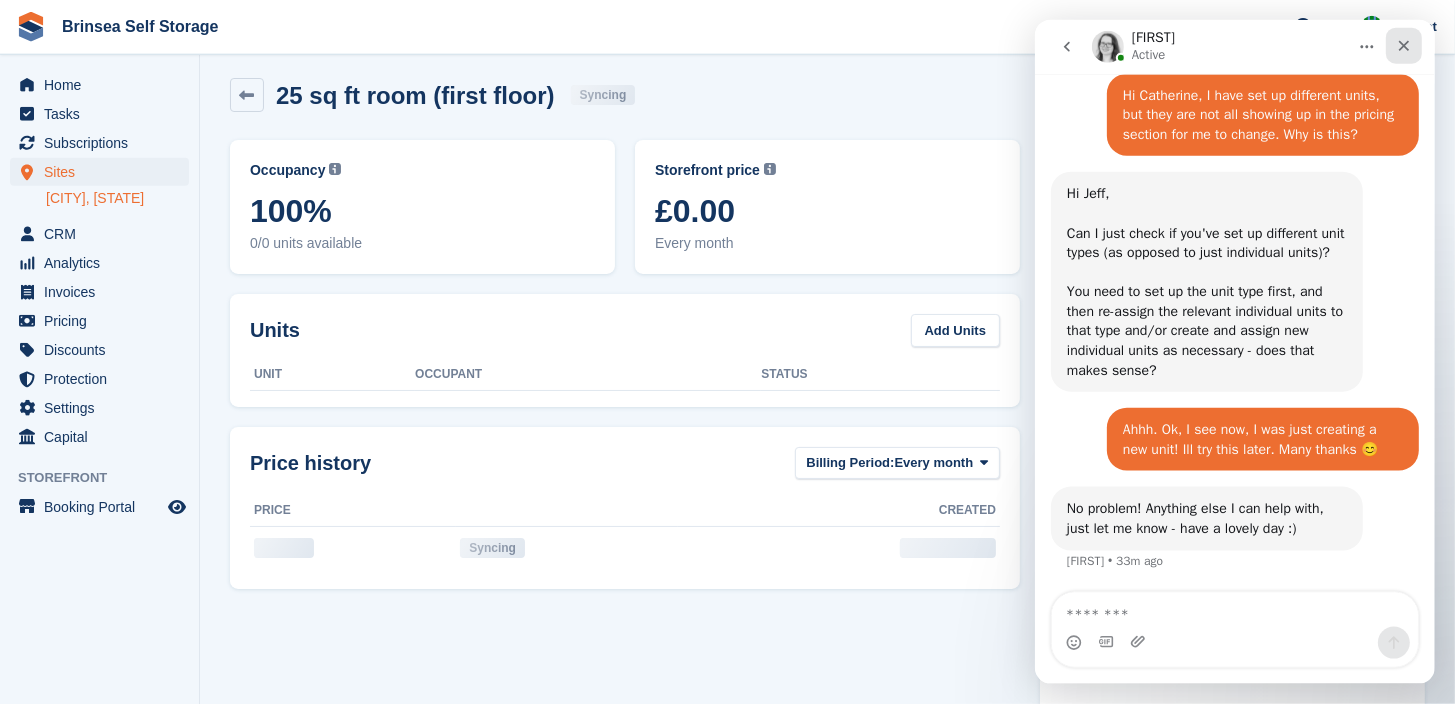 click 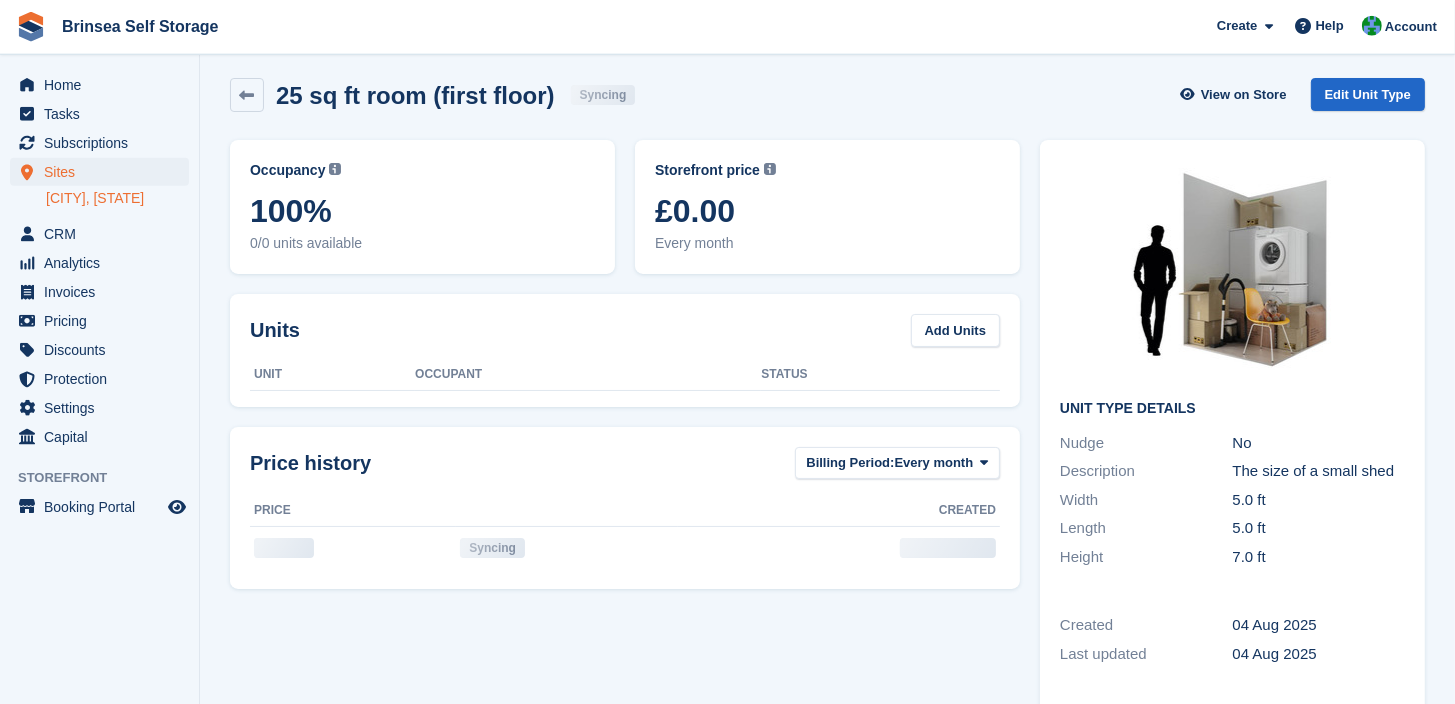 scroll, scrollTop: 0, scrollLeft: 0, axis: both 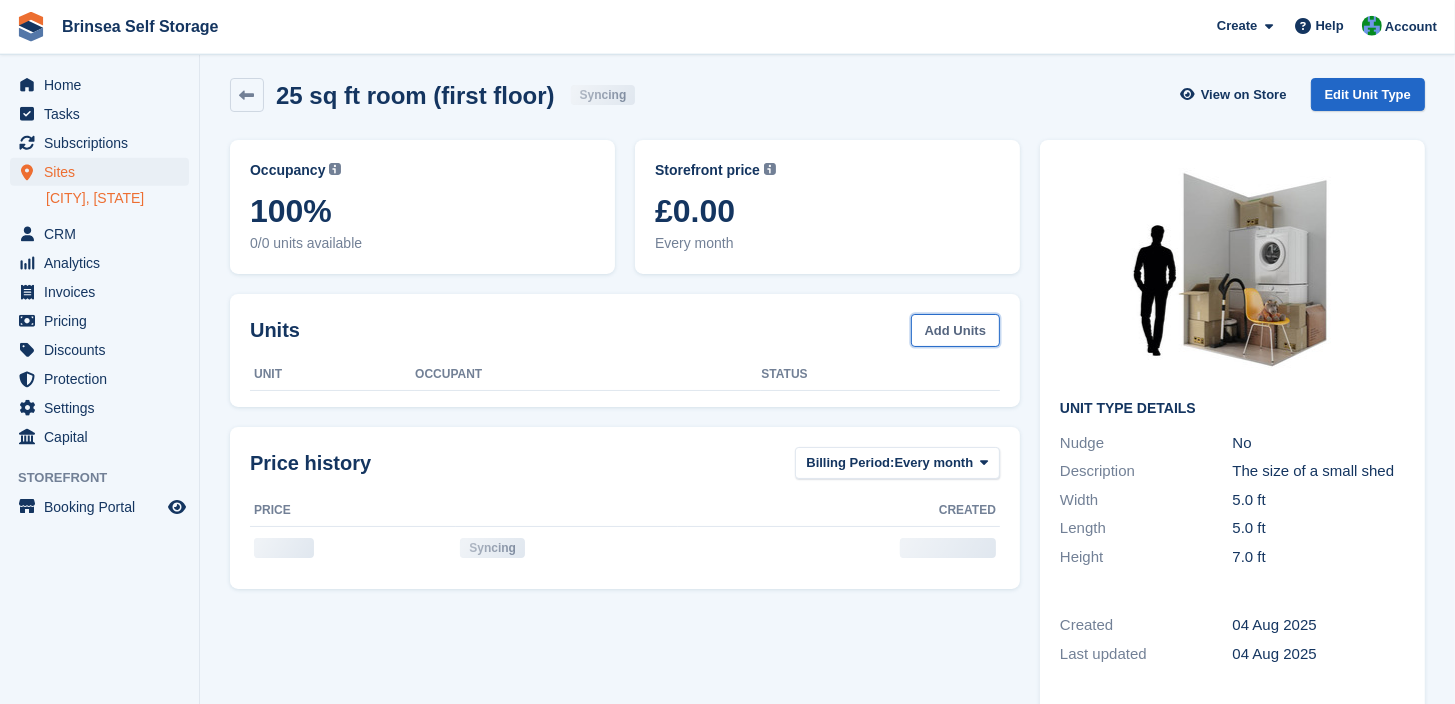 click on "Add Units" at bounding box center [955, 330] 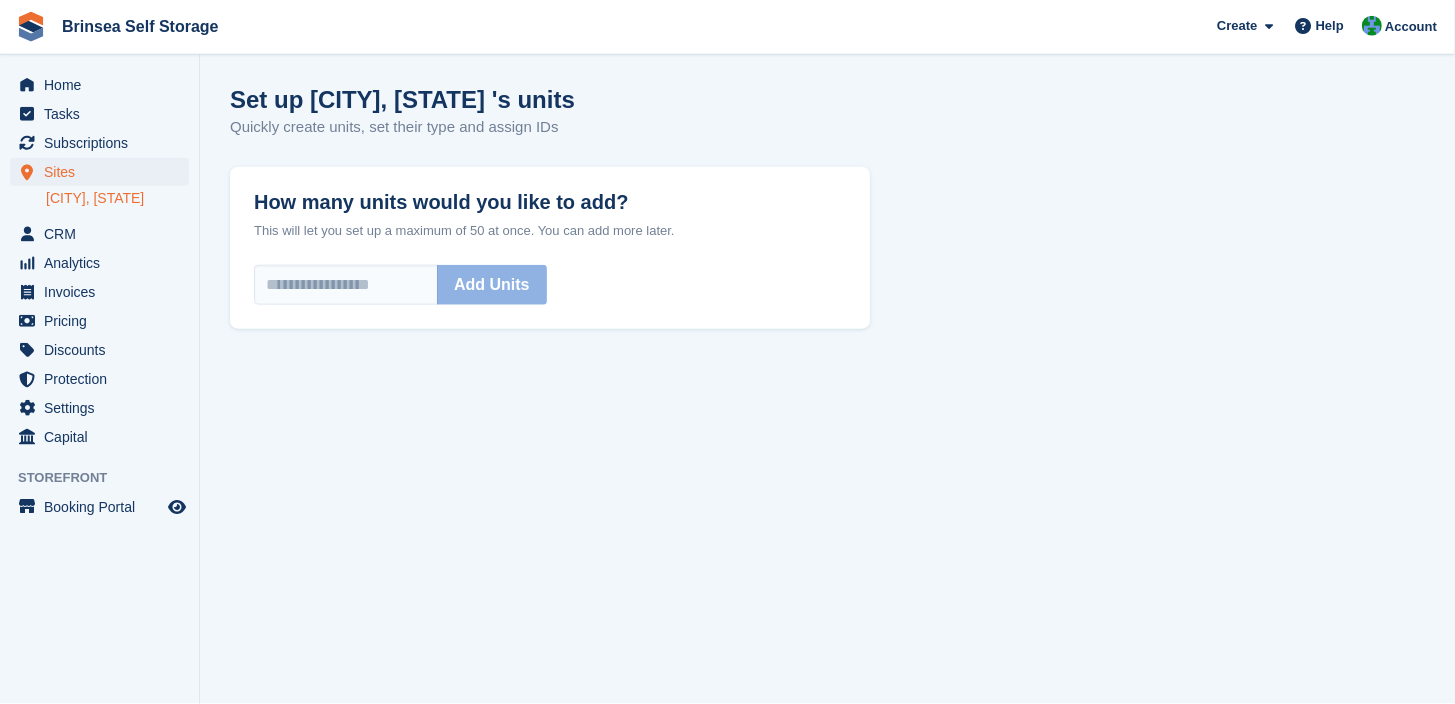 scroll, scrollTop: 0, scrollLeft: 0, axis: both 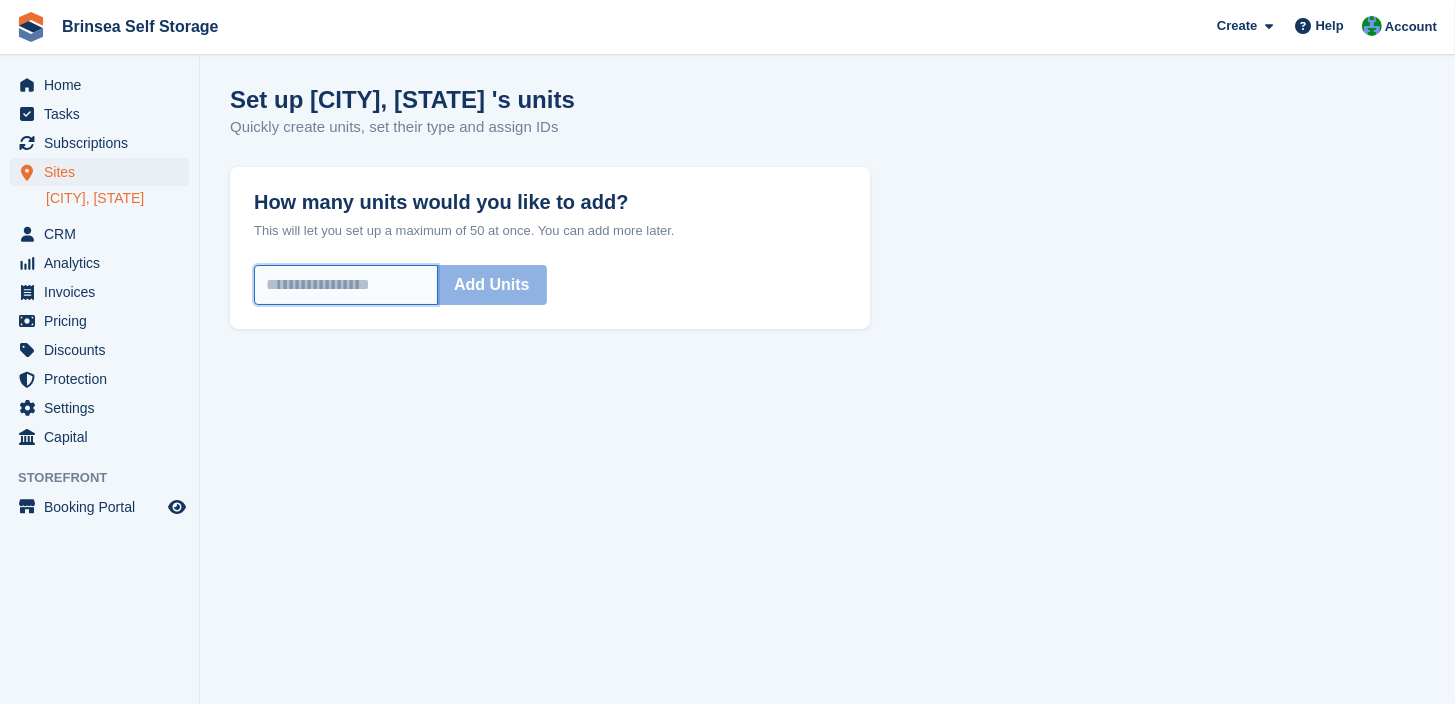 click on "How many units would you like to add?" at bounding box center [346, 285] 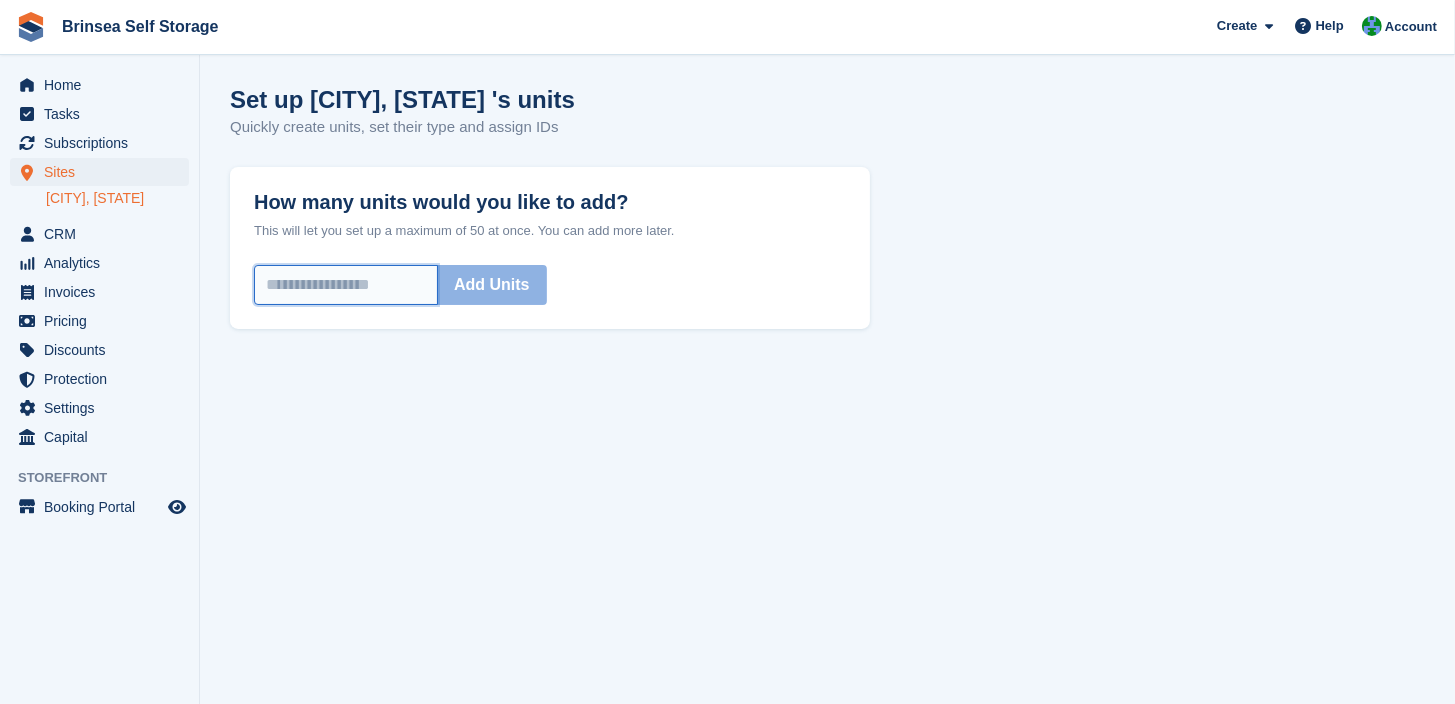 click on "How many units would you like to add?" at bounding box center (346, 285) 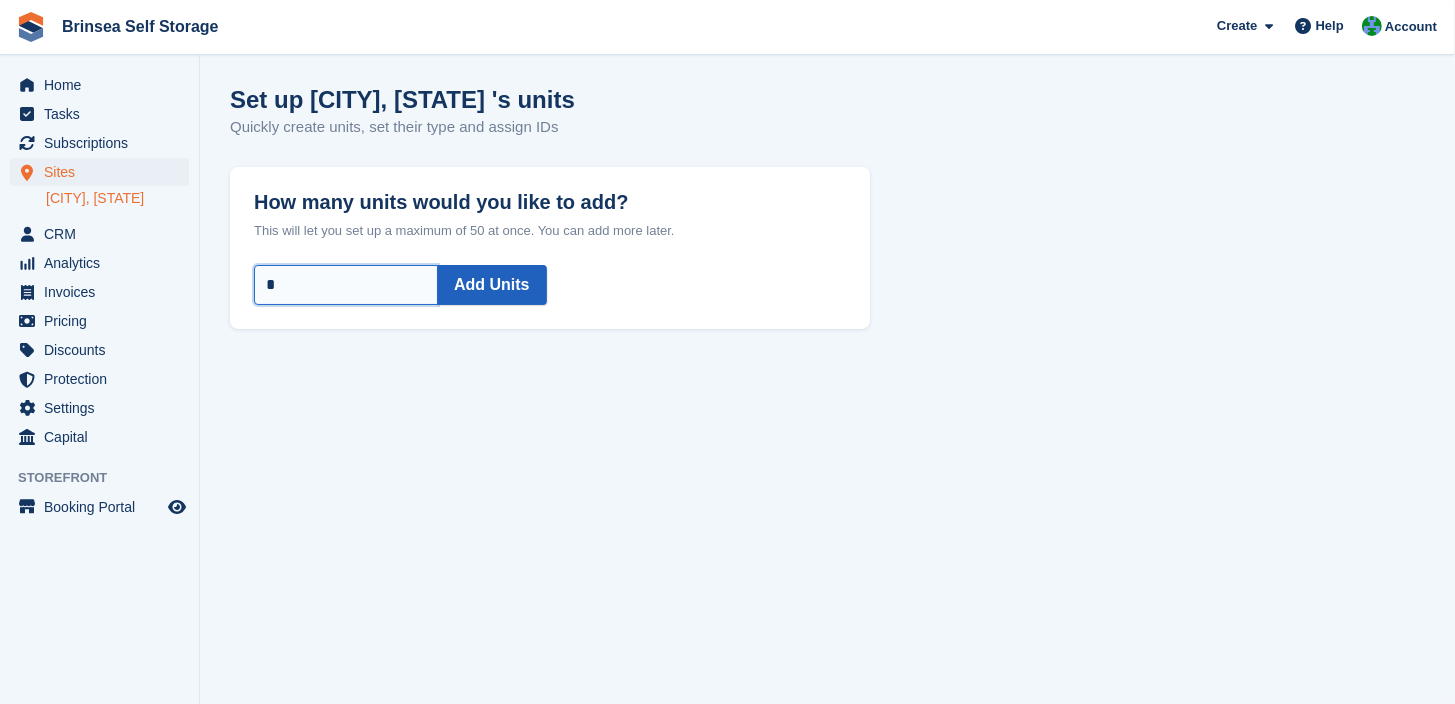 type on "*" 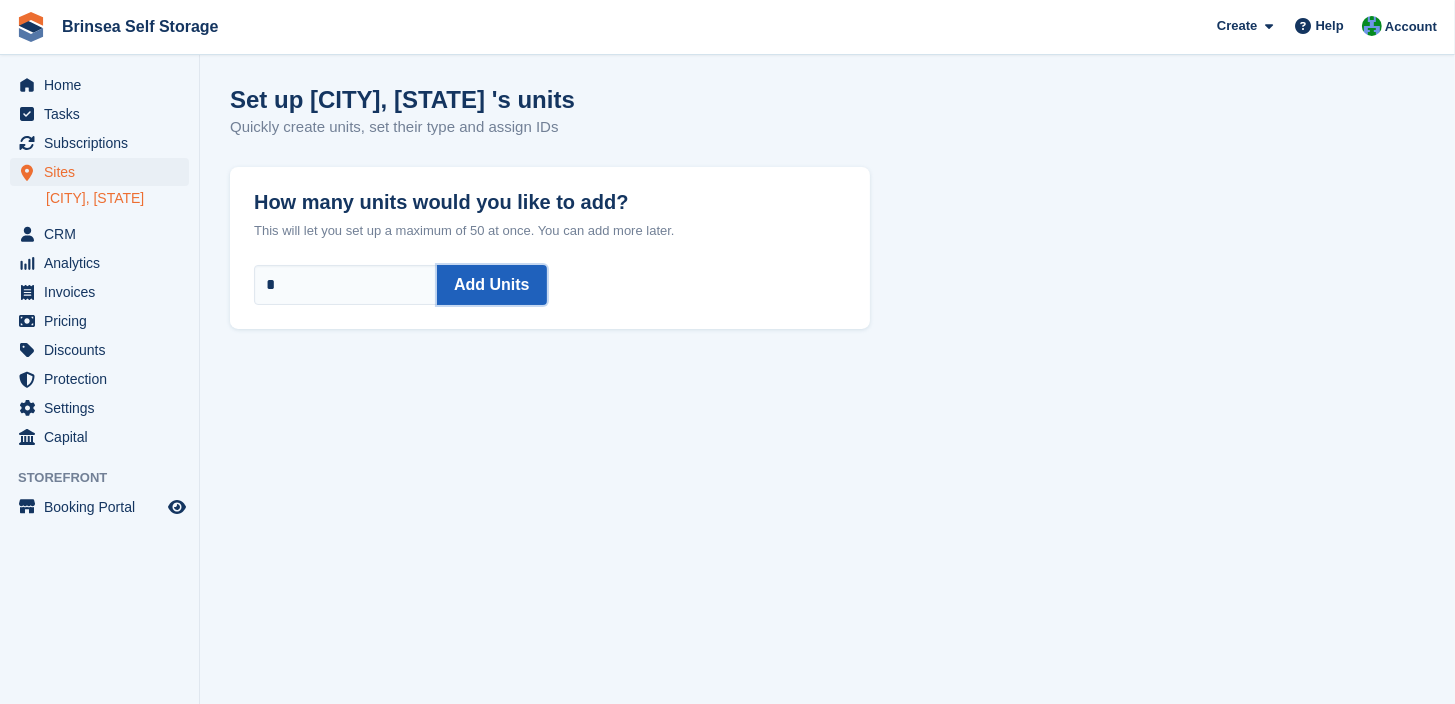 click on "Add Units" at bounding box center (492, 285) 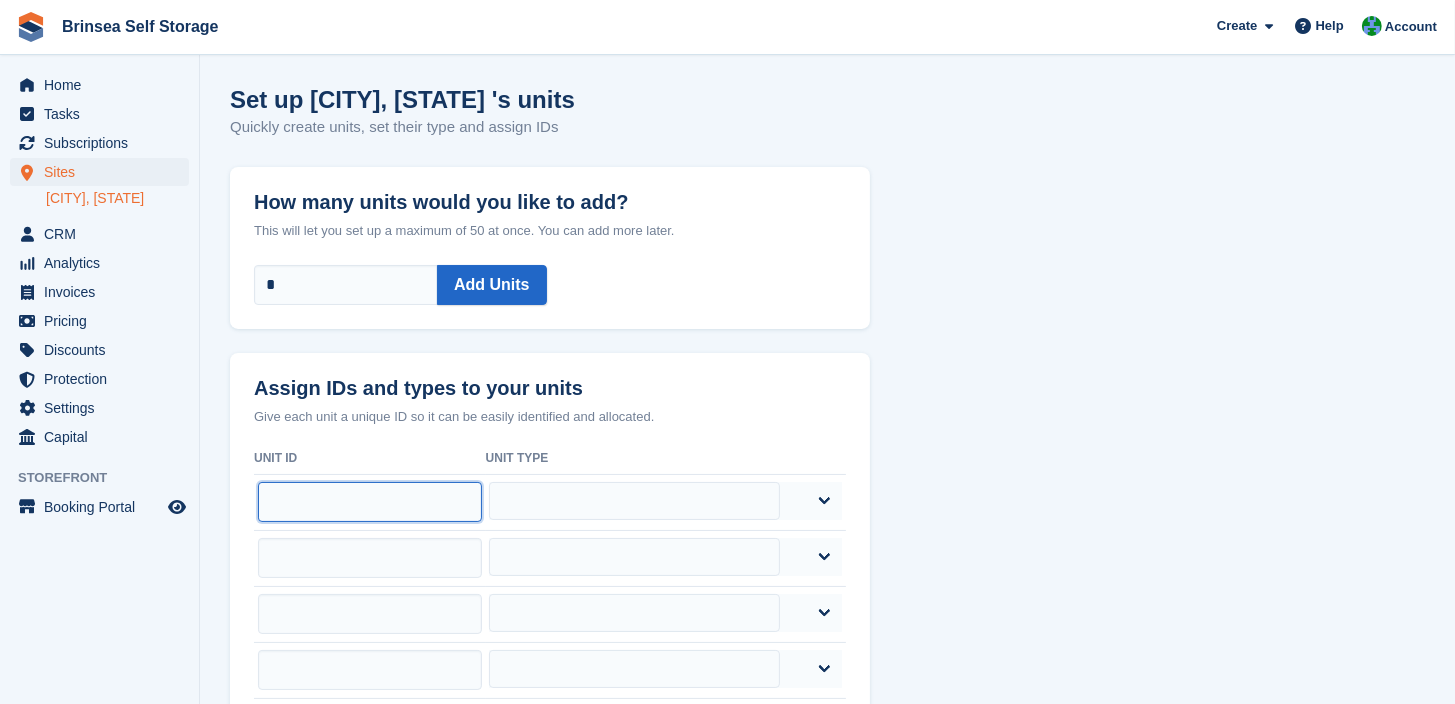 click at bounding box center [370, 502] 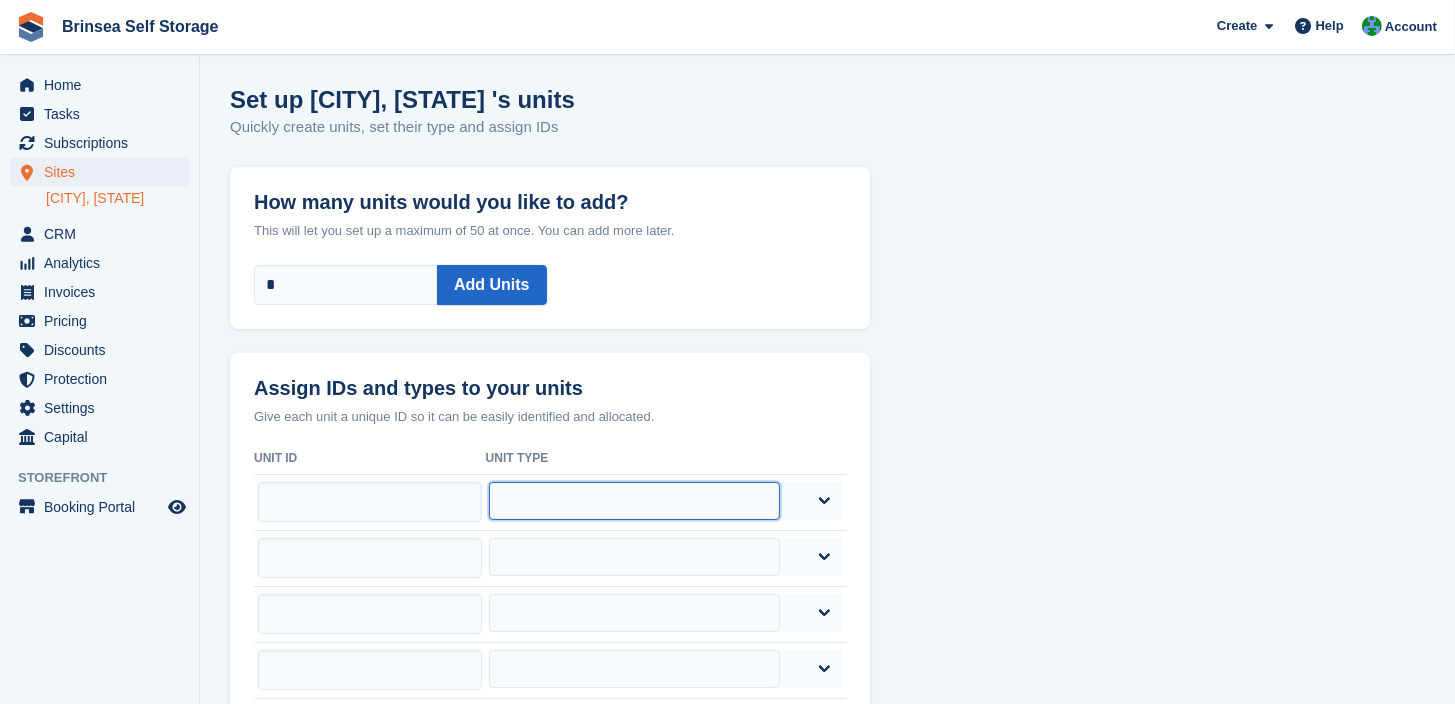 click on "**********" at bounding box center (634, 501) 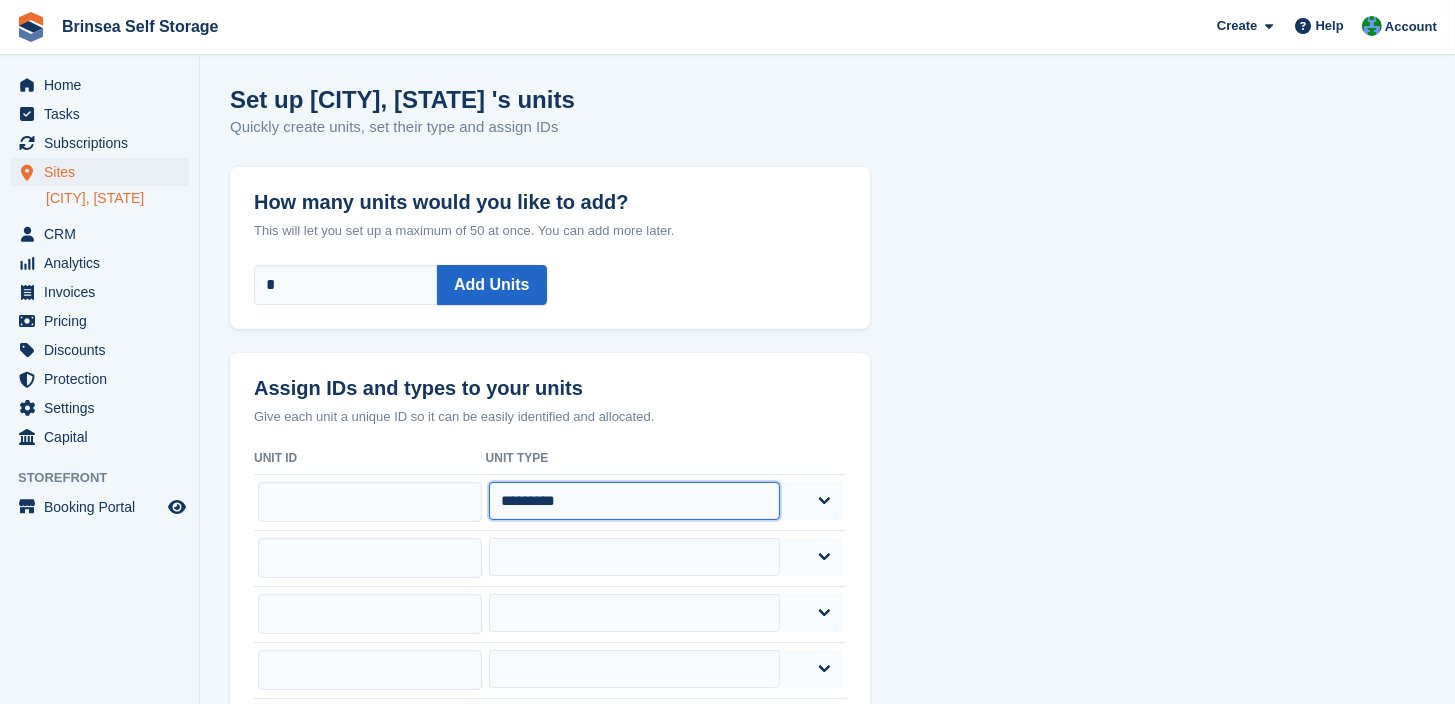 click on "**********" at bounding box center [0, 0] 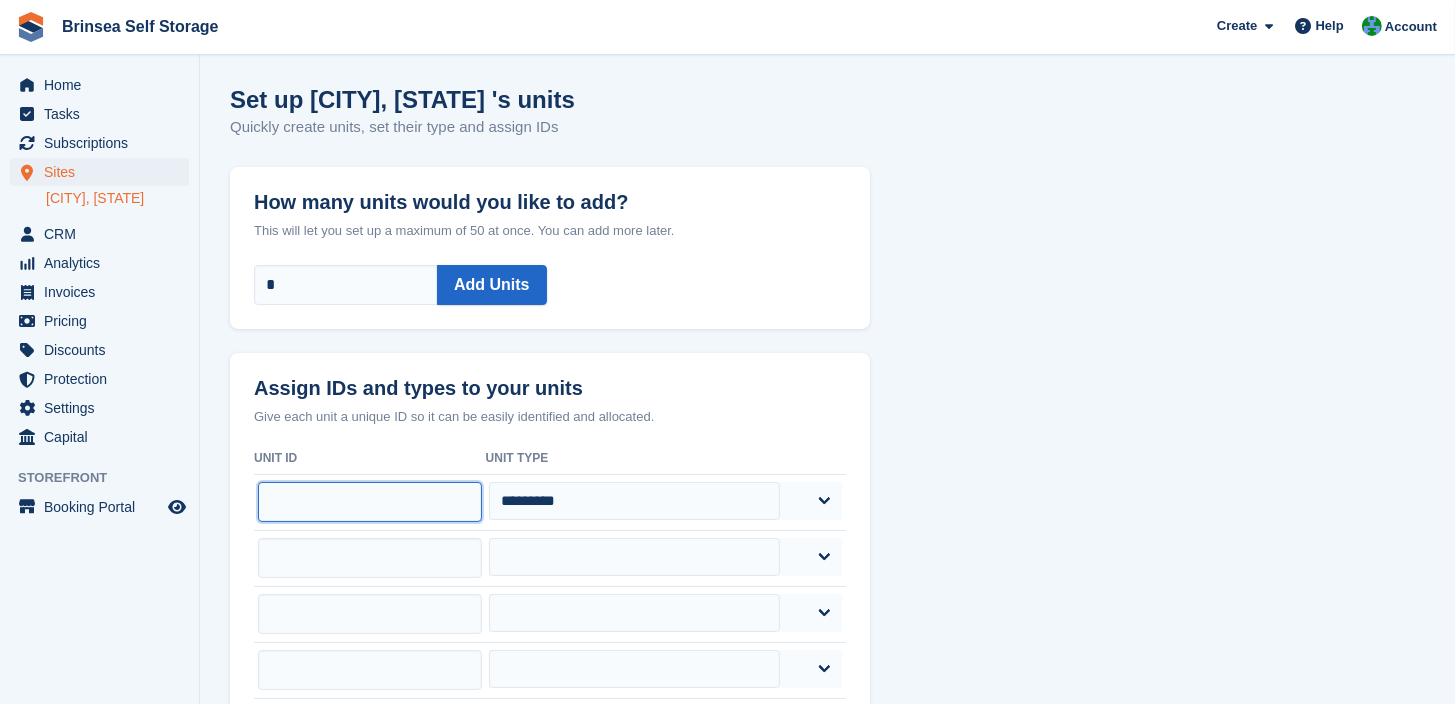 click at bounding box center [370, 502] 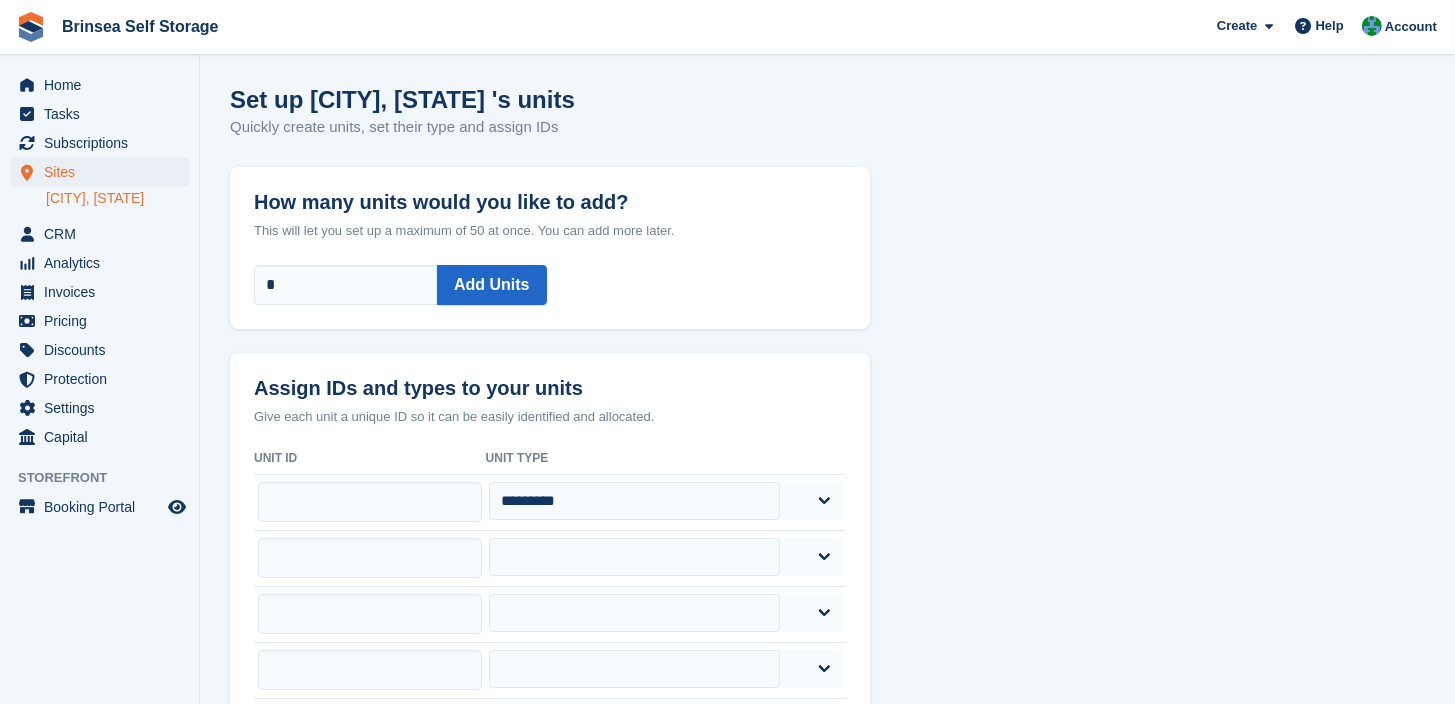 click on "How many units would you like to add?
This will let you set up a maximum of 50 at once. You can add more later.
*
Add Units
Upgrade to add more units
Your plan only allows for up to 100 units. Please get in touch to discuss upgrading your unit allowance.
Get in touch
Assign IDs and types to your units
Give each unit a unique ID so it can be easily identified and allocated.
Unit ID
Unit Type" at bounding box center (827, 528) 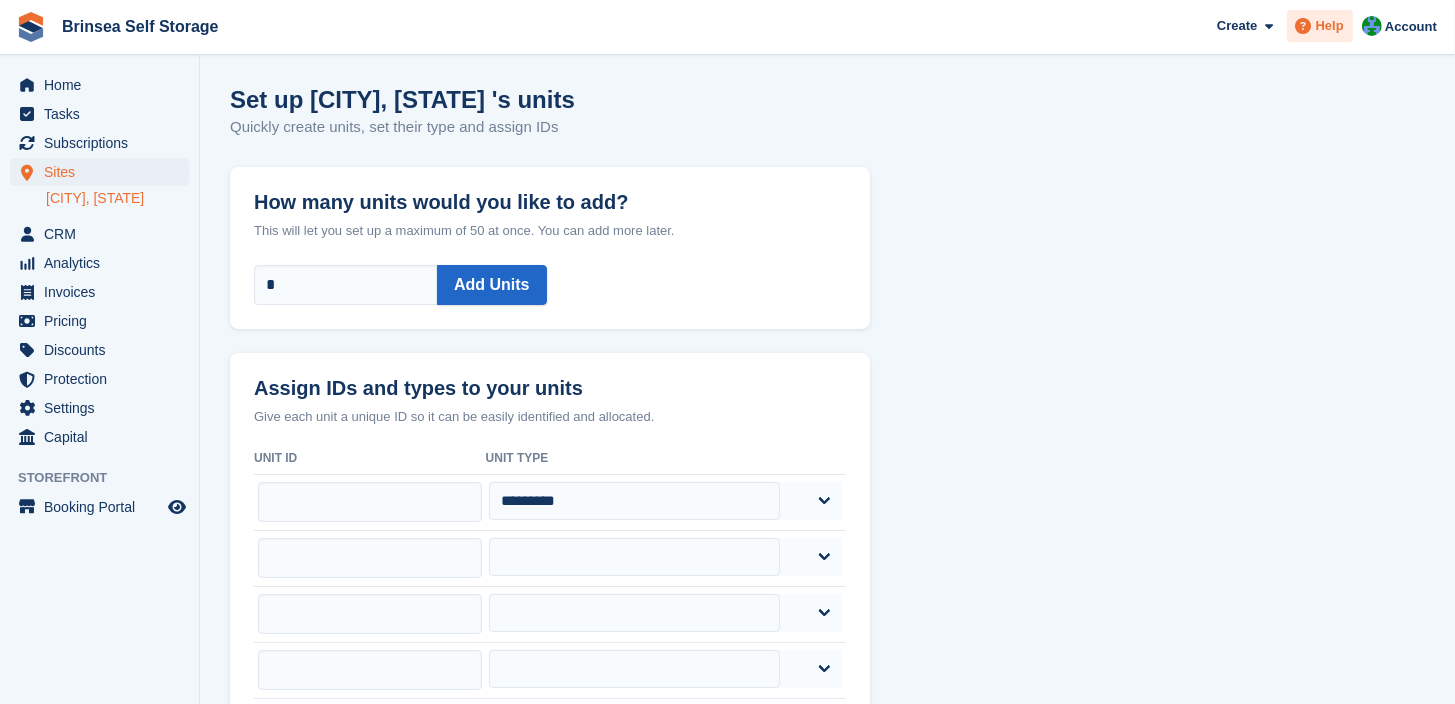 click at bounding box center [1304, 26] 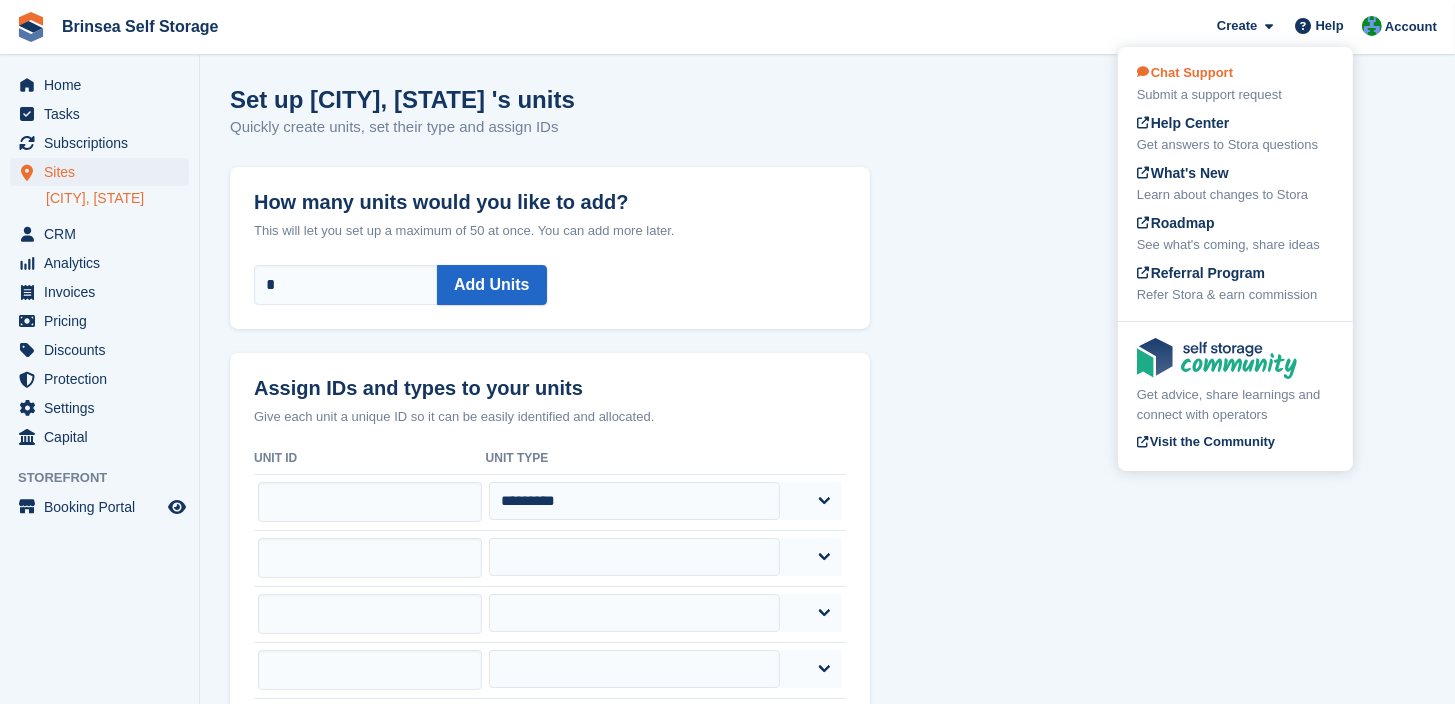 click on "Chat Support" at bounding box center [1185, 72] 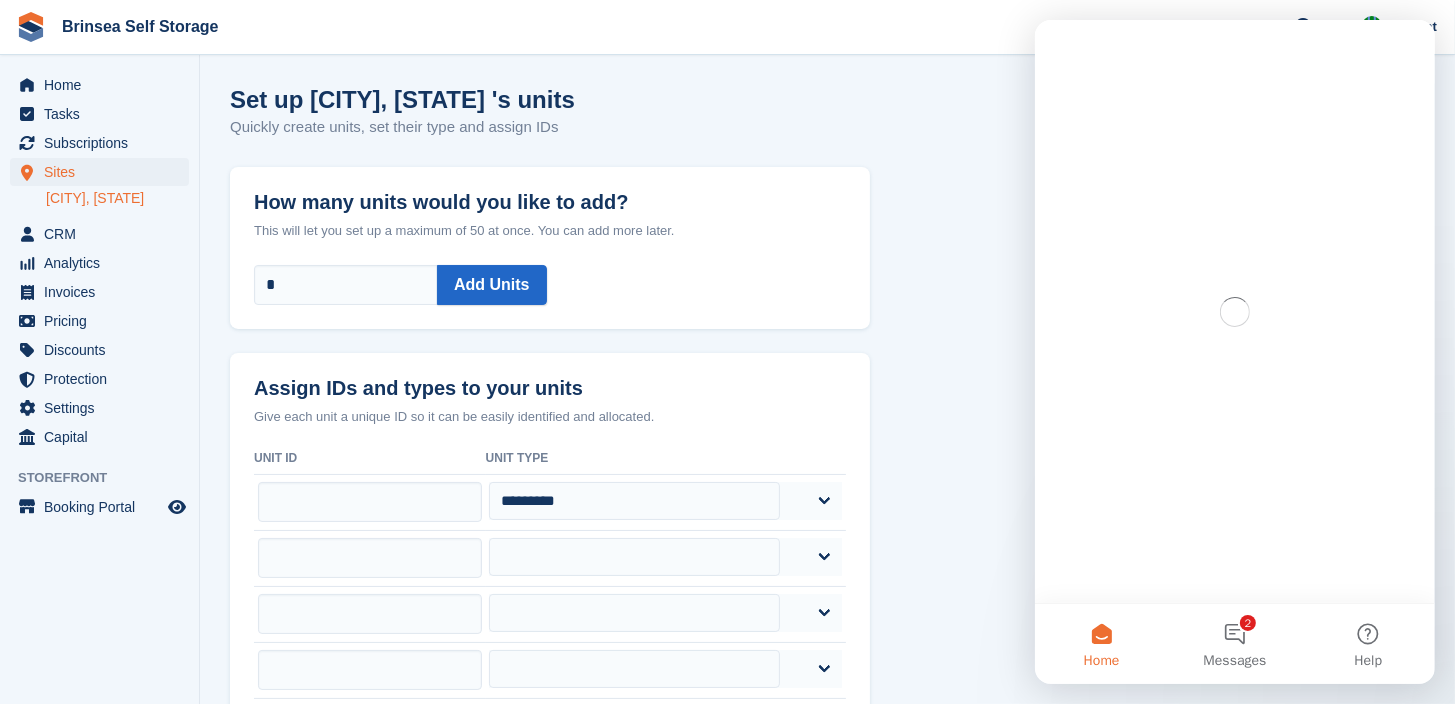 scroll, scrollTop: 0, scrollLeft: 0, axis: both 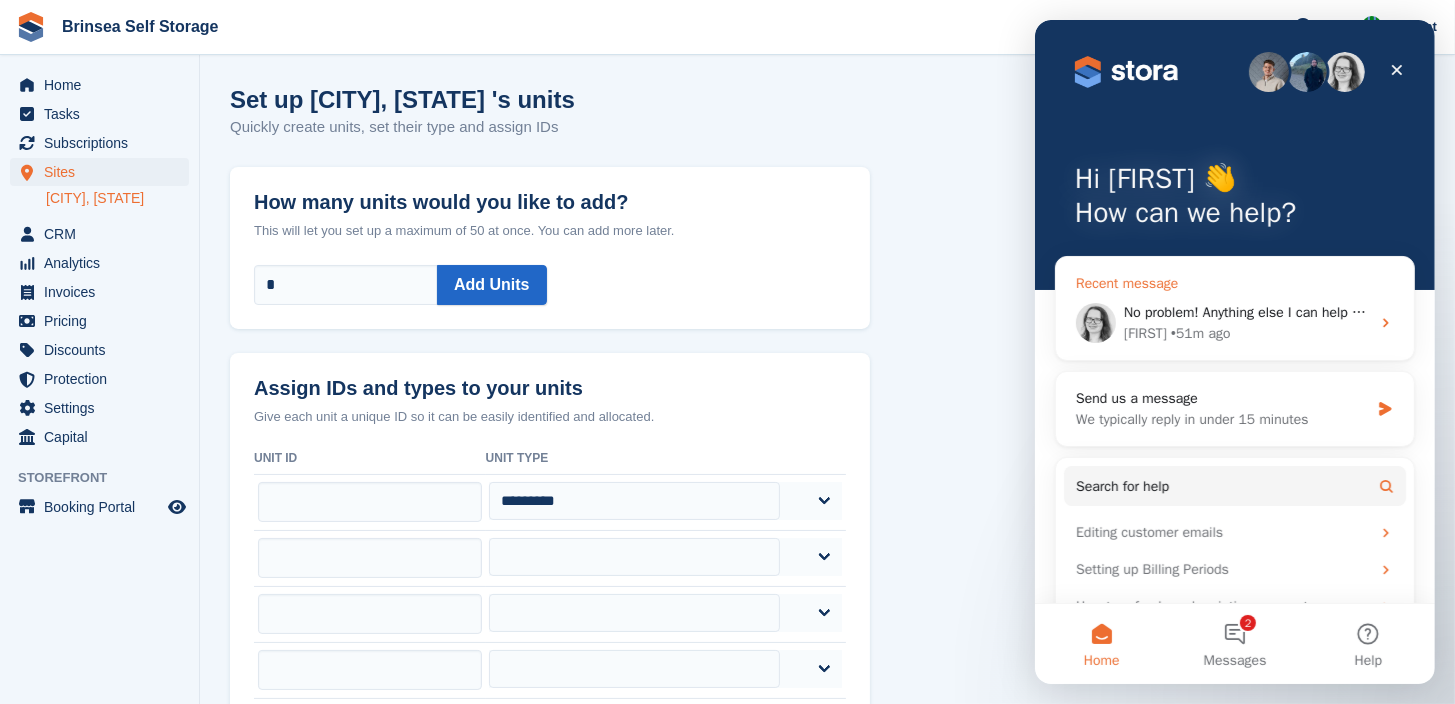 click on "No problem! Anything else I can help with, just let me know - have a lovely day :)" at bounding box center (1368, 312) 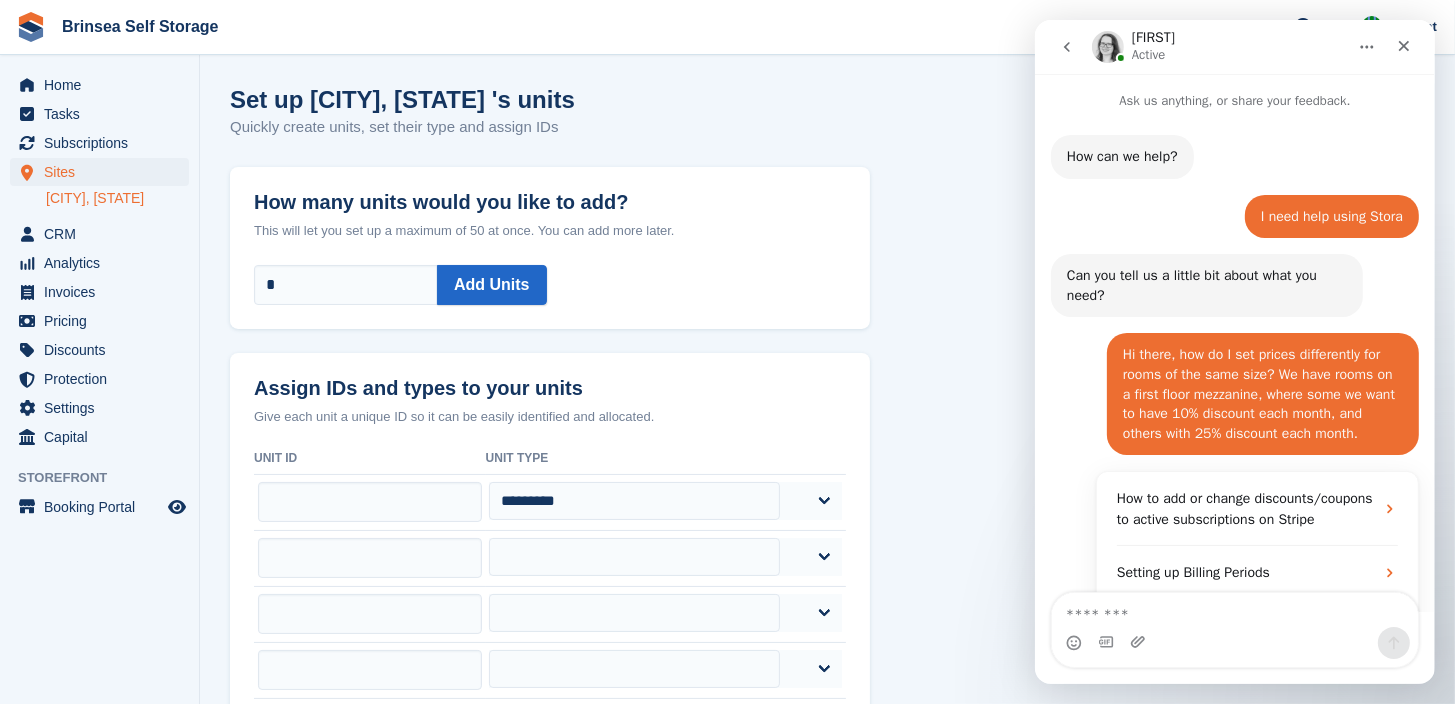 scroll, scrollTop: 2077, scrollLeft: 0, axis: vertical 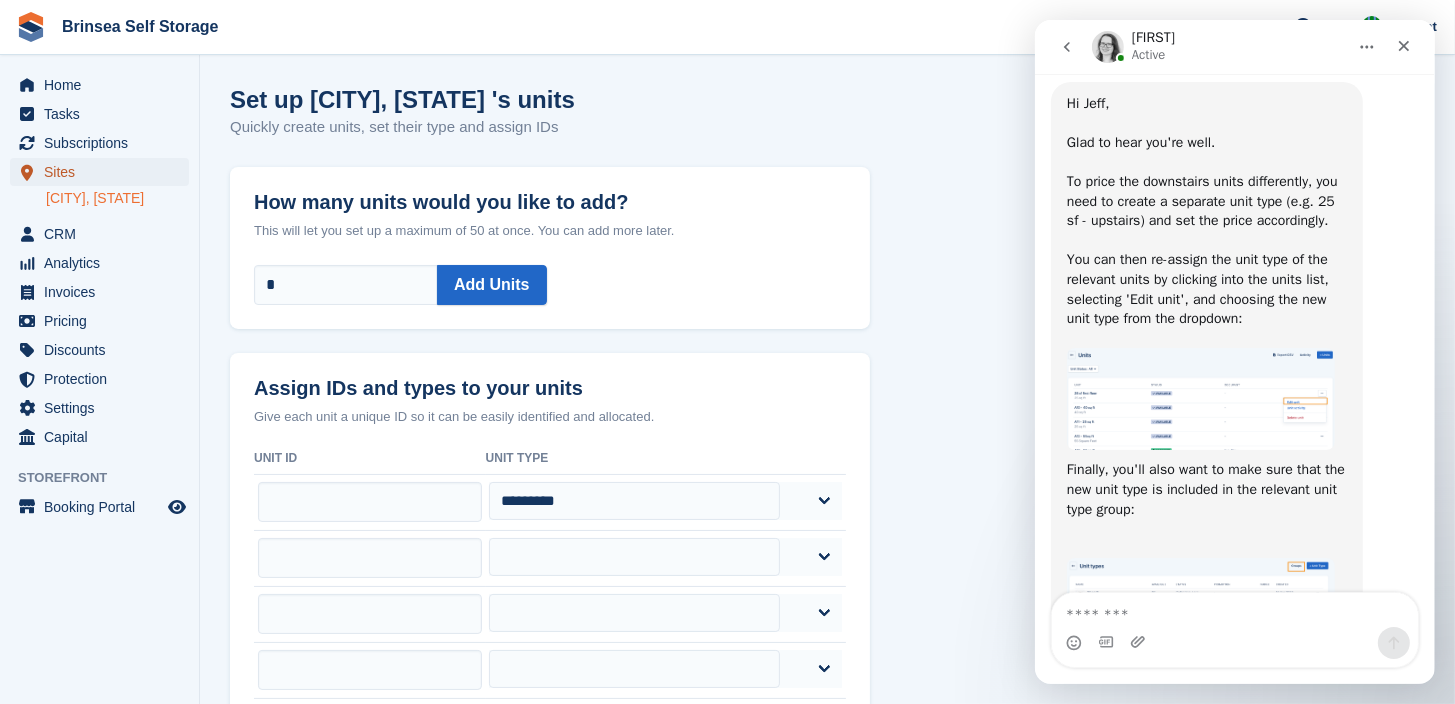 click on "Sites" at bounding box center [104, 172] 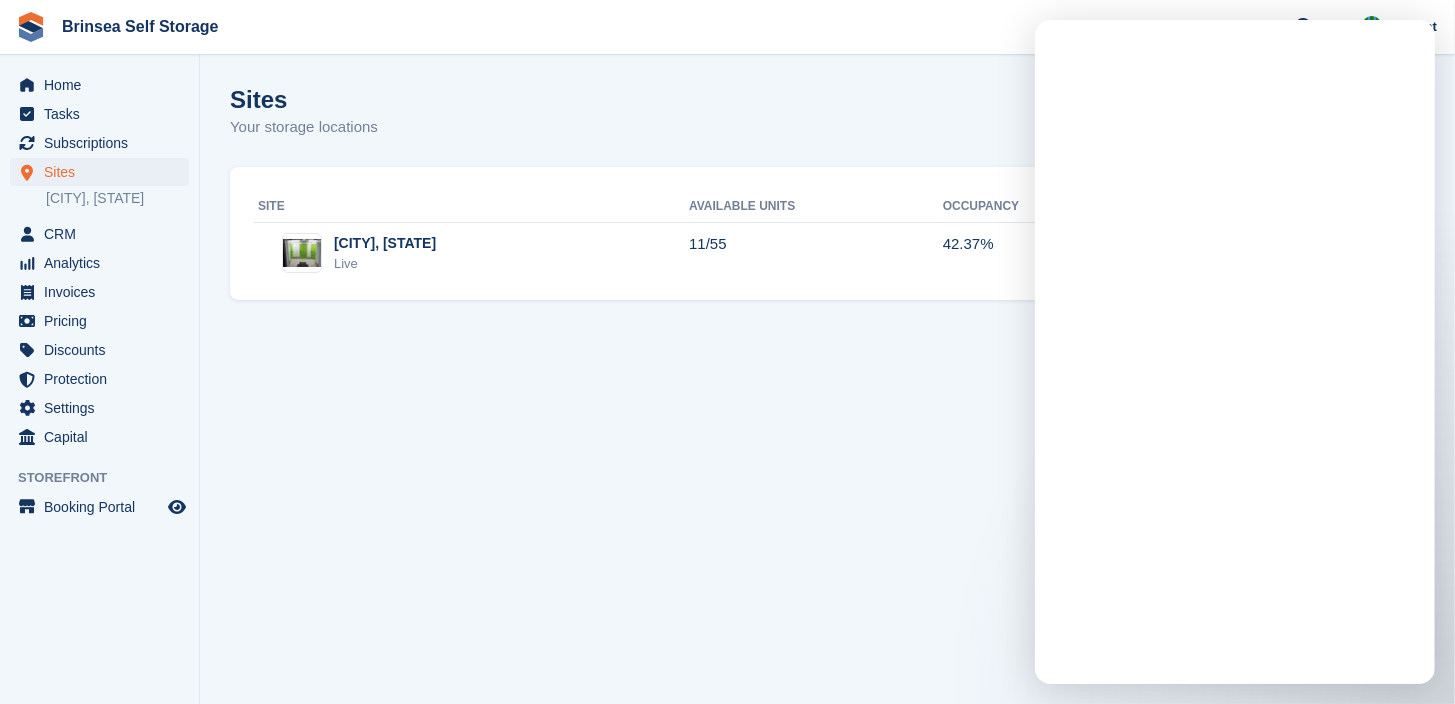 scroll, scrollTop: 0, scrollLeft: 0, axis: both 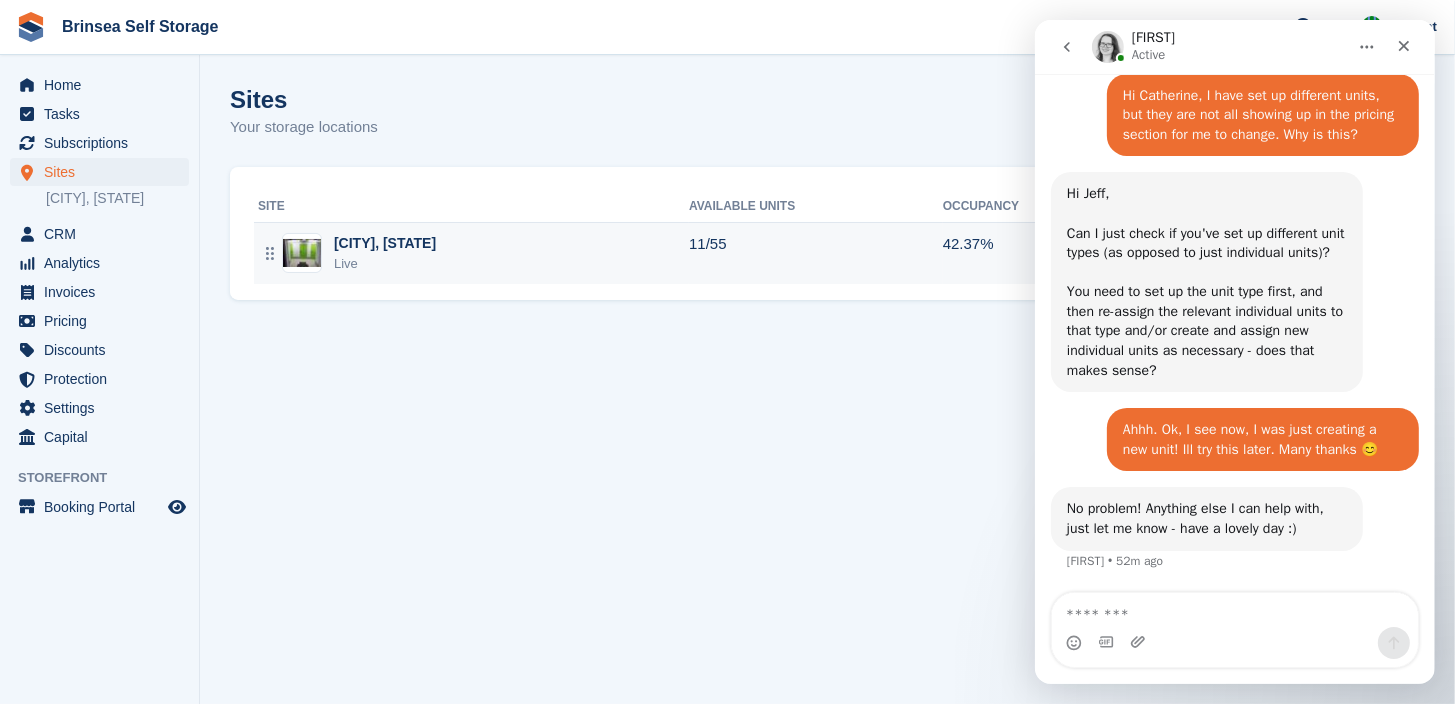 click at bounding box center (302, 253) 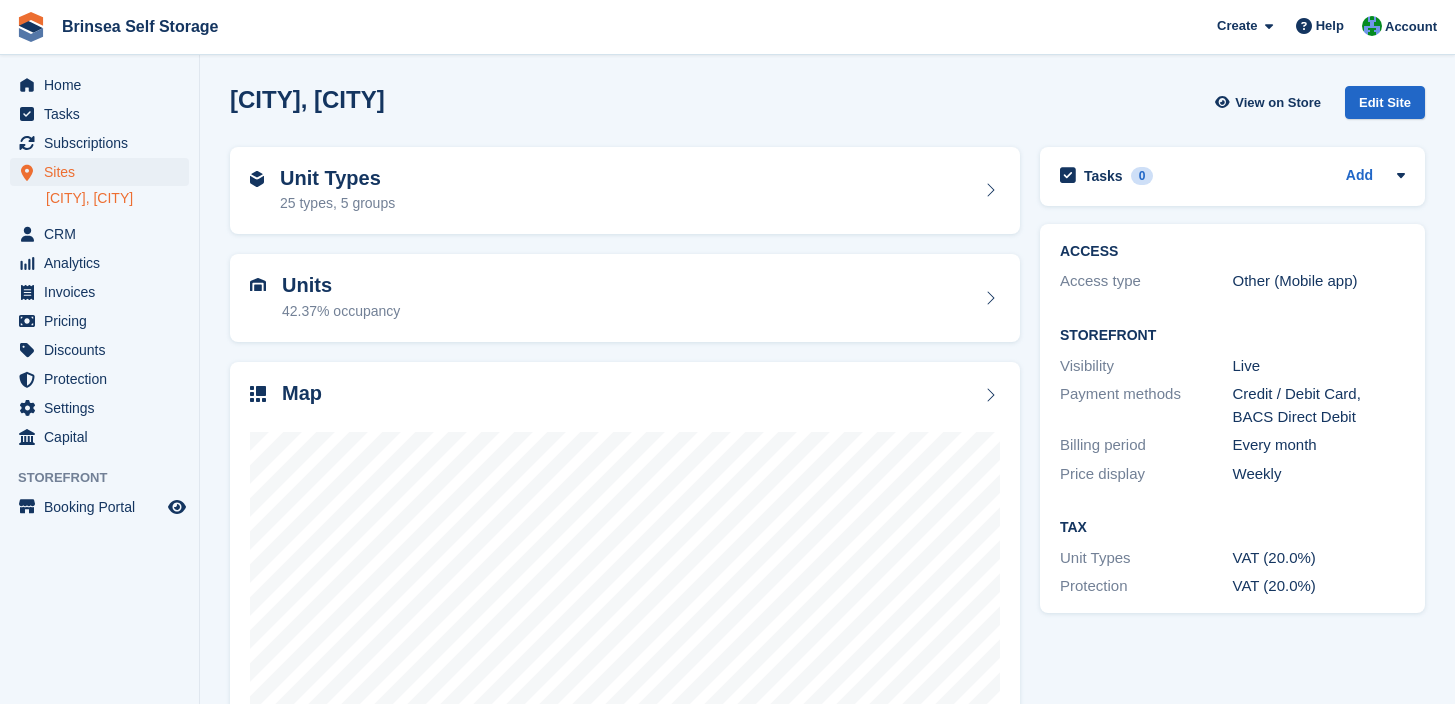 scroll, scrollTop: 0, scrollLeft: 0, axis: both 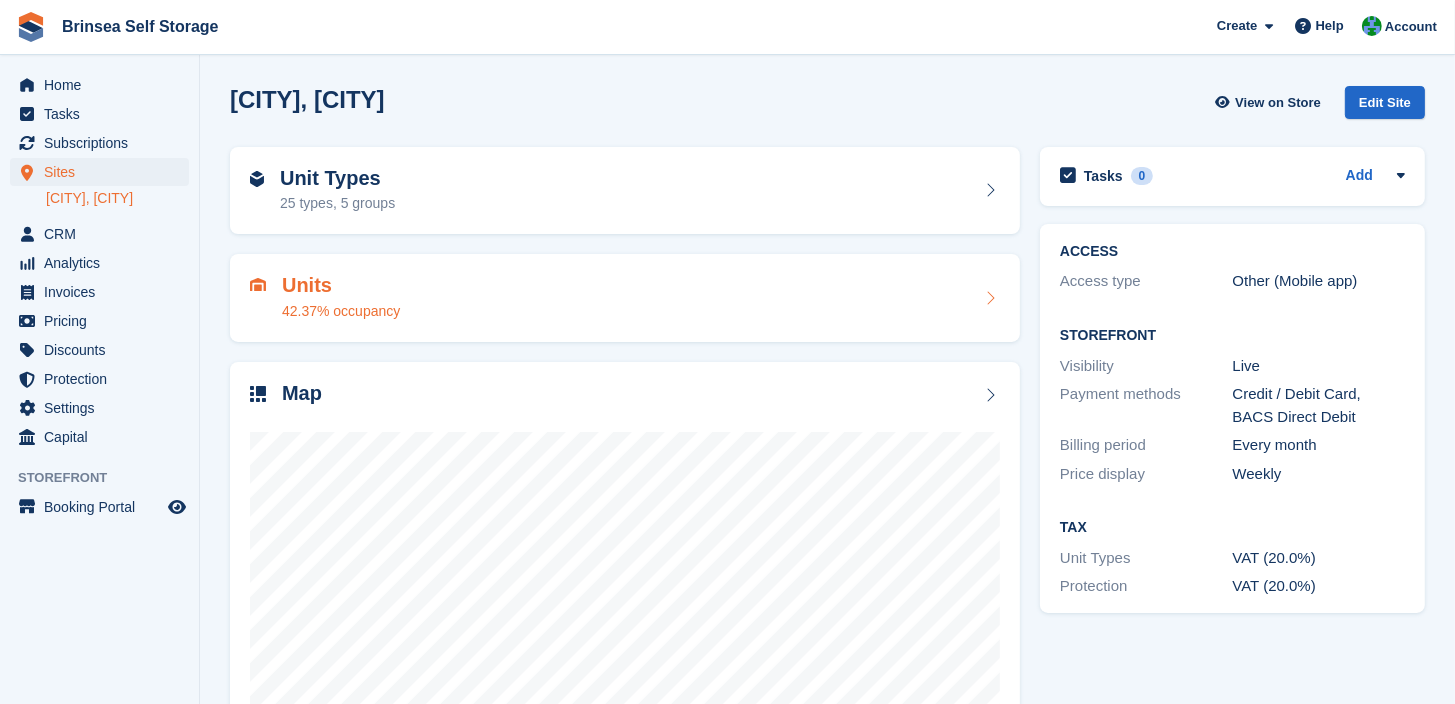 click on "Units" at bounding box center [341, 285] 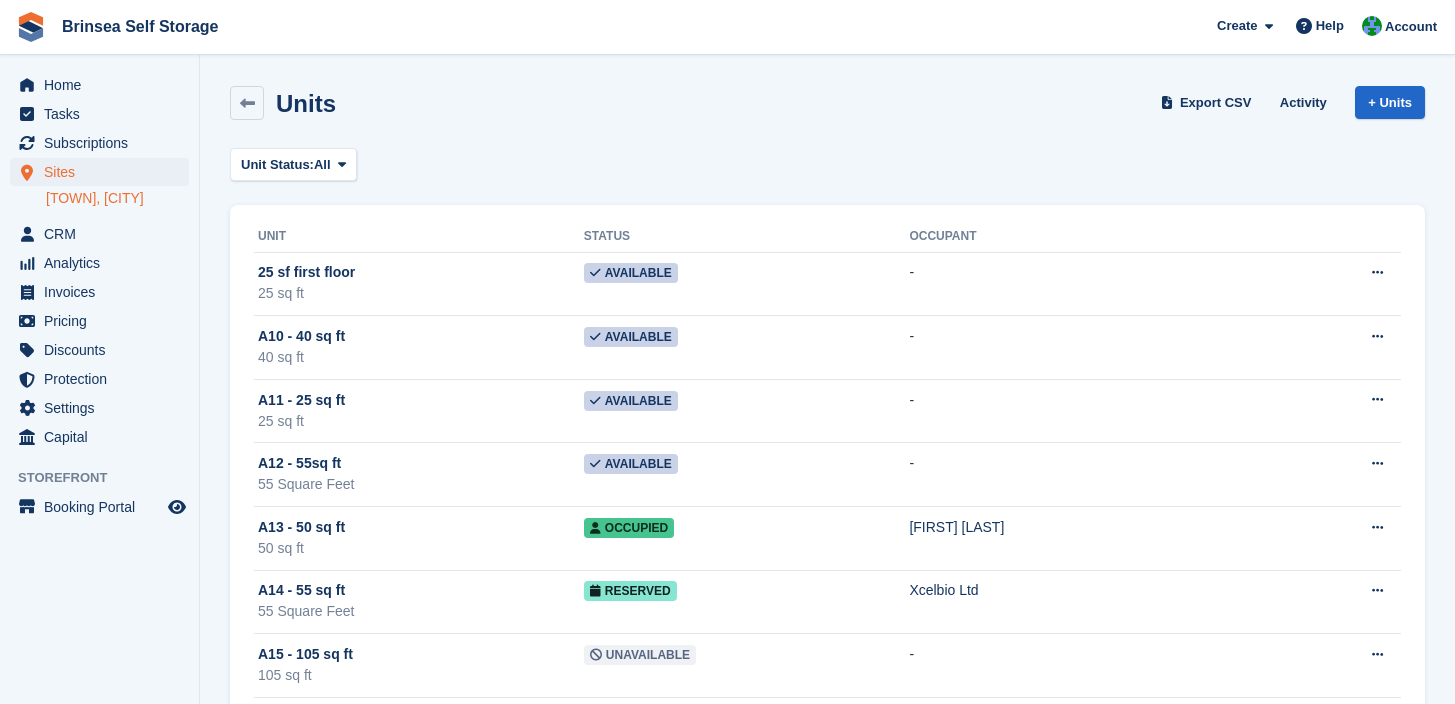 scroll, scrollTop: 0, scrollLeft: 0, axis: both 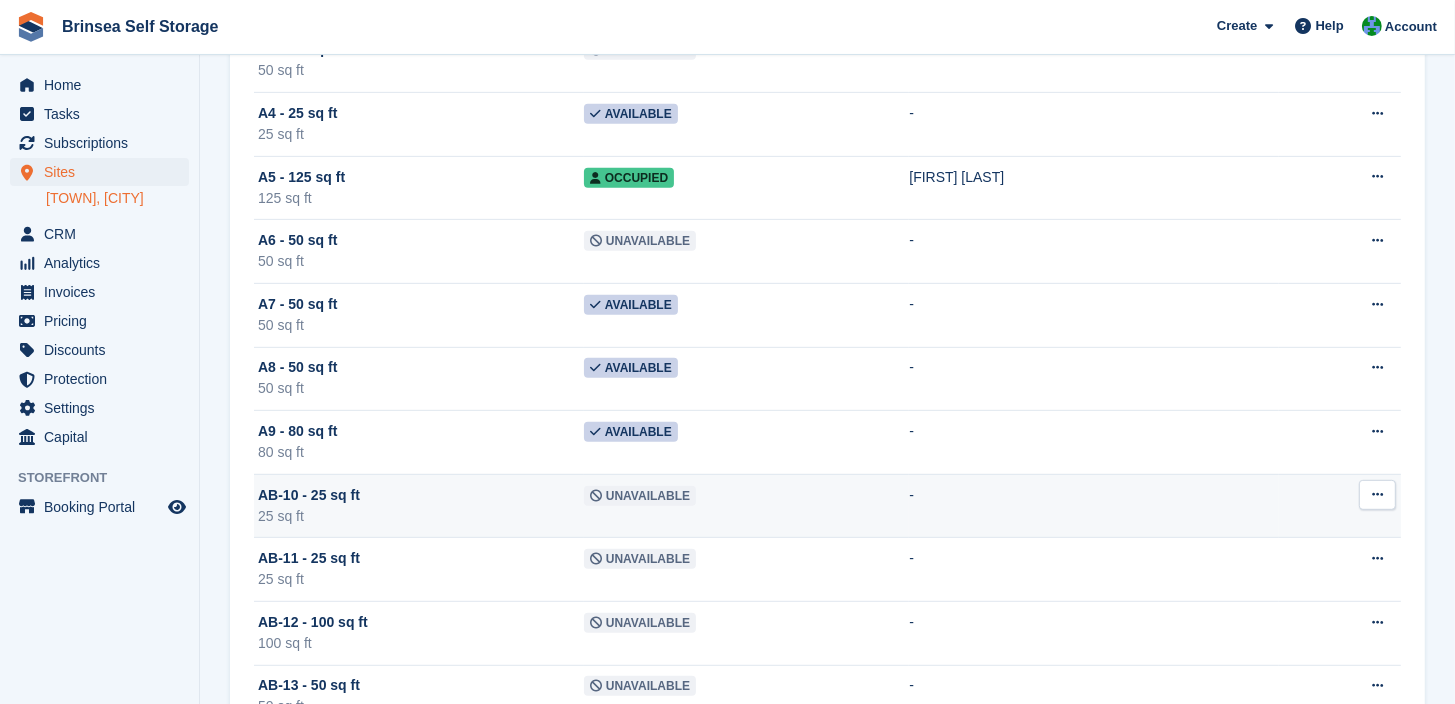 click at bounding box center (1377, 494) 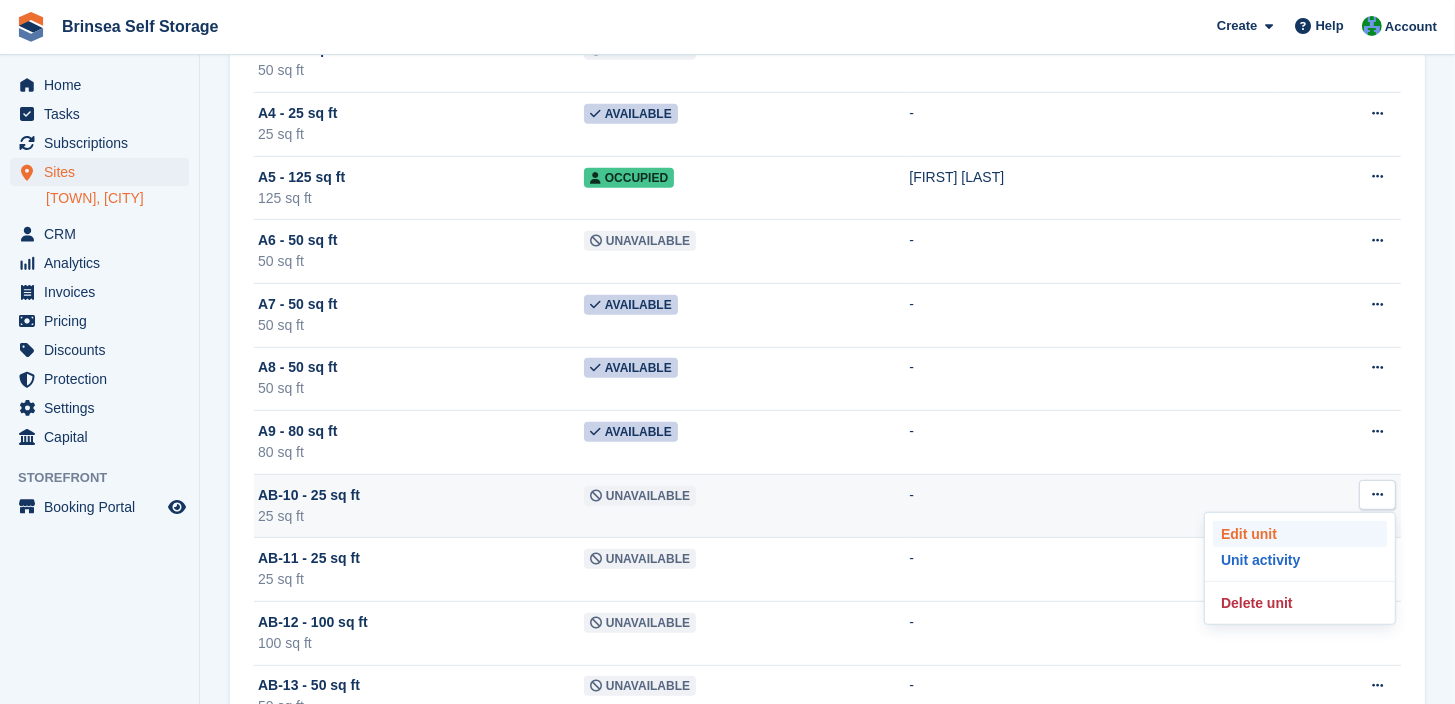 click on "Edit unit" at bounding box center (1300, 534) 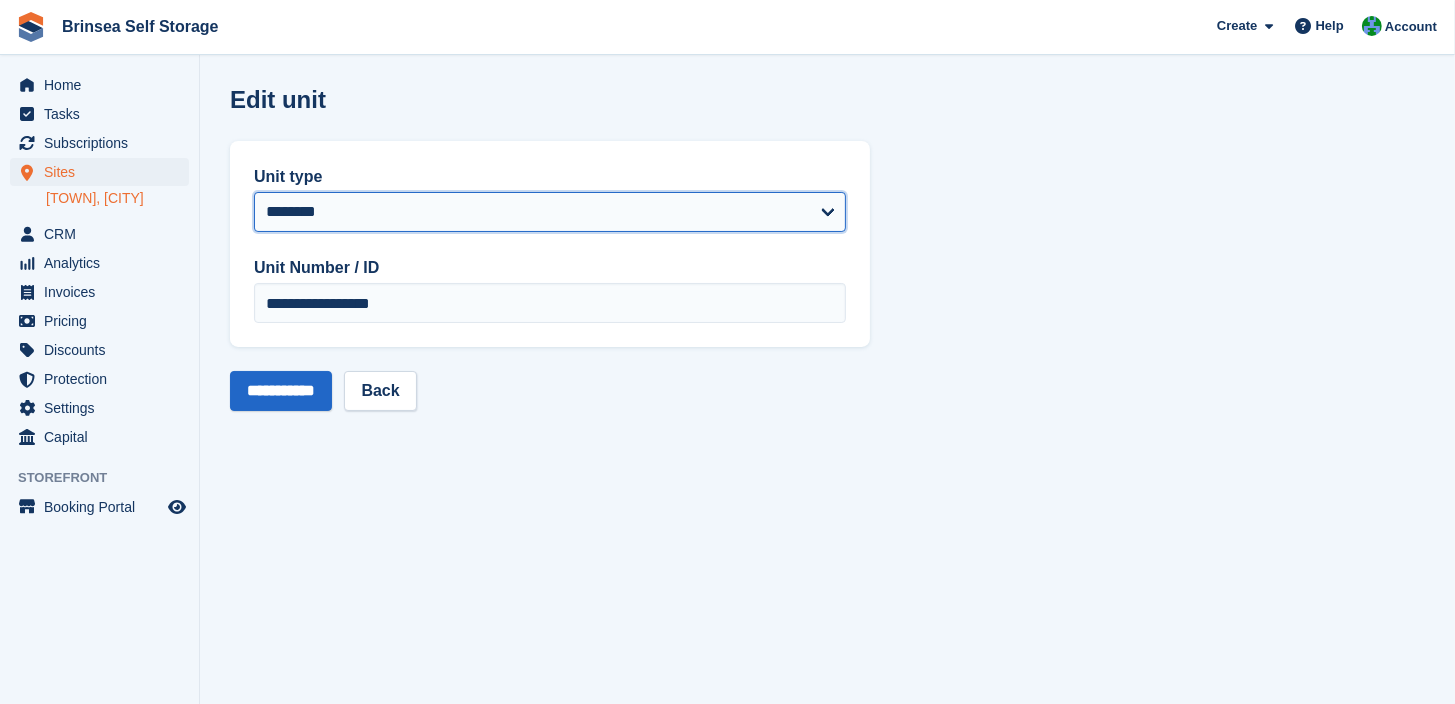 click on "**********" at bounding box center [550, 212] 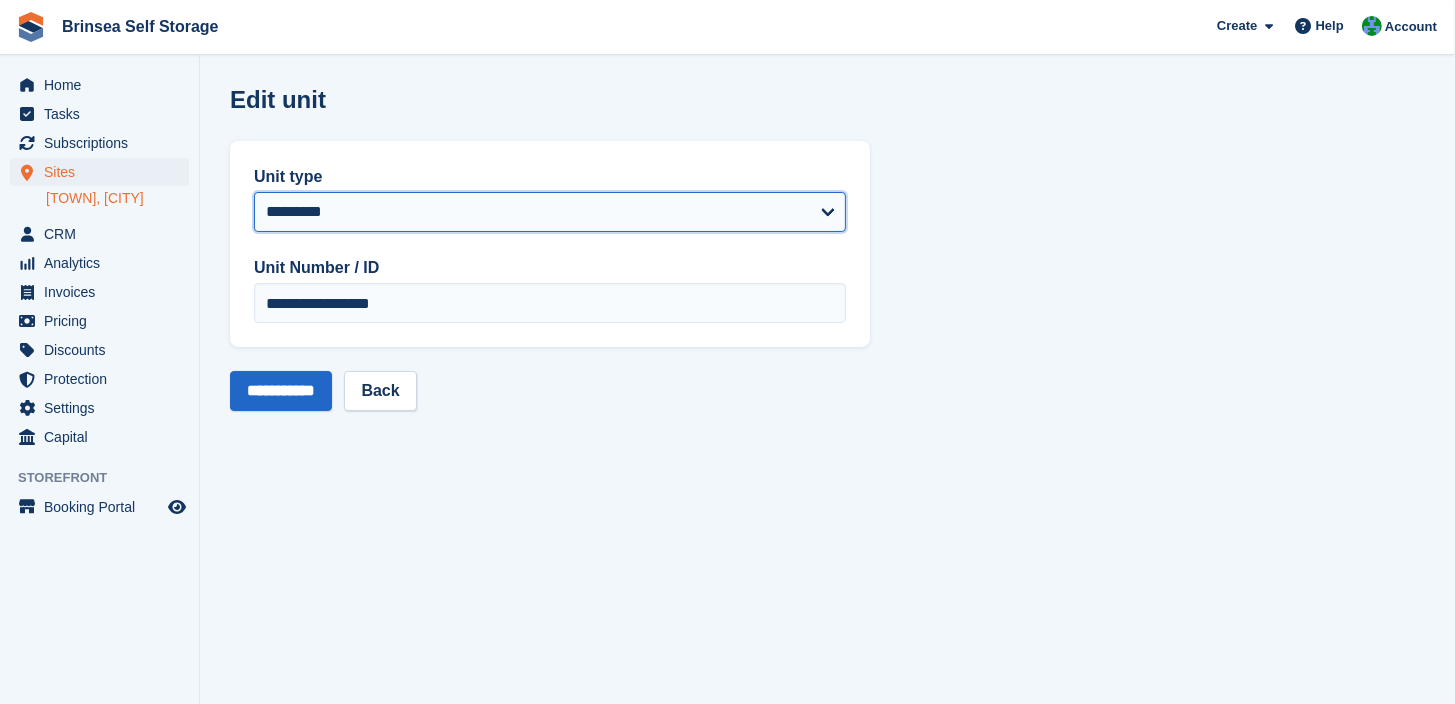 click on "**********" at bounding box center [0, 0] 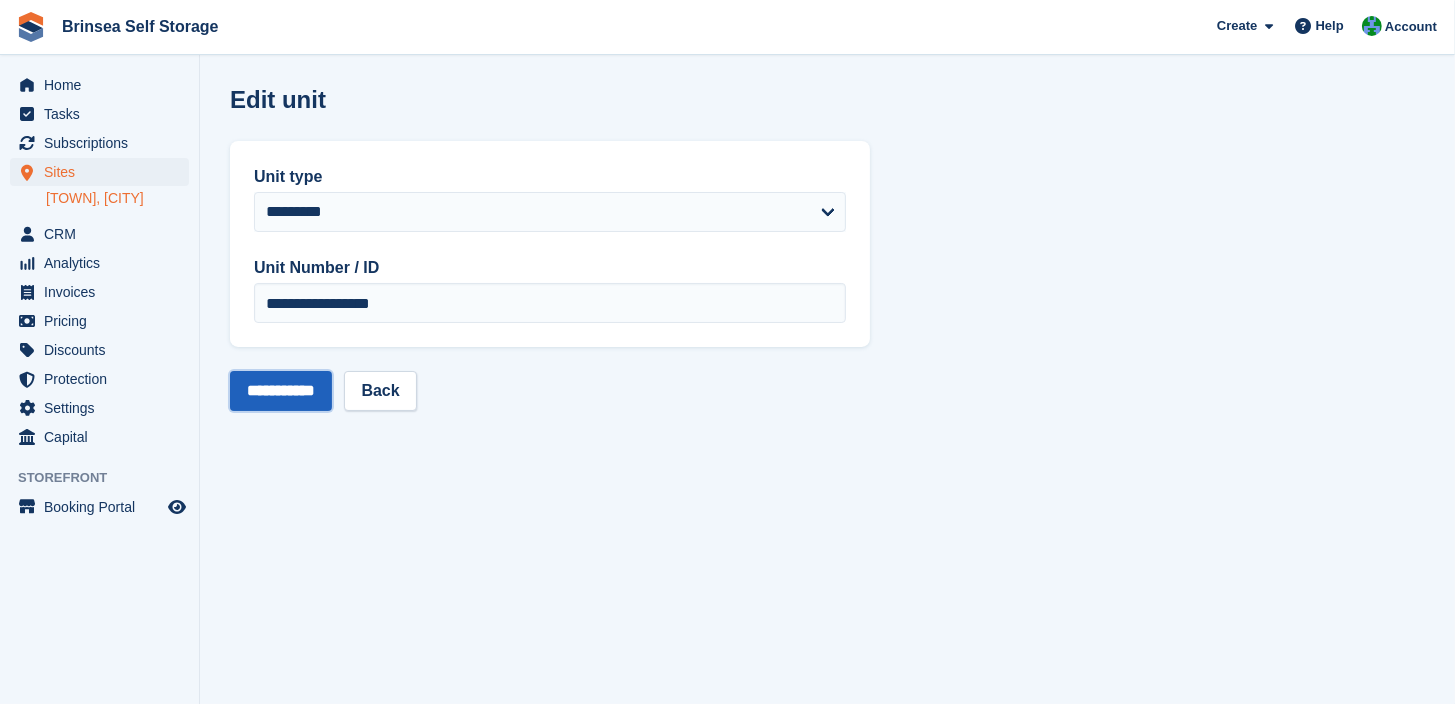 click on "**********" at bounding box center (281, 391) 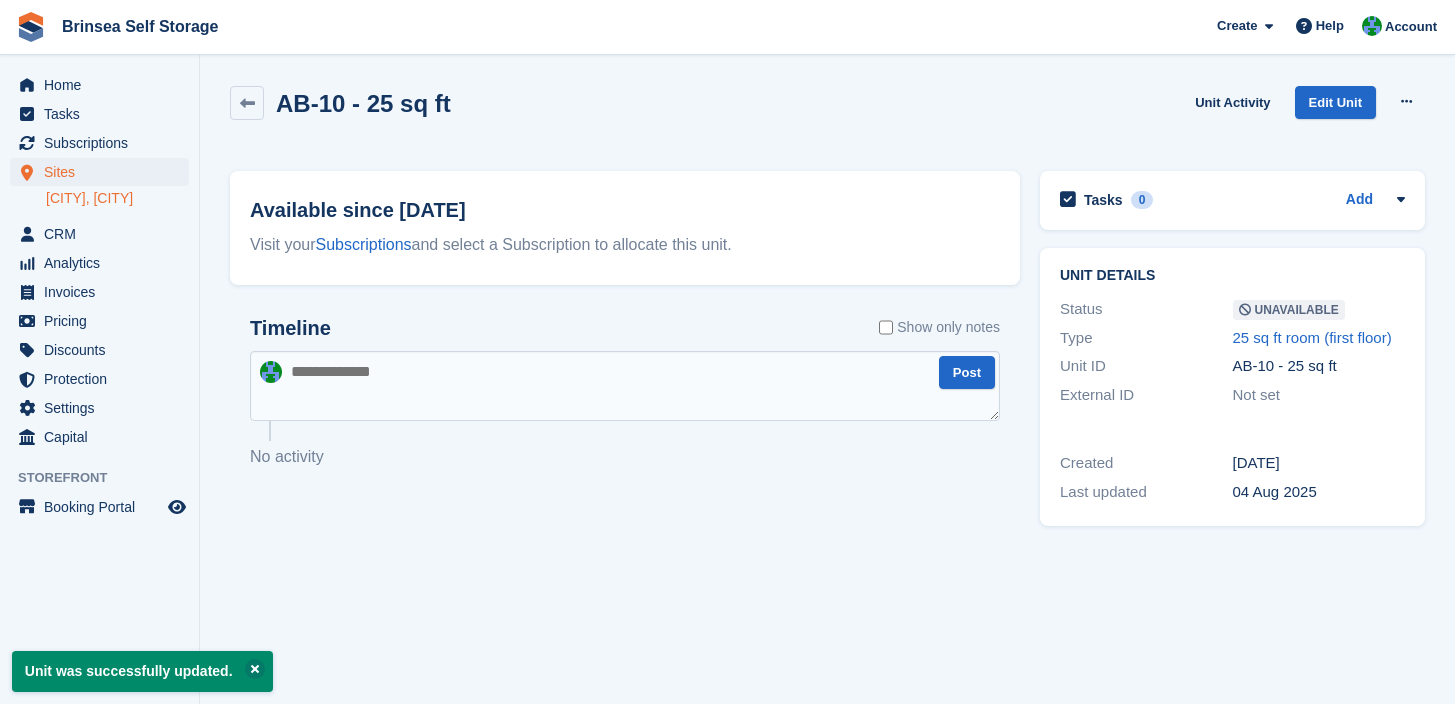 scroll, scrollTop: 0, scrollLeft: 0, axis: both 